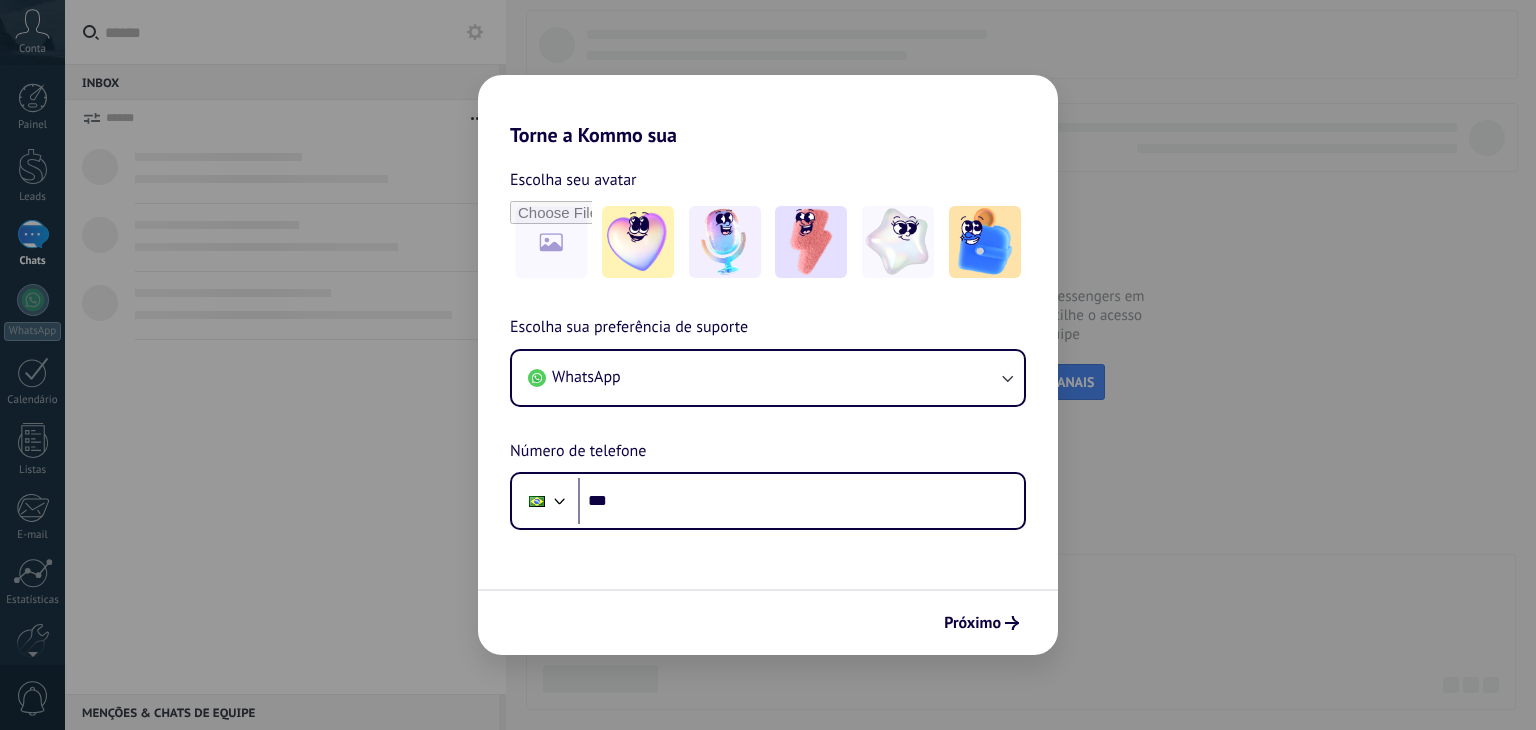 scroll, scrollTop: 0, scrollLeft: 0, axis: both 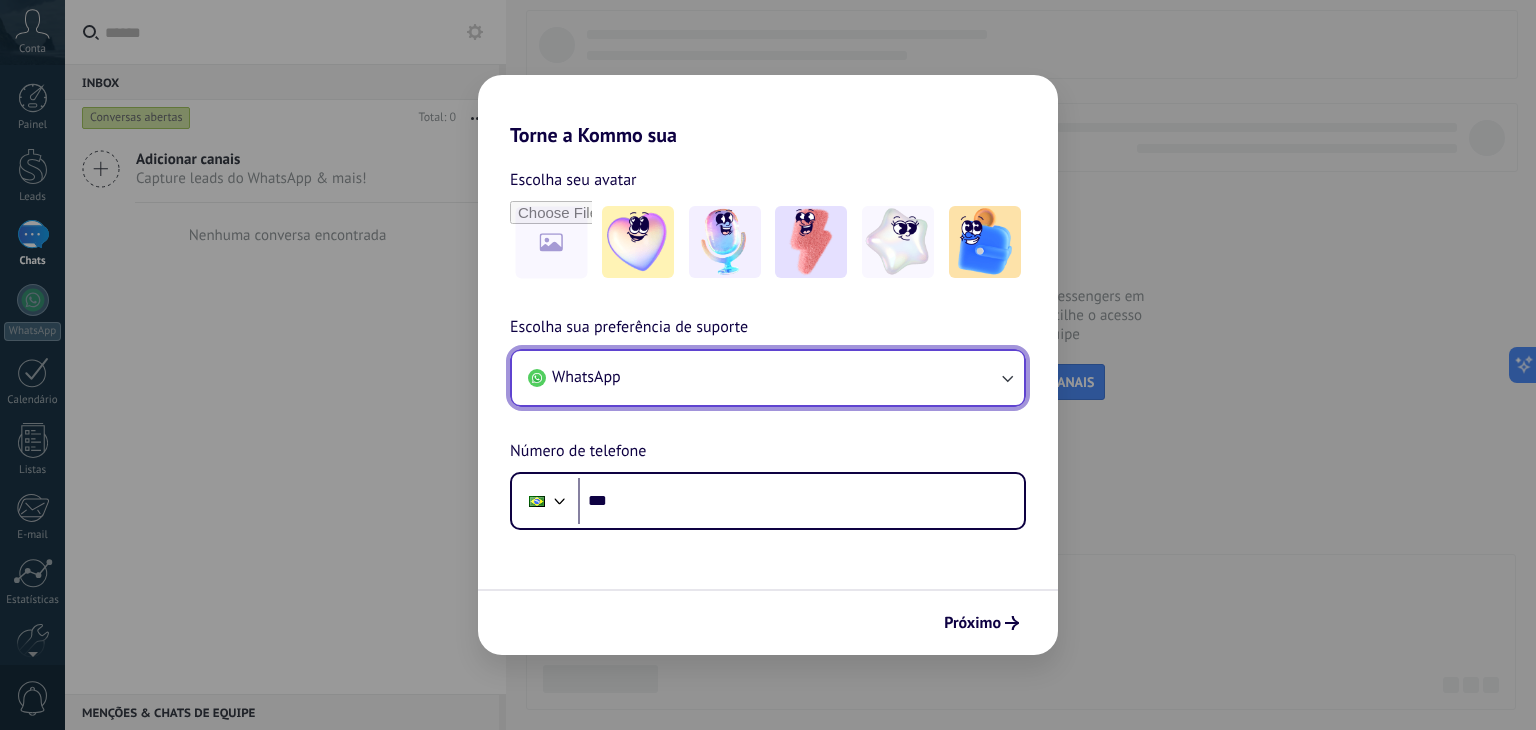 click on "WhatsApp" at bounding box center (768, 378) 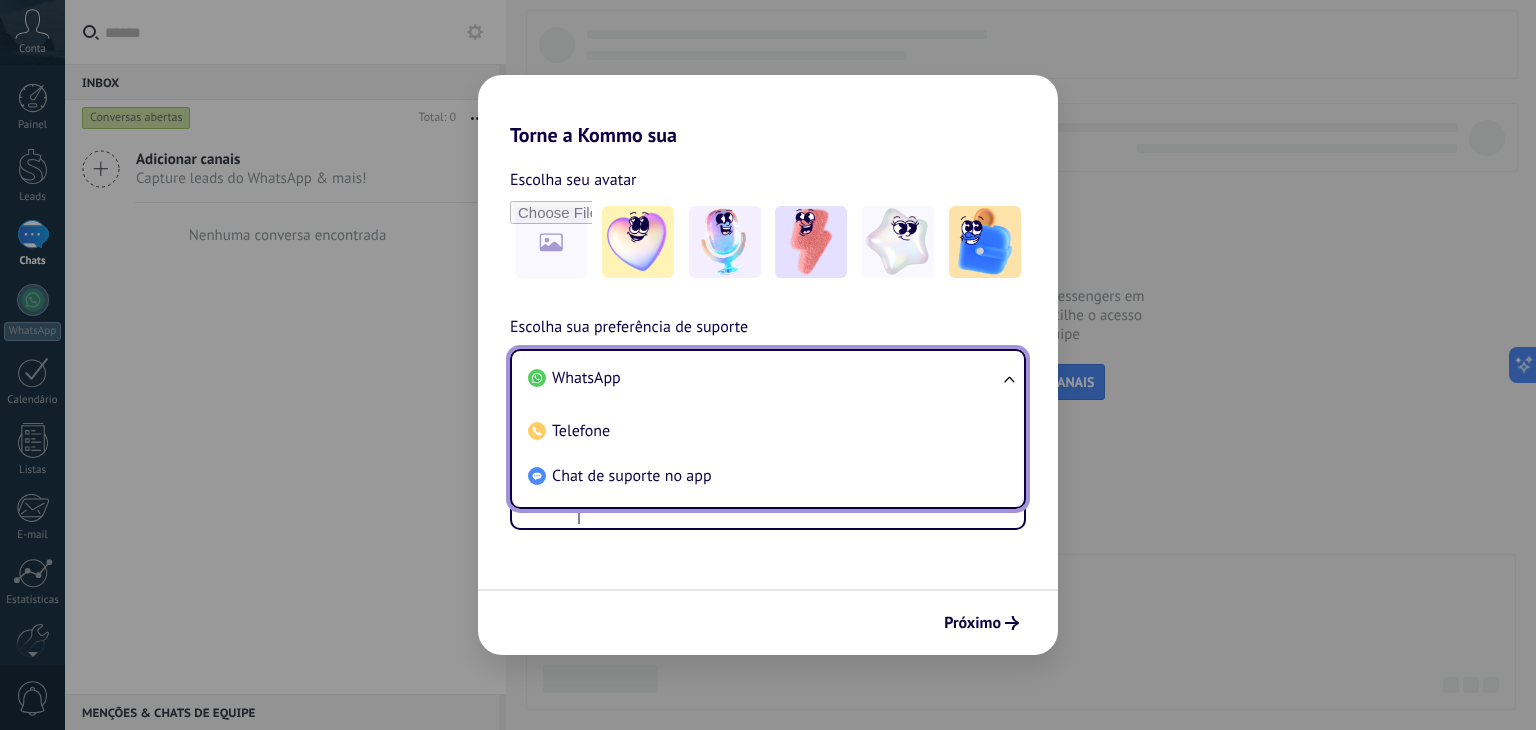 click on "Torne a Kommo sua Escolha seu avatar Escolha sua preferência de suporte WhatsApp WhatsApp Telefone Chat de suporte no app Número de telefone Phone *** Próximo" at bounding box center [768, 365] 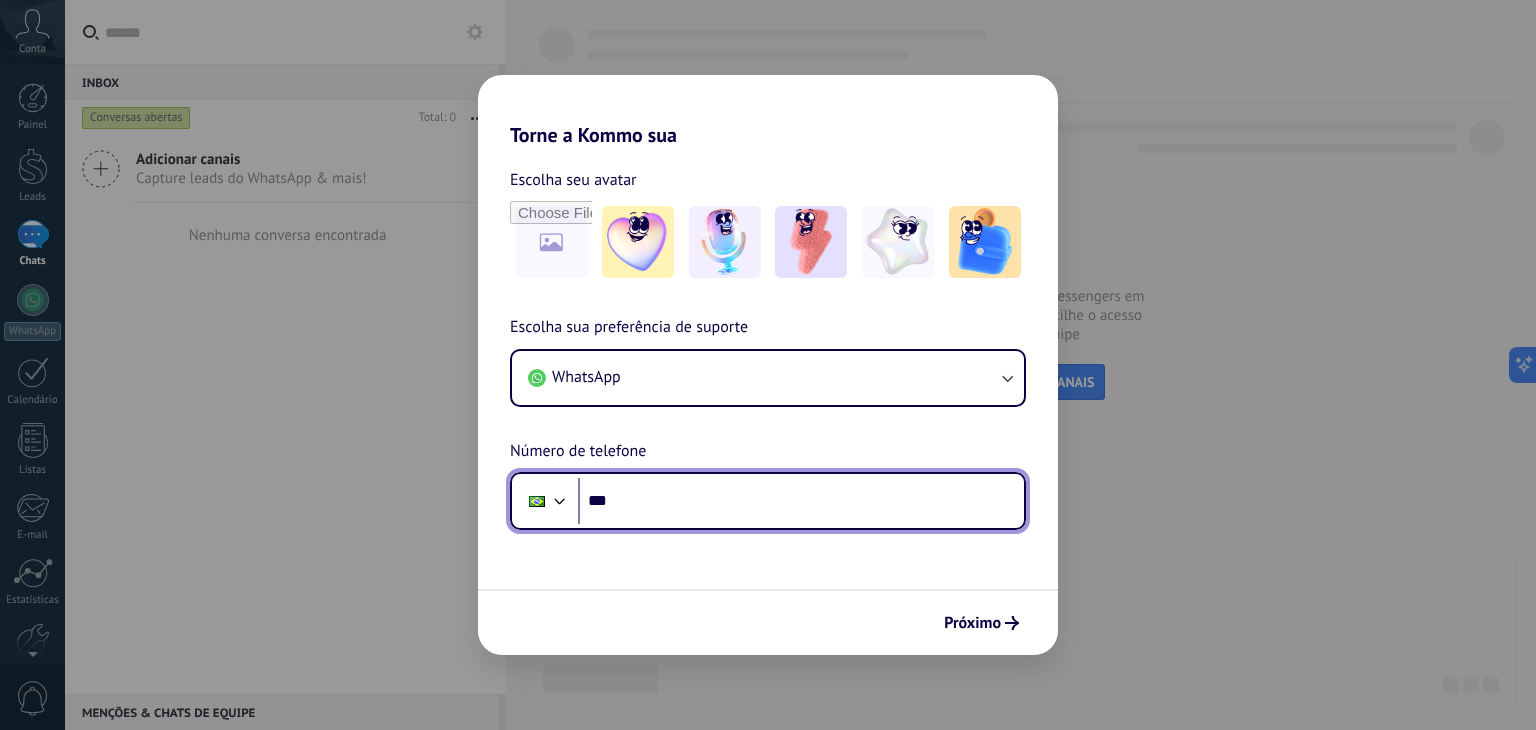 click on "***" at bounding box center [801, 501] 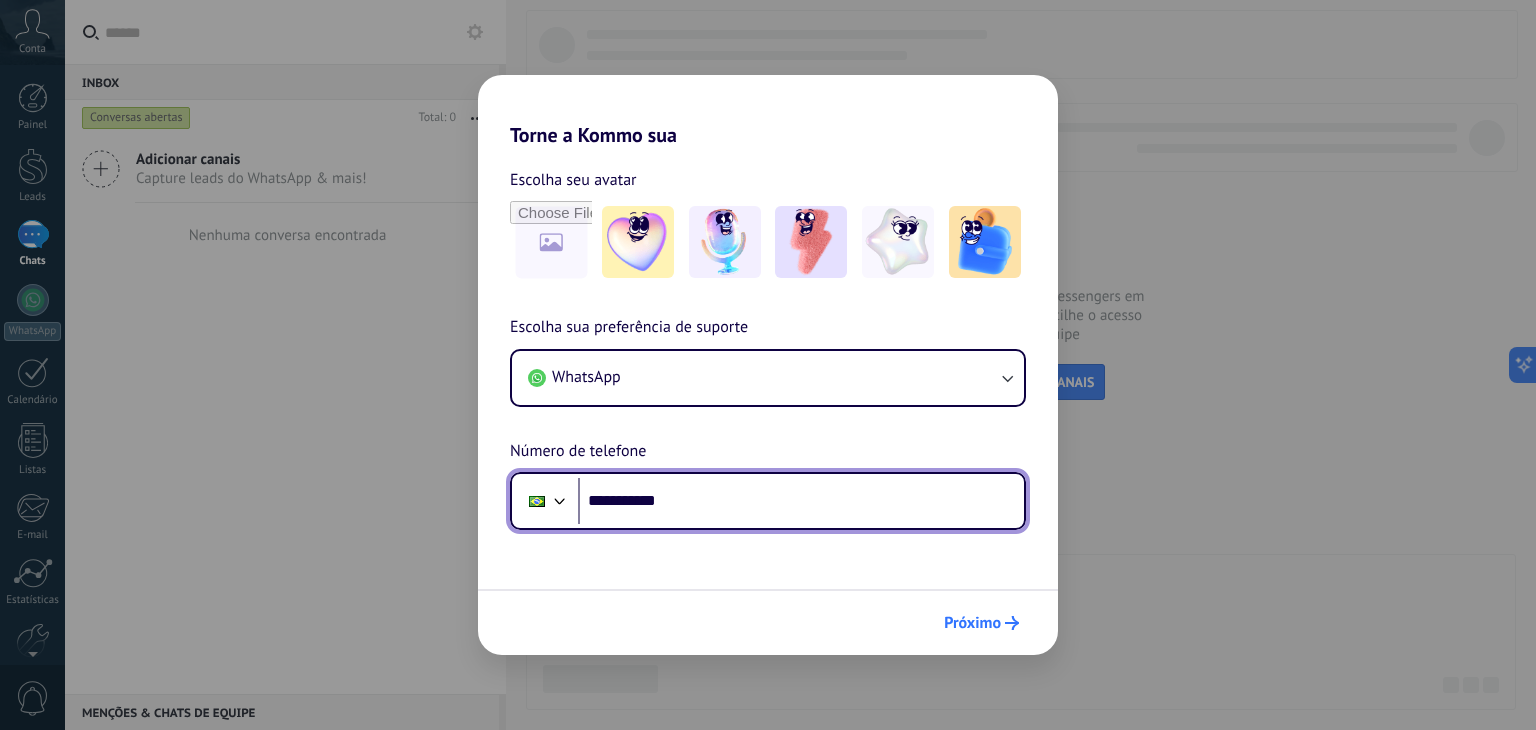 scroll, scrollTop: 0, scrollLeft: 0, axis: both 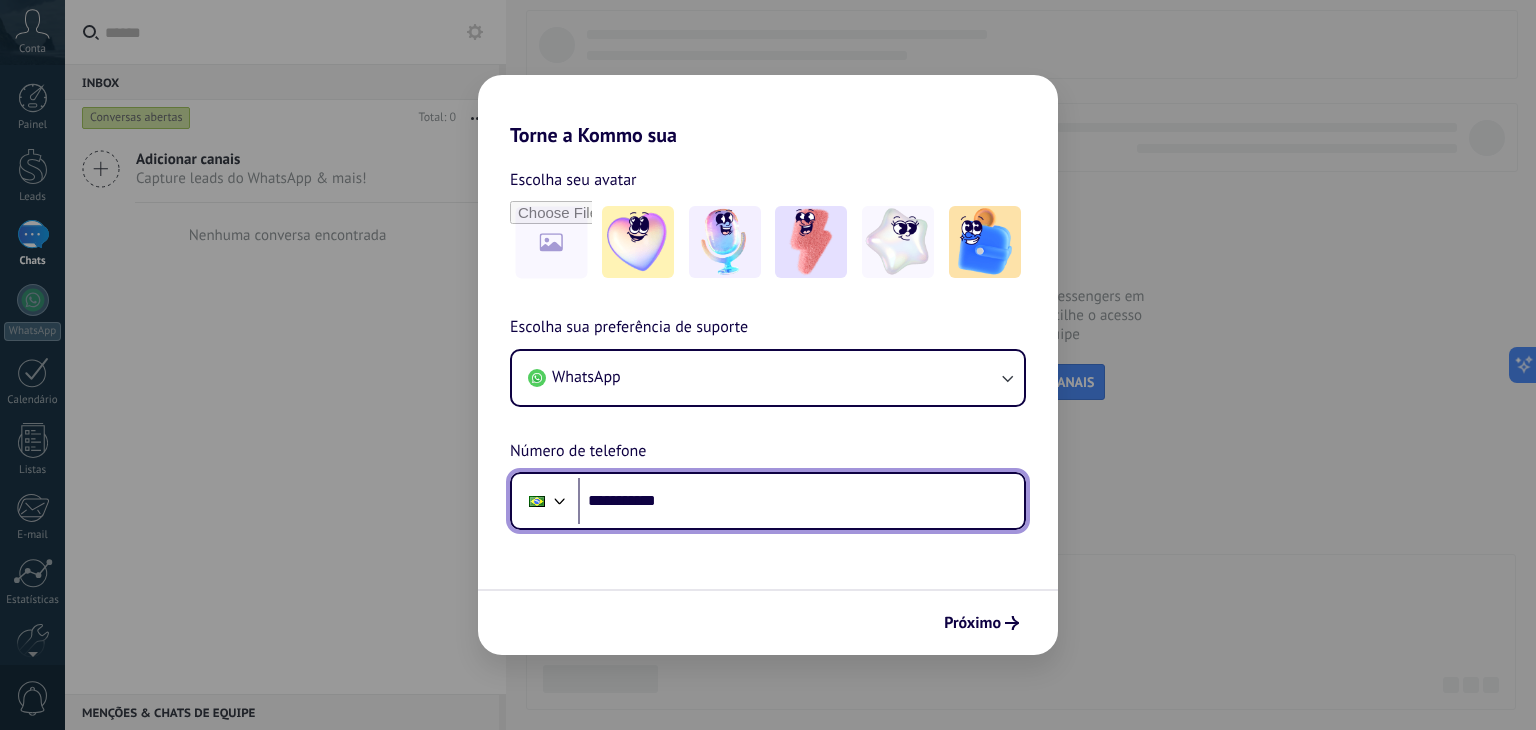 drag, startPoint x: 672, startPoint y: 494, endPoint x: 648, endPoint y: 499, distance: 24.5153 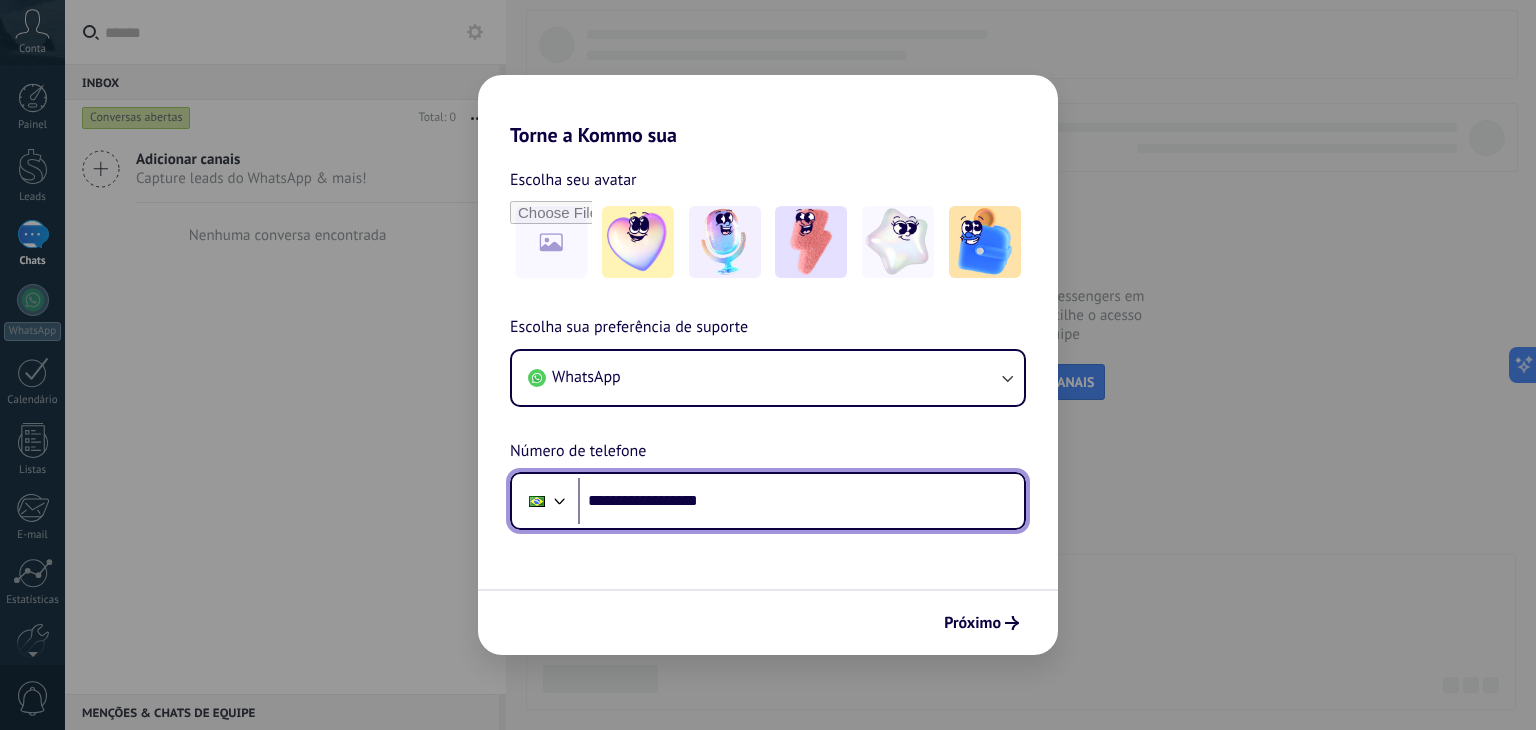 drag, startPoint x: 665, startPoint y: 495, endPoint x: 642, endPoint y: 500, distance: 23.537205 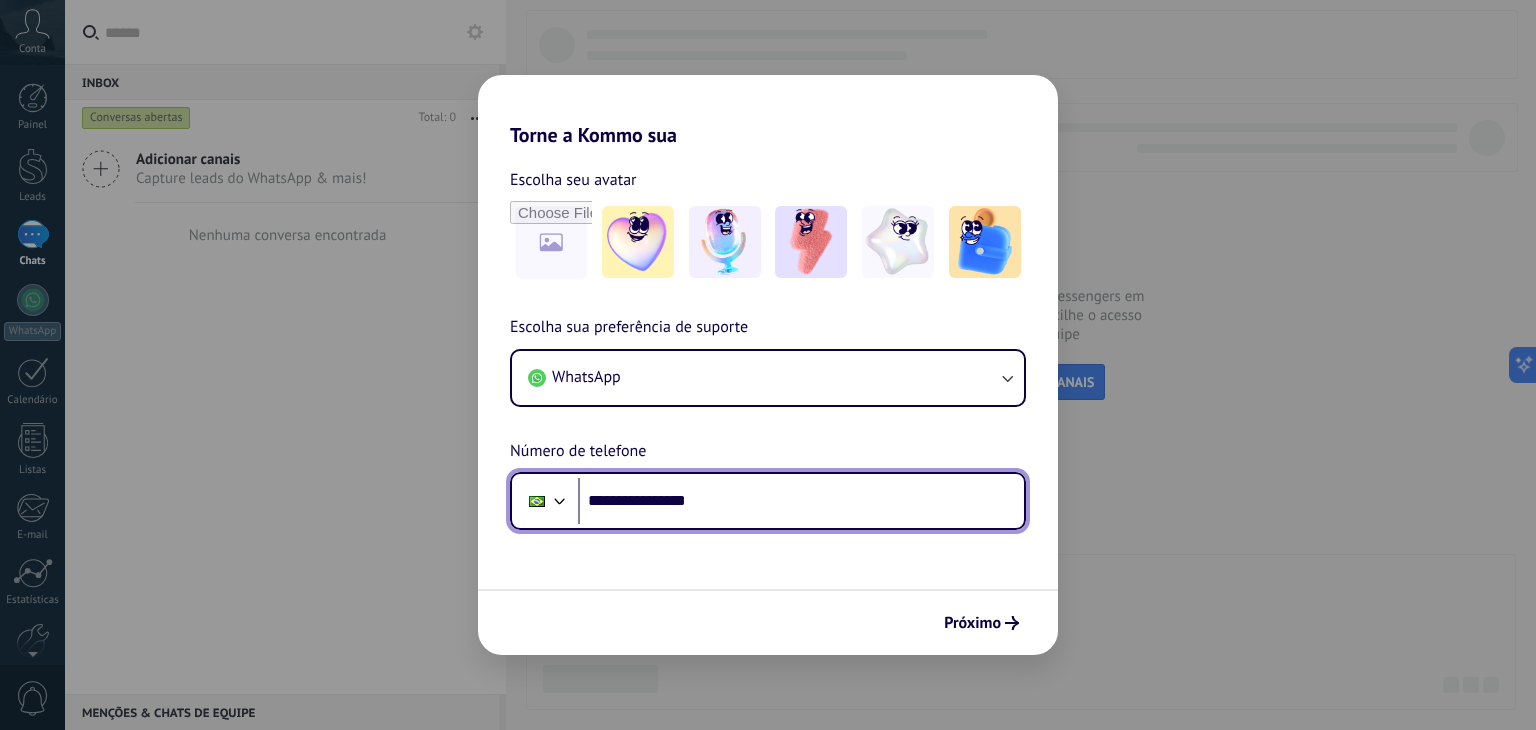 drag, startPoint x: 728, startPoint y: 505, endPoint x: 648, endPoint y: 493, distance: 80.895 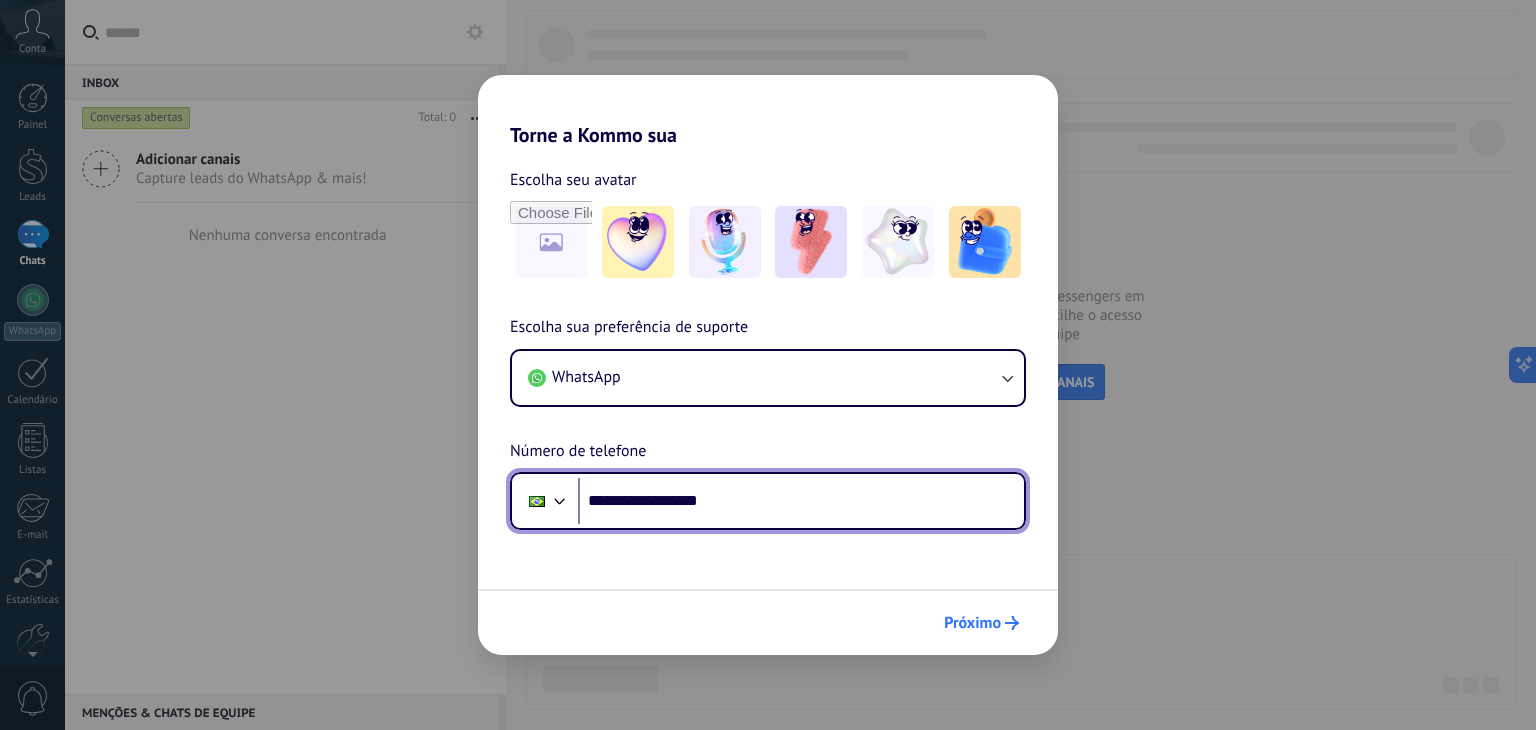 type on "**********" 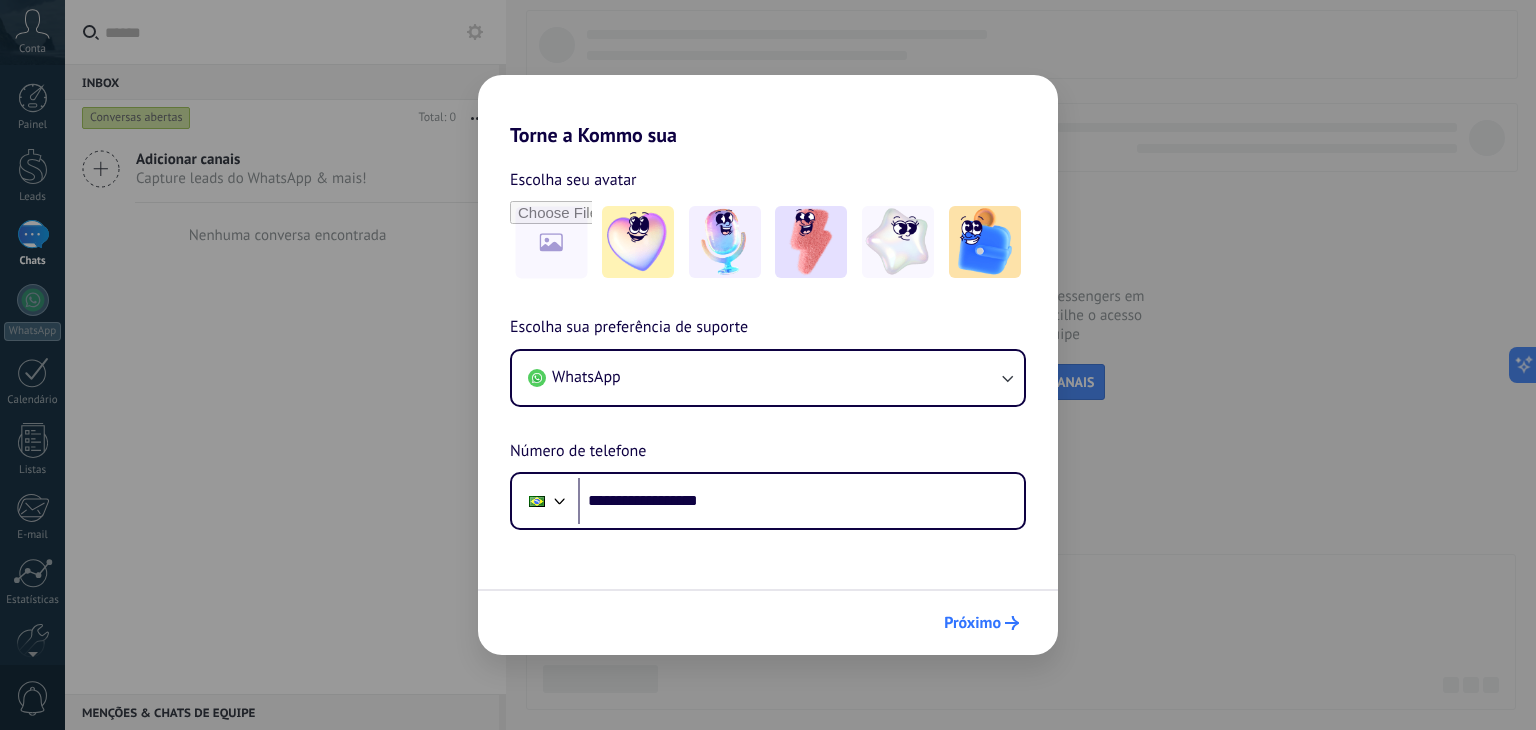 click on "Próximo" at bounding box center [972, 623] 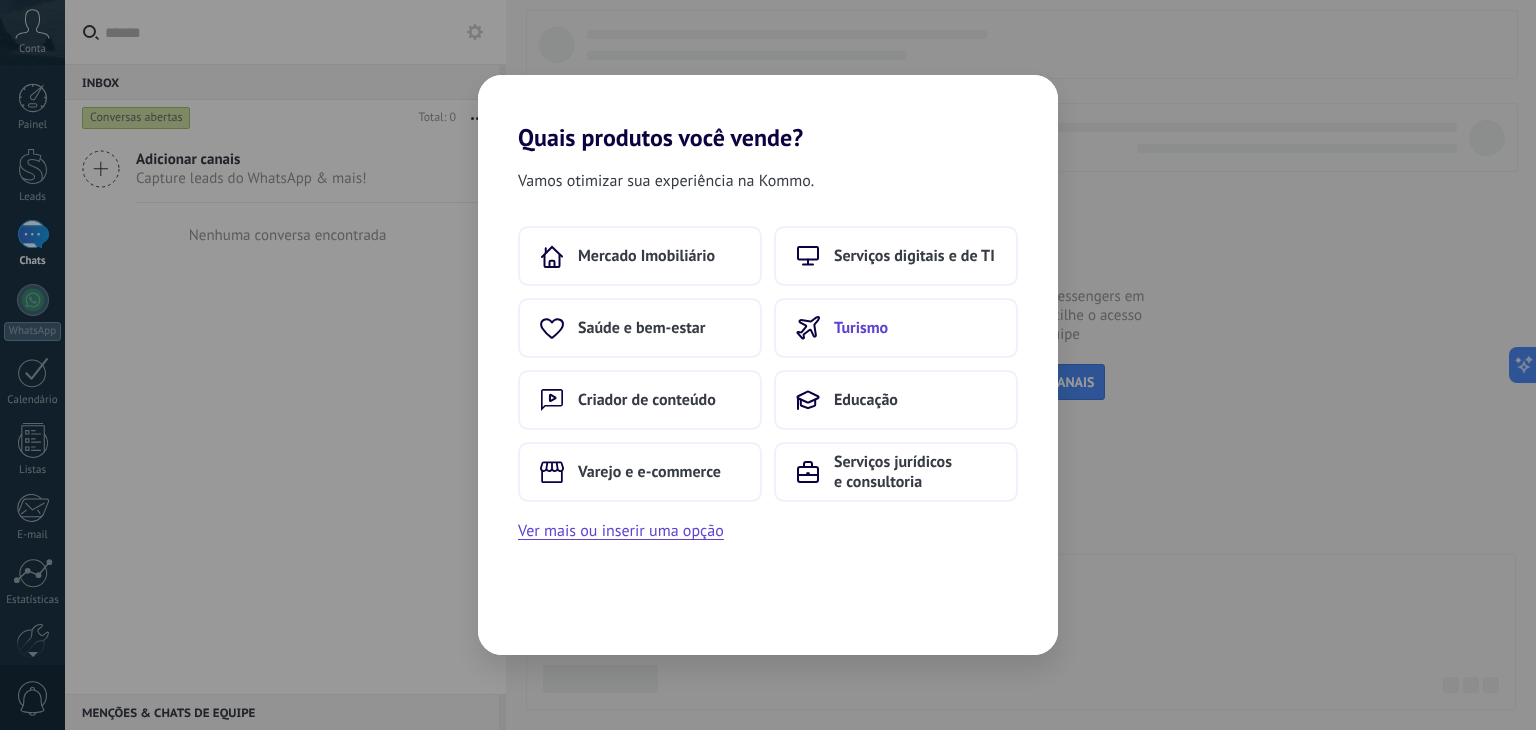 click on "Turismo" at bounding box center (861, 328) 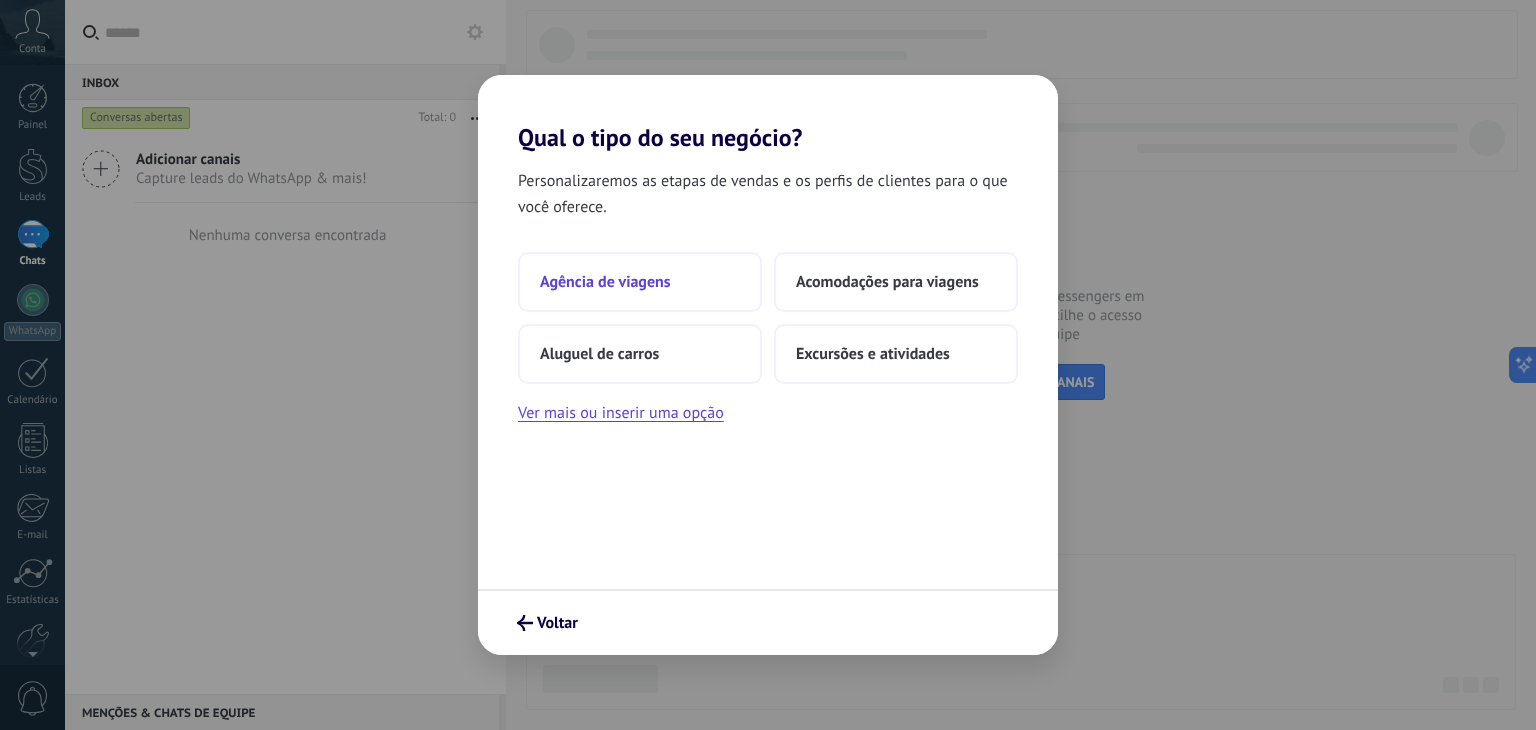 click on "Agência de viagens" at bounding box center (605, 282) 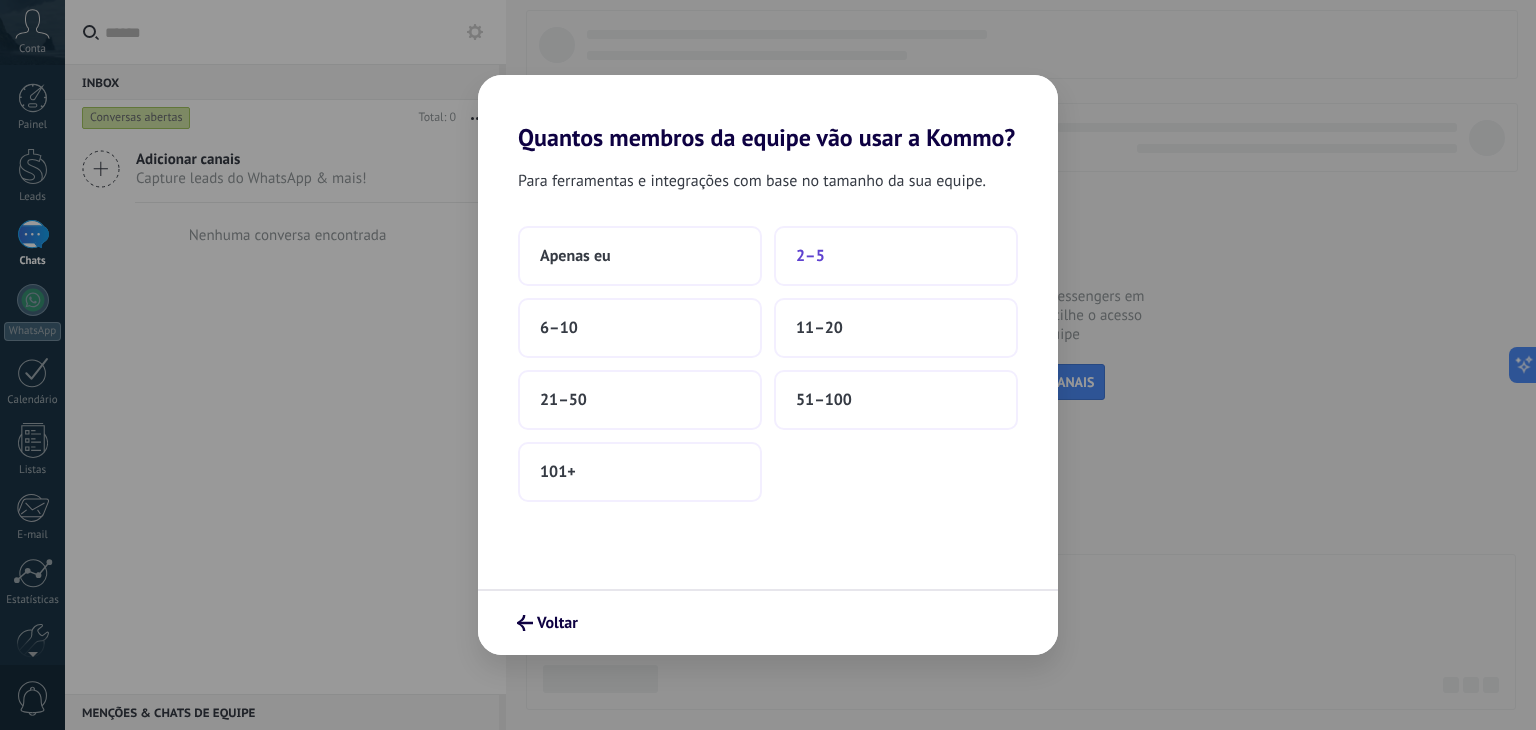 click on "2–5" at bounding box center [896, 256] 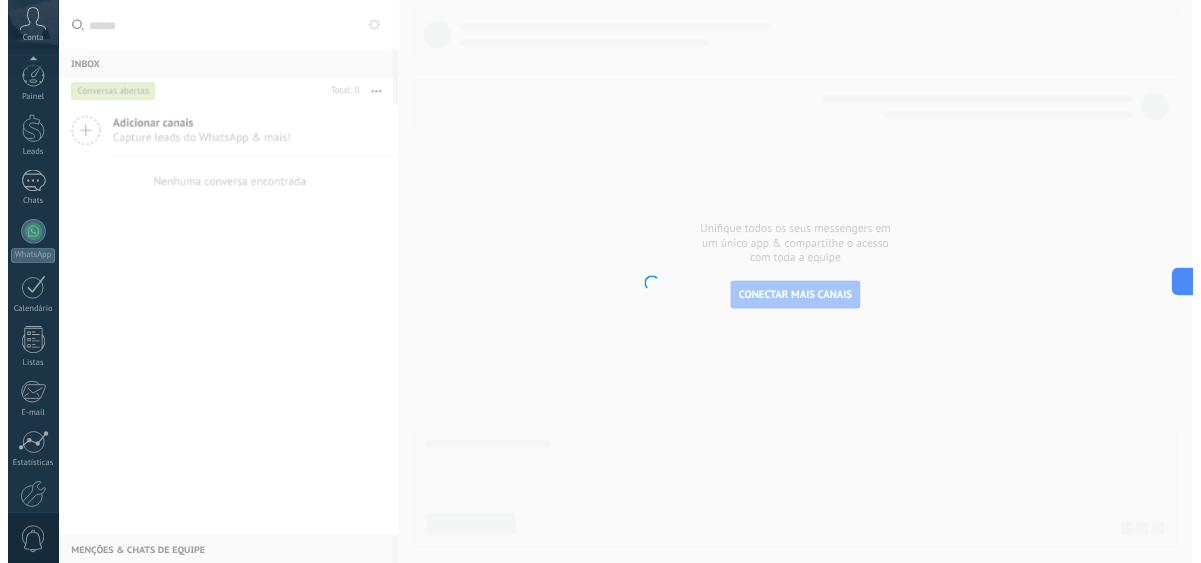 scroll, scrollTop: 101, scrollLeft: 0, axis: vertical 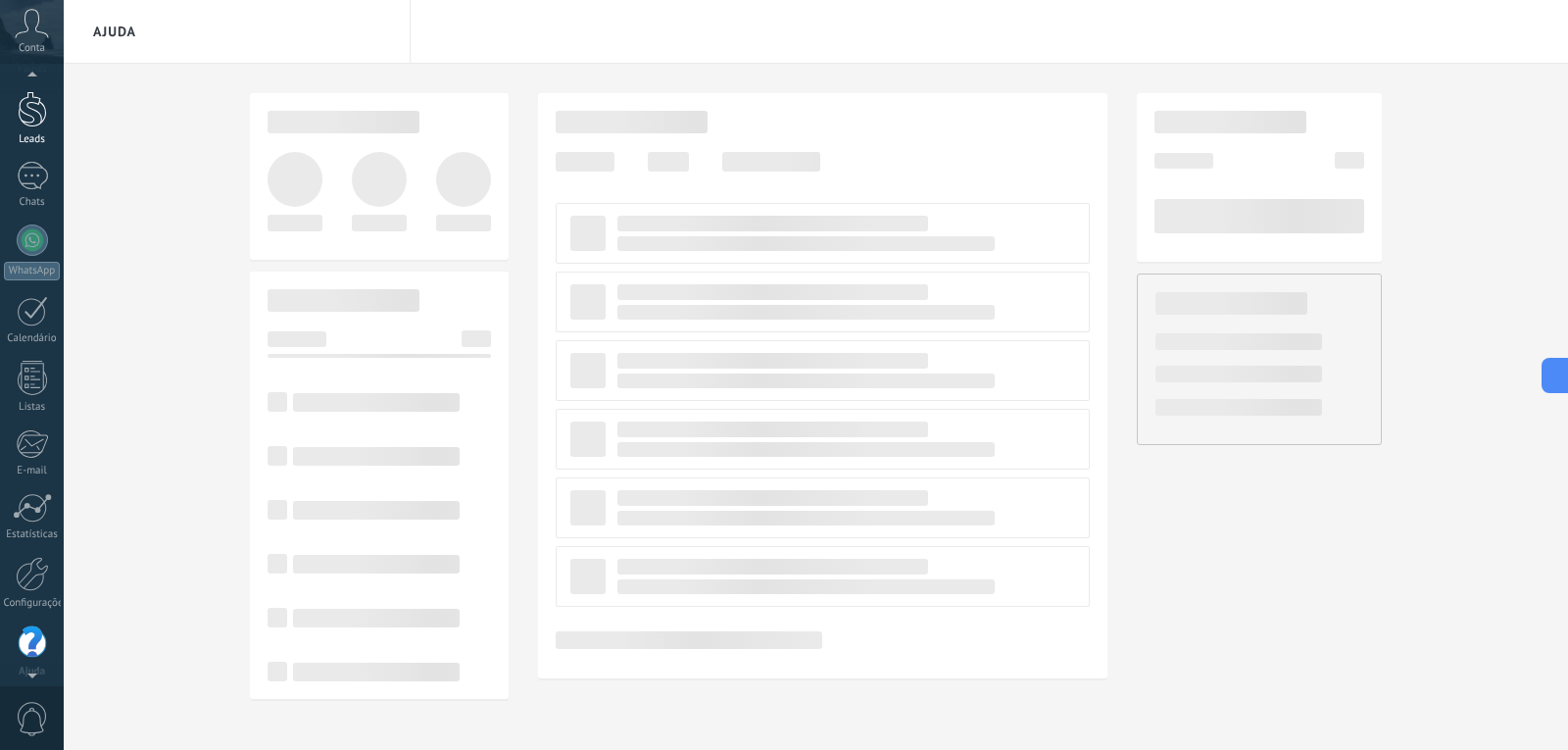 click at bounding box center (32, 109) 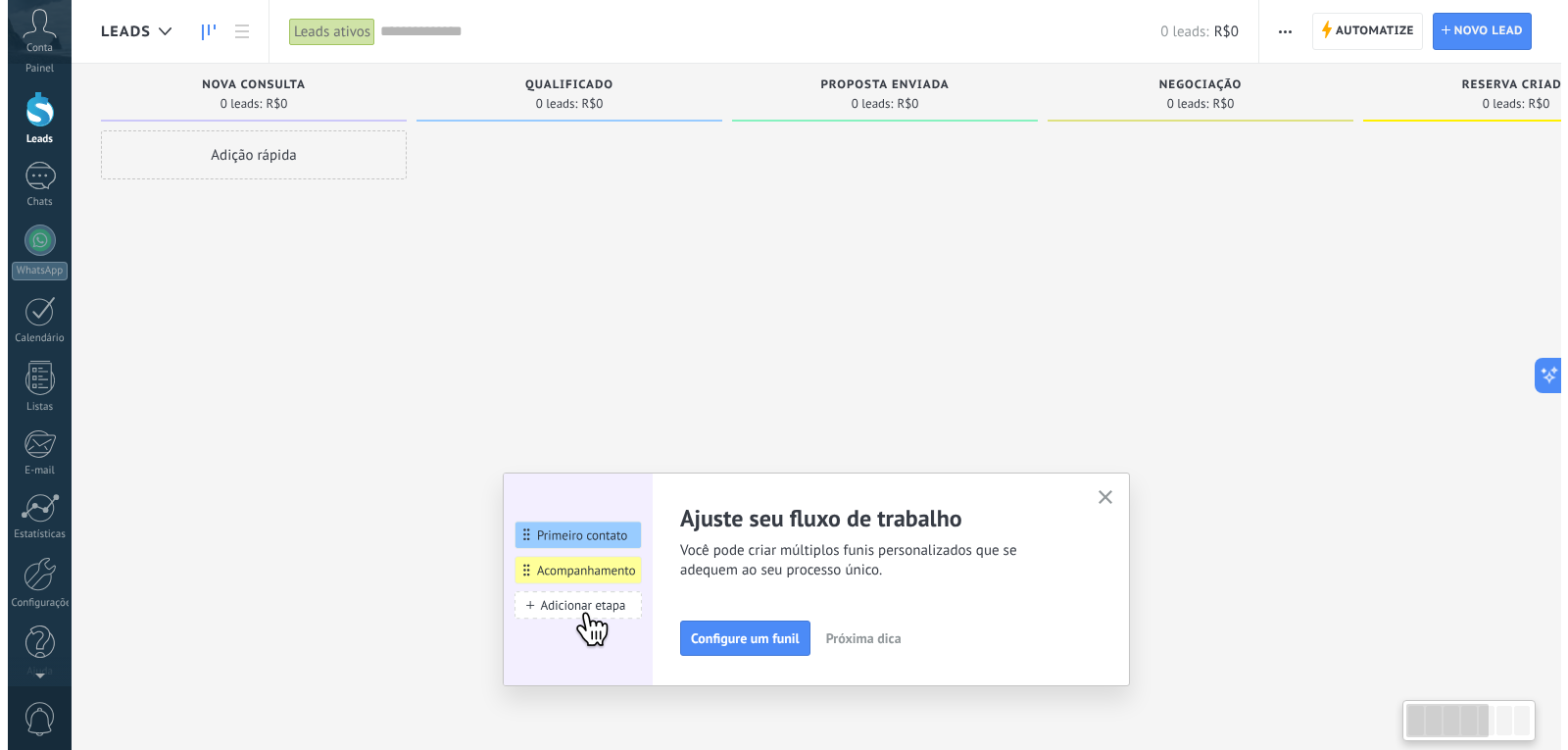 scroll, scrollTop: 0, scrollLeft: 0, axis: both 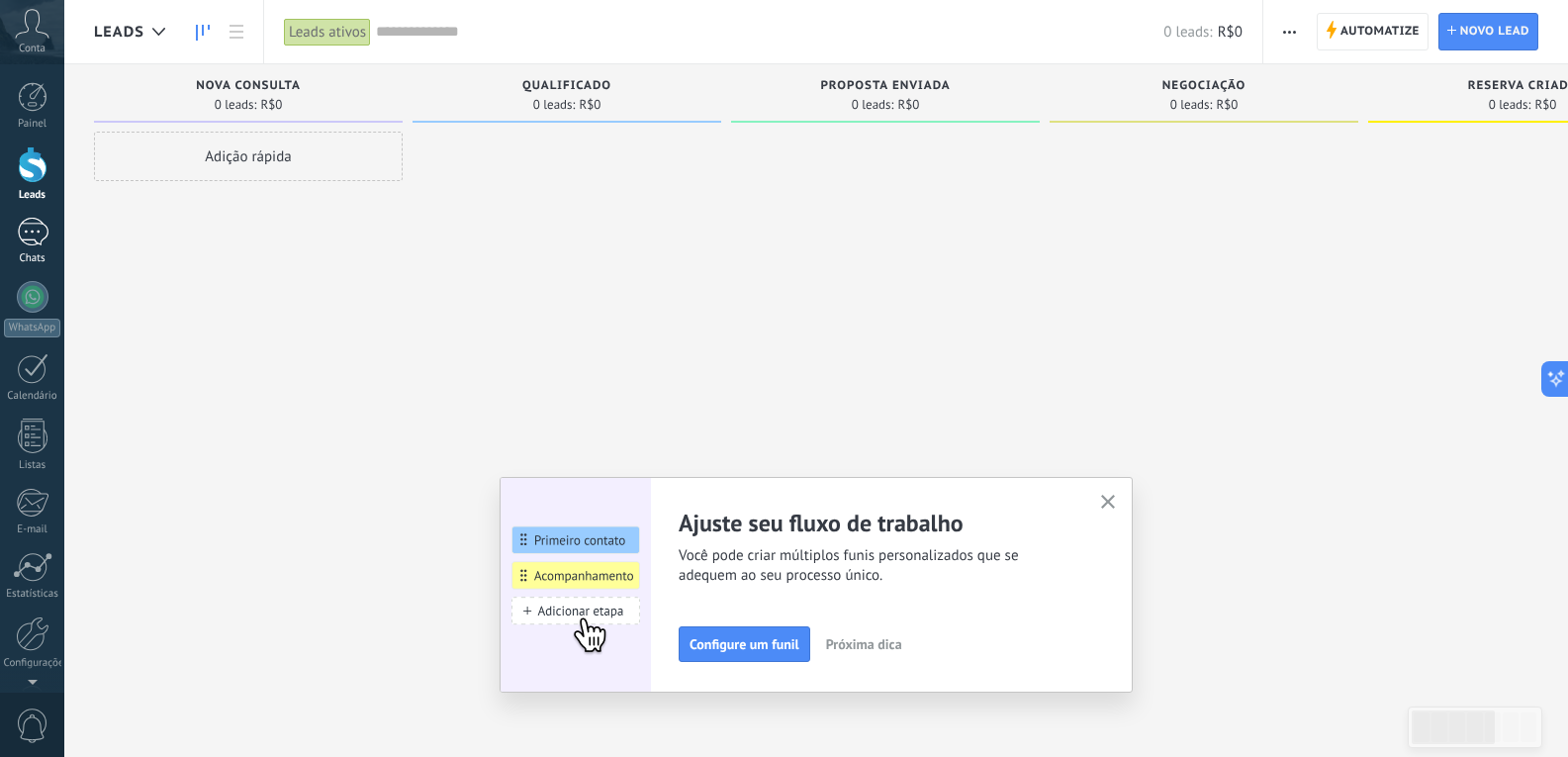click at bounding box center (33, 232) 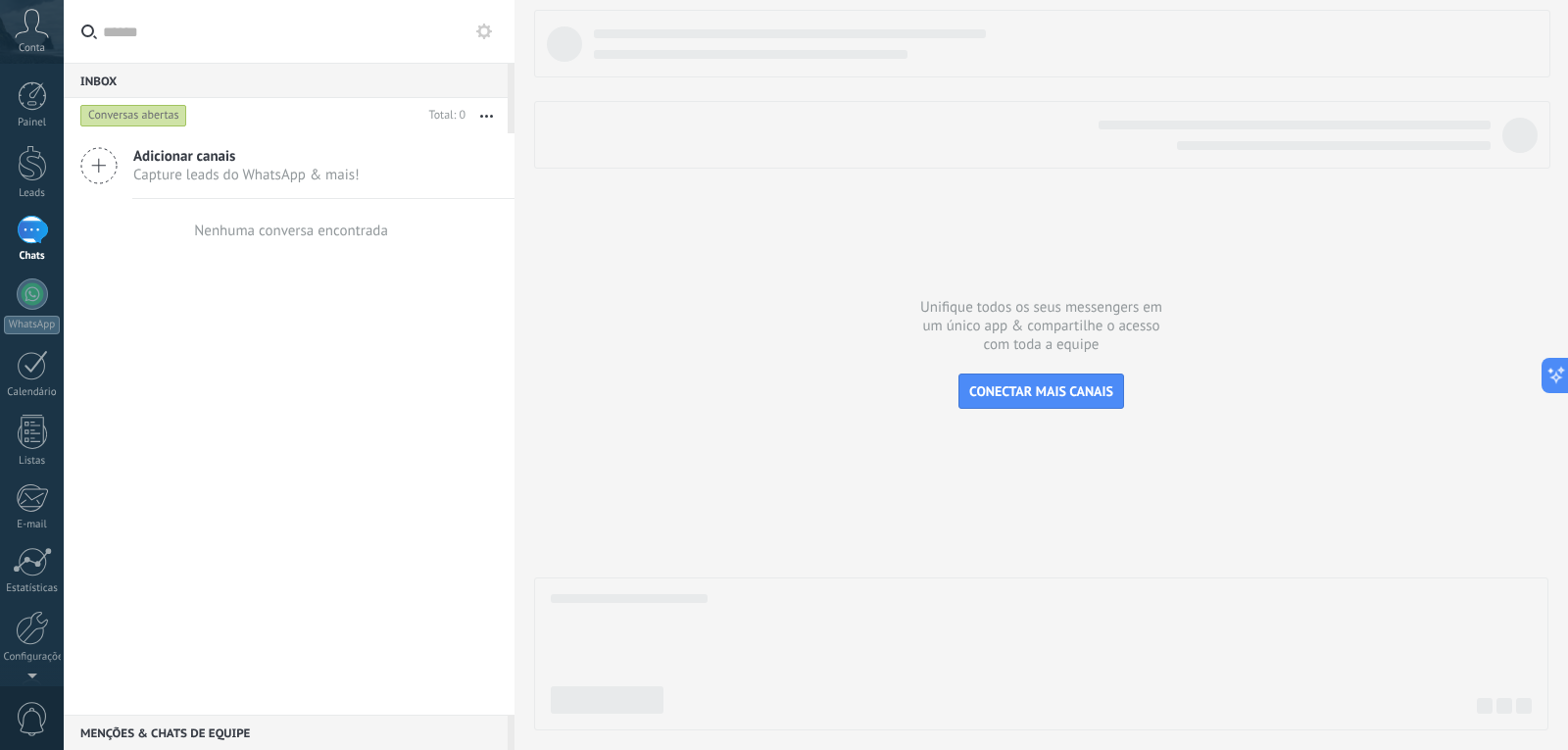 click on "Adicionar canais
Capture leads do WhatsApp & mais!" at bounding box center (289, 166) 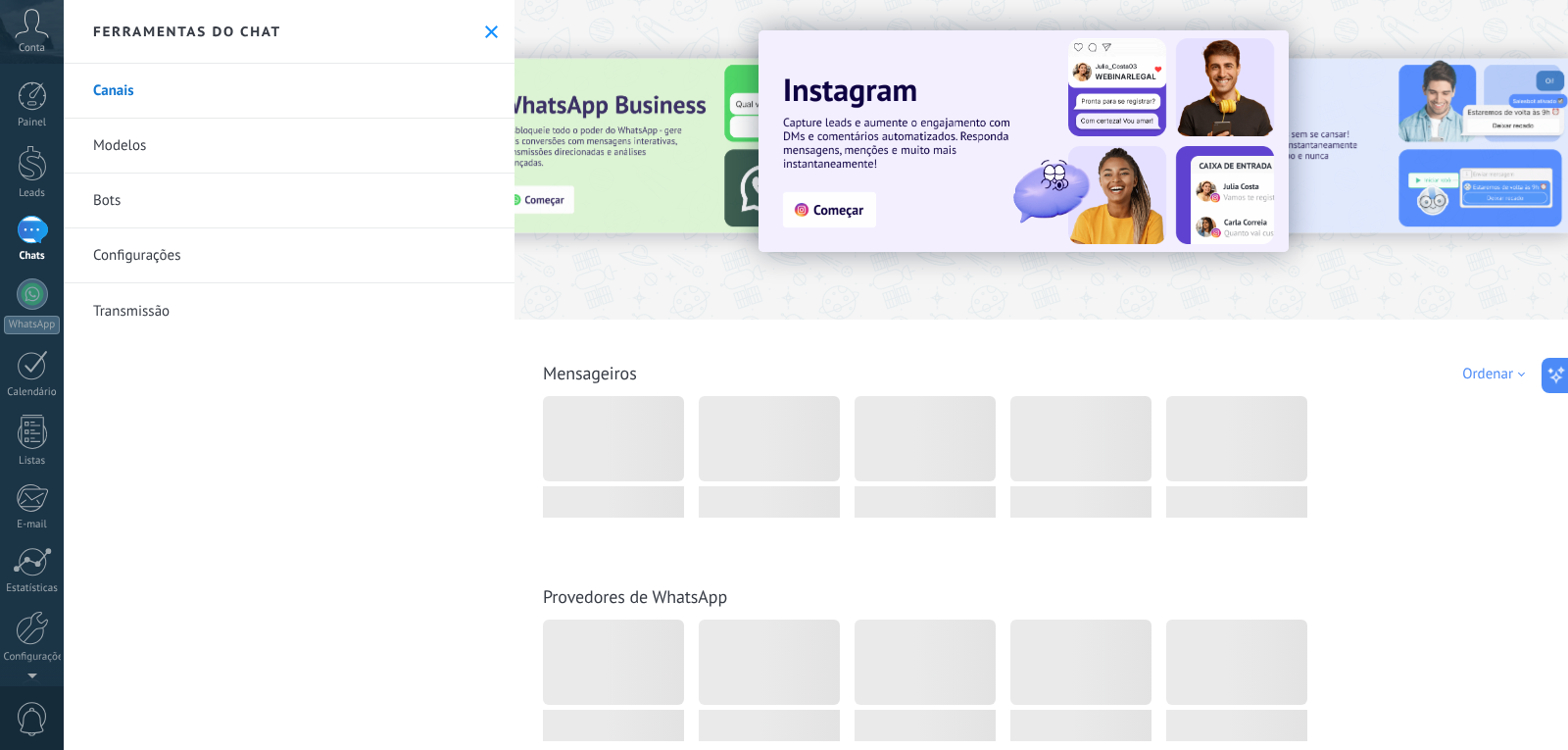 click at bounding box center [1023, 141] 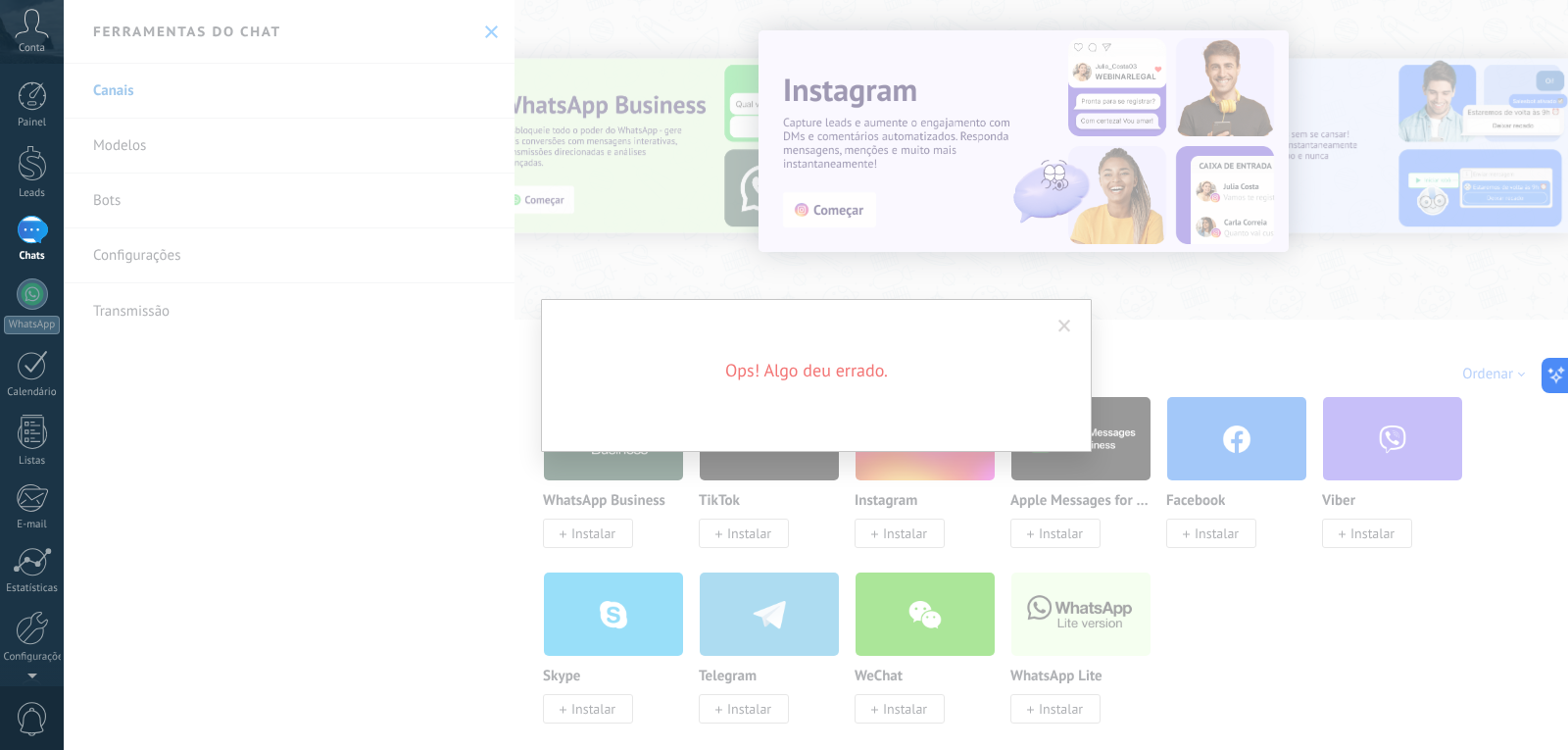 click at bounding box center [1064, 326] 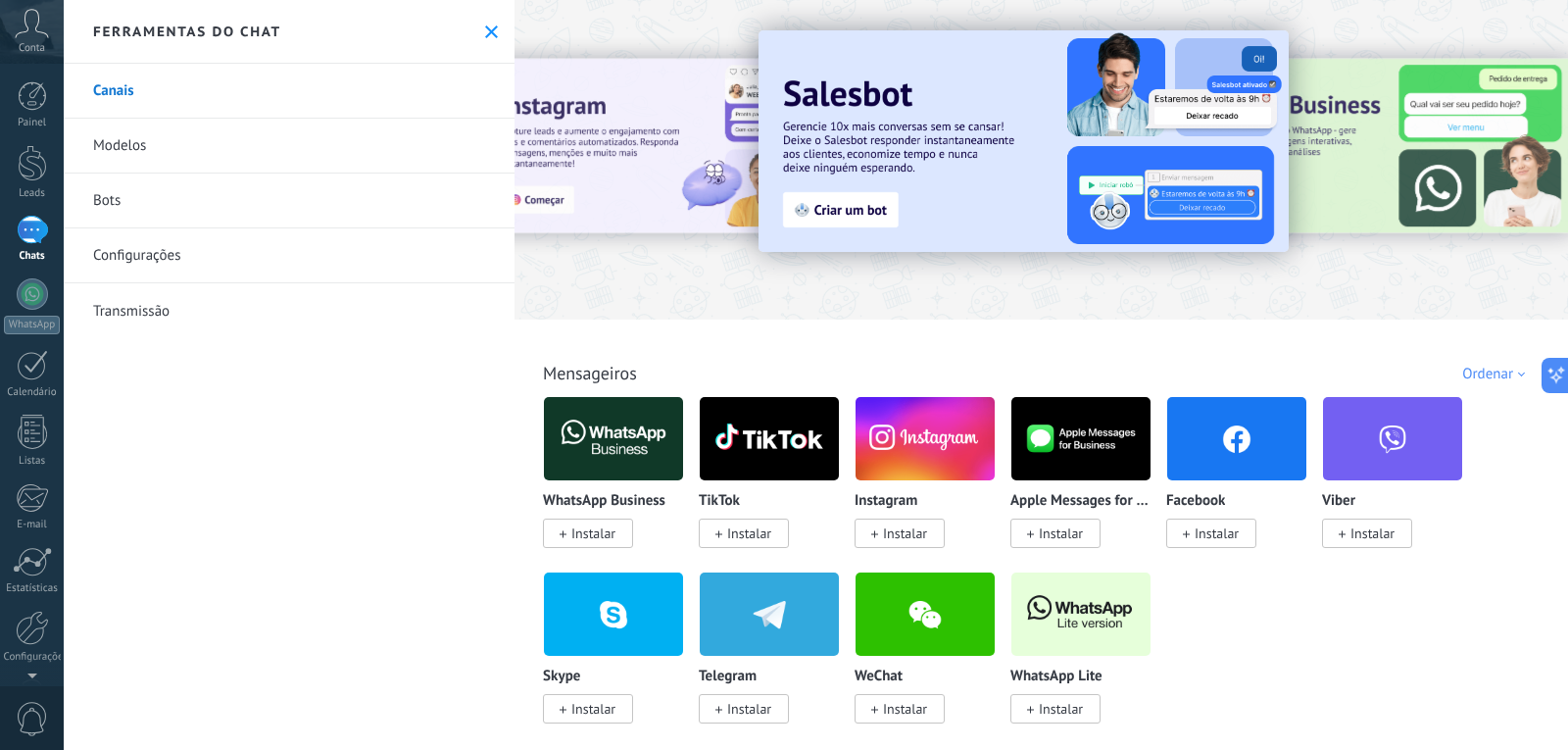 click on "Instalar" at bounding box center (905, 533) 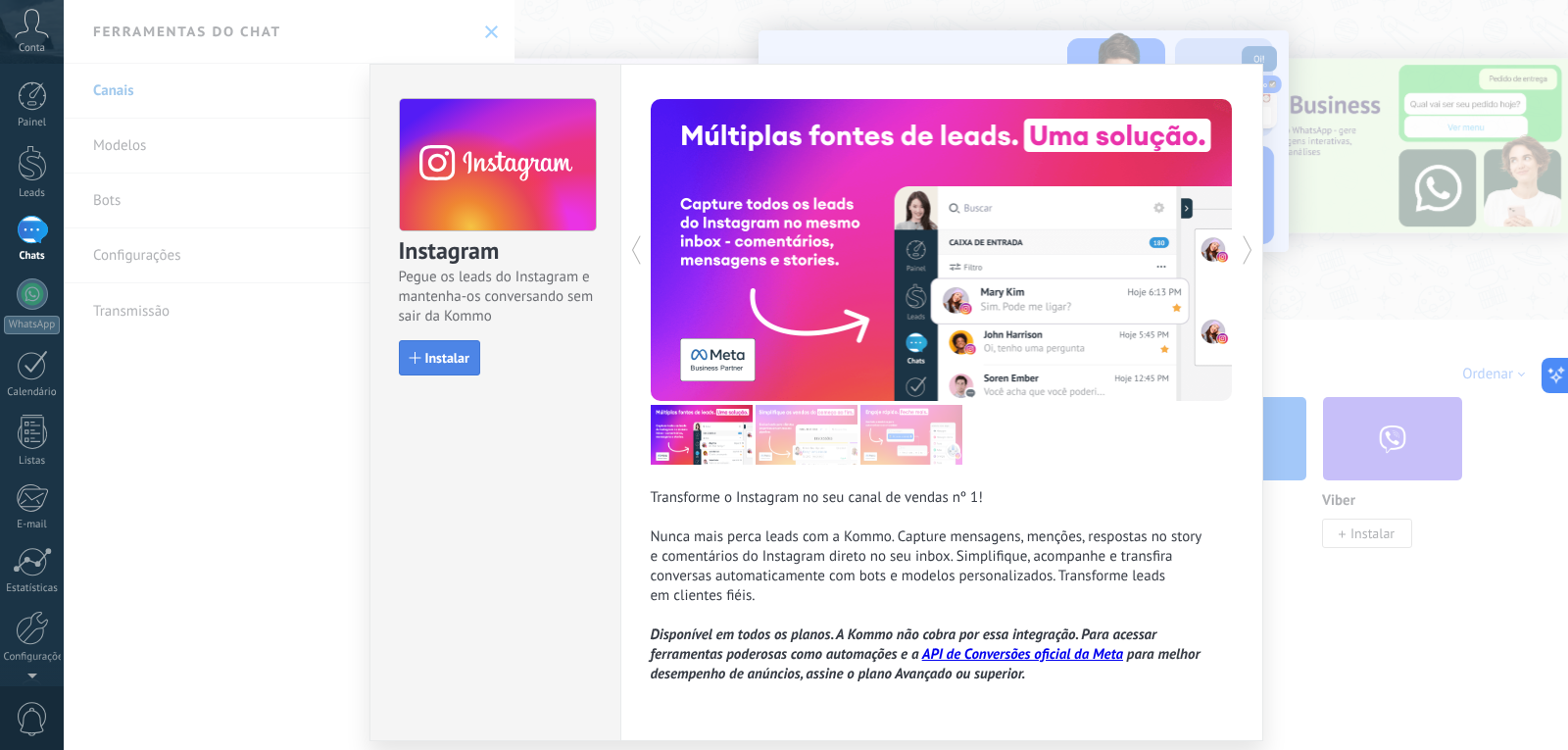 click on "Instalar" at bounding box center (439, 358) 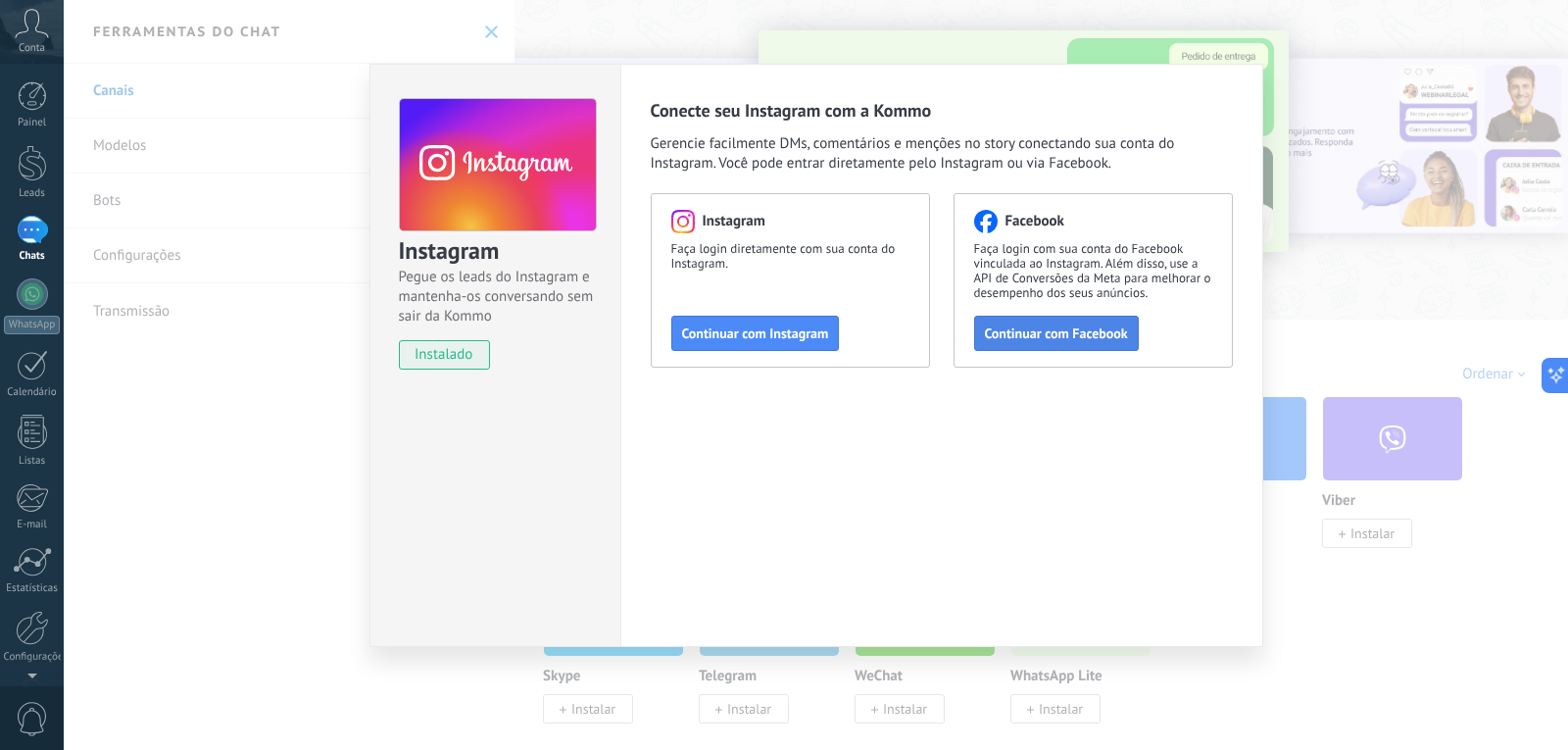 click on "Continuar com Facebook" at bounding box center (1056, 333) 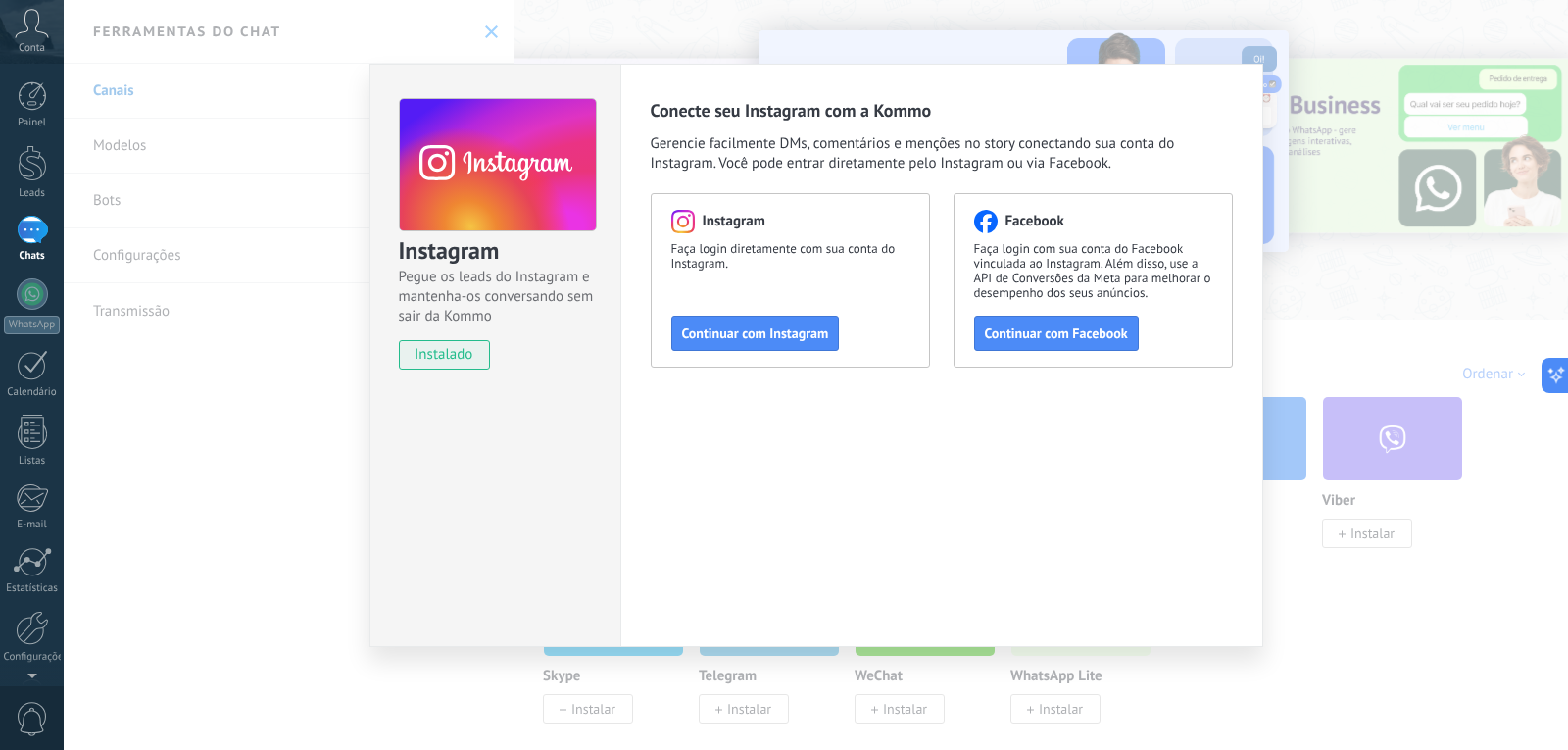 click on "Instagram Pegue os leads do Instagram e mantenha-os conversando sem sair da Kommo instalado Conecte seu Instagram com a Kommo Gerencie facilmente DMs, comentários e menções no story conectando sua conta do Instagram. Você pode entrar diretamente pelo Instagram ou via Facebook. Instagram Faça login diretamente com sua conta do Instagram. Continuar com Instagram Facebook Faça login com sua conta do Facebook vinculada ao Instagram. Além disso, use a API de Conversões da Meta para melhorar o desempenho dos seus anúncios. Continuar com Facebook" at bounding box center [815, 375] 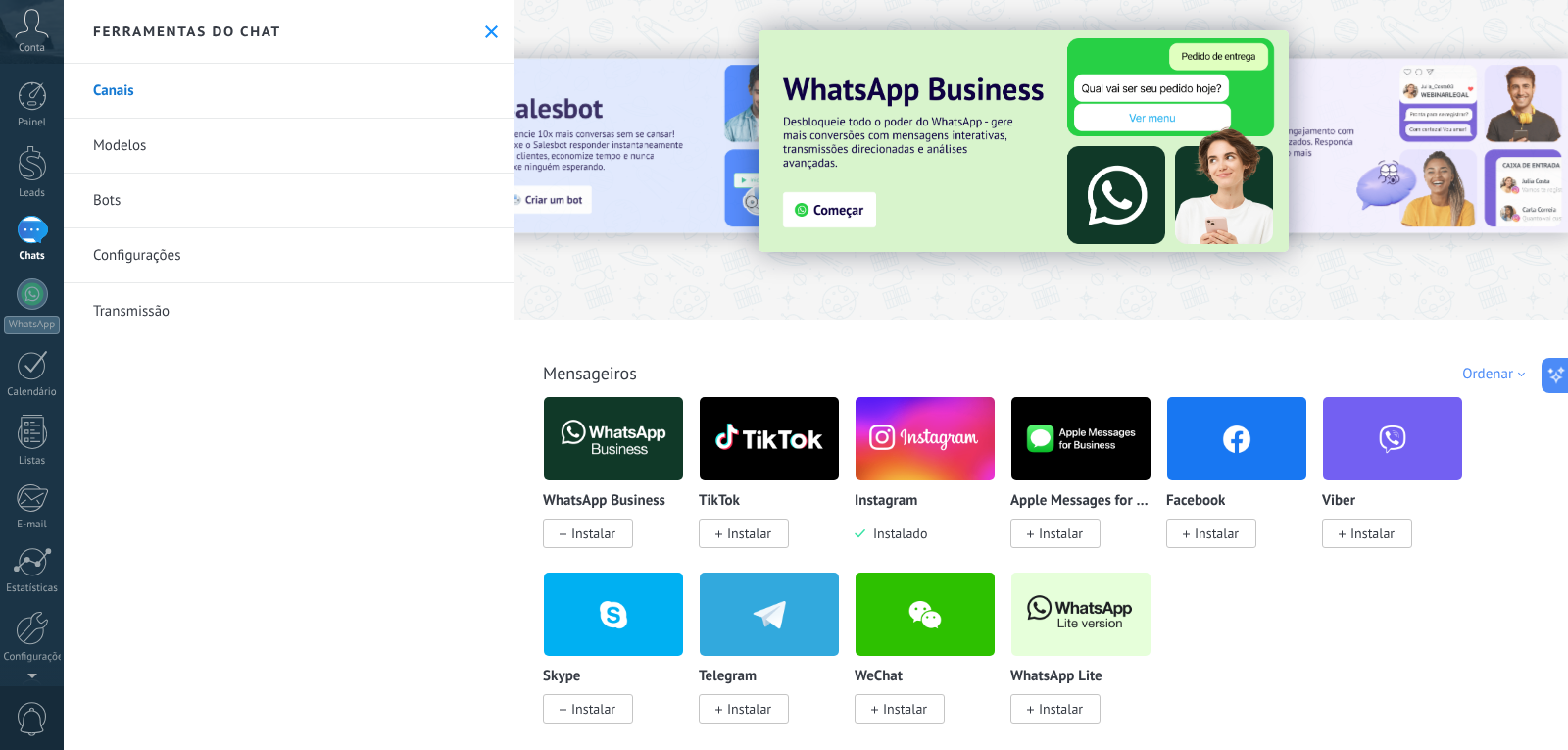 click on "Todos Cx. Entrada Automações Fonte do lead Instalado Minhas inscrições  Ordenar Escolhas da equipe Tendências Mais populares Mais recentes Mensageiros WhatsApp Business Instalar TikTok Instalar Instagram Instalar Apple Messages for Business Instalar Facebook Instalar Viber Instalar Skype Instalar Telegram Instalar WeChat Instalar WhatsApp Lite Instalar Chatbots no WhatsApp Instalar Whatsapp por Whatcrm e Telphin Instalar  Whatsapp por YouMessages Instalar E-commerce Shopify Instalar Mercado Livre Instalar Nuvemshop / Tiendanube Instalar WooCommerce Instalar Lazada Instalar Hotmart por 7Club Instalar Eduzz por 7Club Instalar Kiwify por 7Club Instalar Opencart/OcStore by Devamo Instalar Kirvano por 7Club Instalar Bate-papo ao vivo e outros mensageiros Intercom Instalar Slack Instalar Telegram do Whatcrm Instalar Telegram Group Chats via Komanda F5 Wufoo" at bounding box center (1041, 4161) 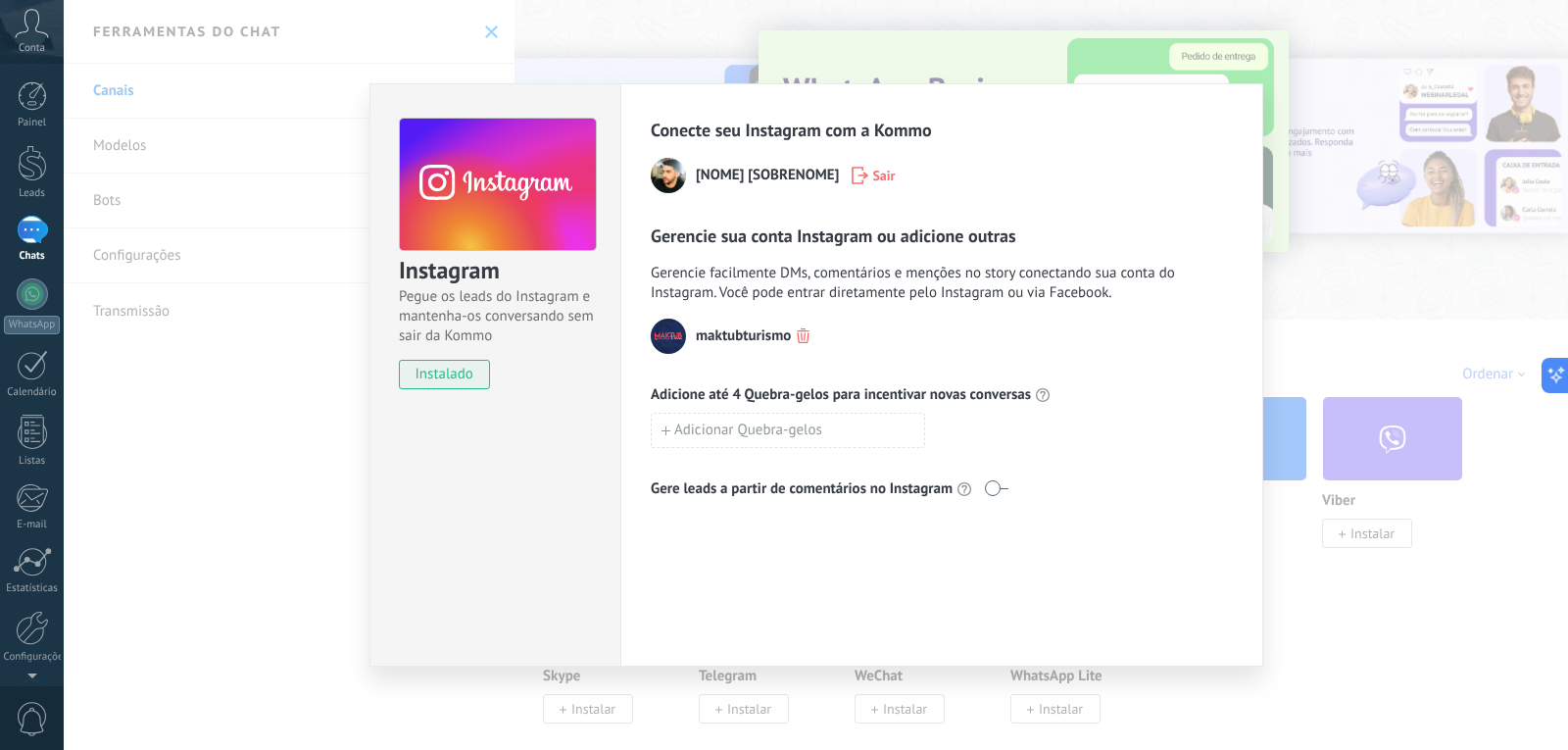 click on "Conta" at bounding box center [31, 31] 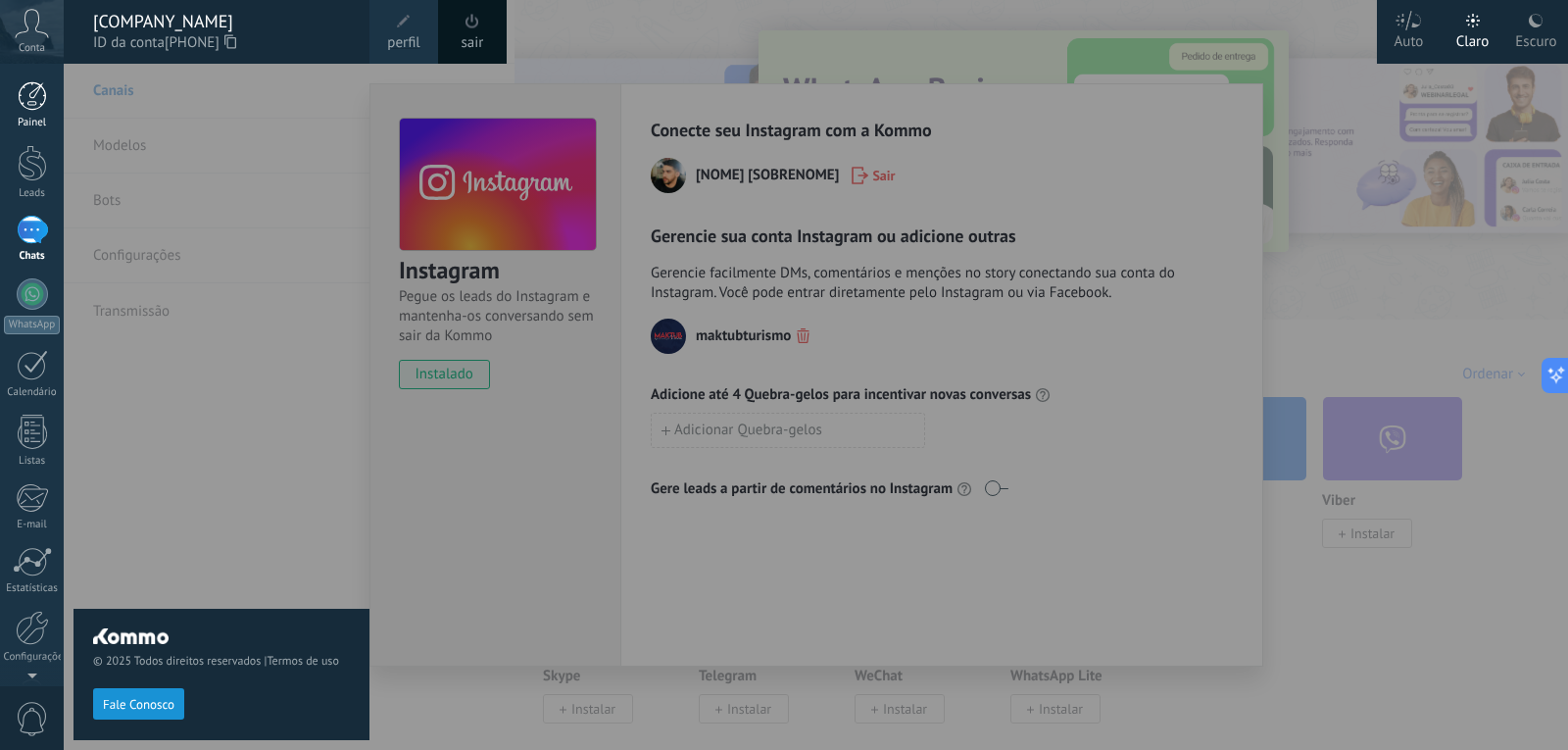 click at bounding box center (32, 96) 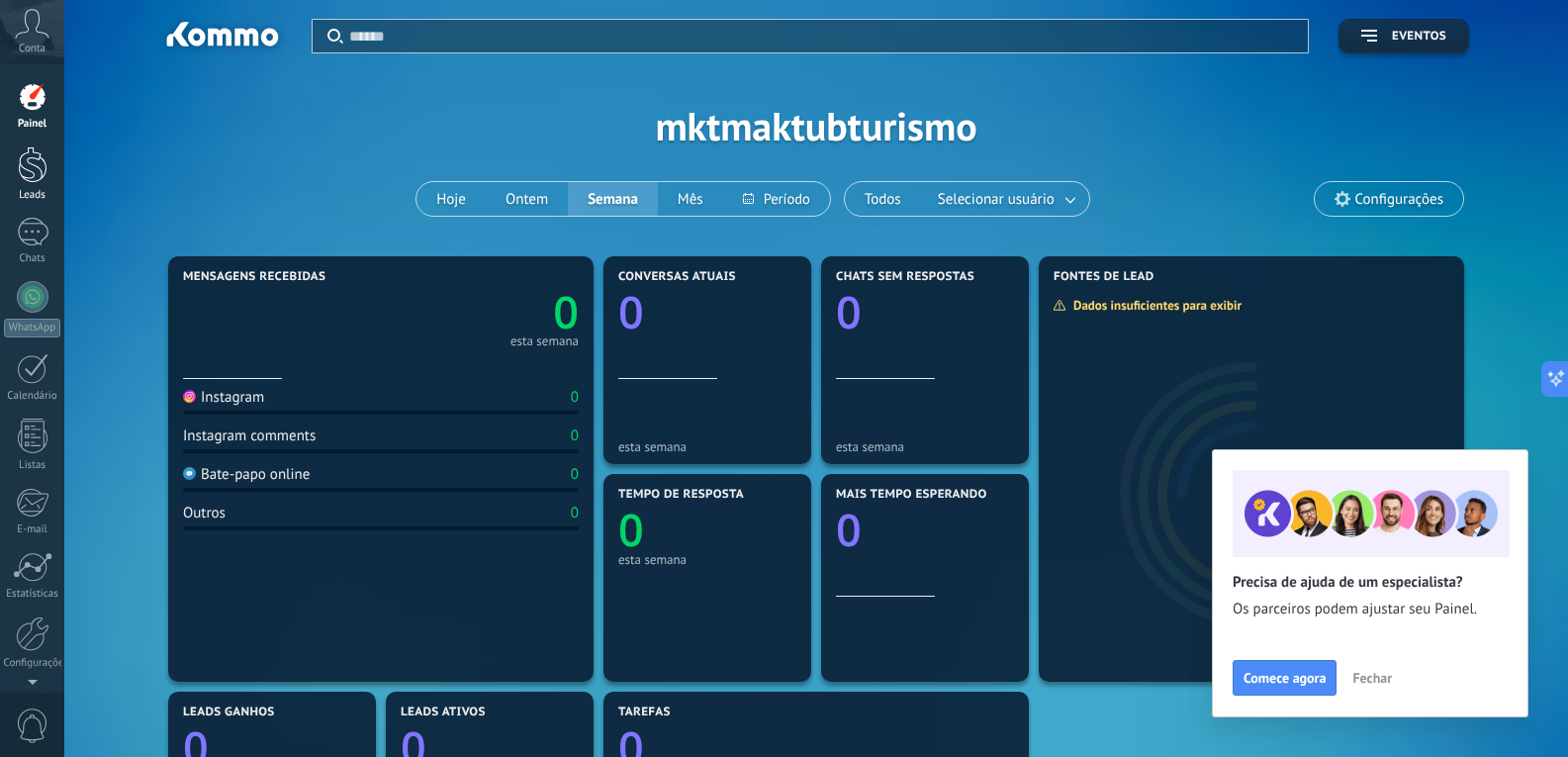 click on "Leads" at bounding box center (32, 174) 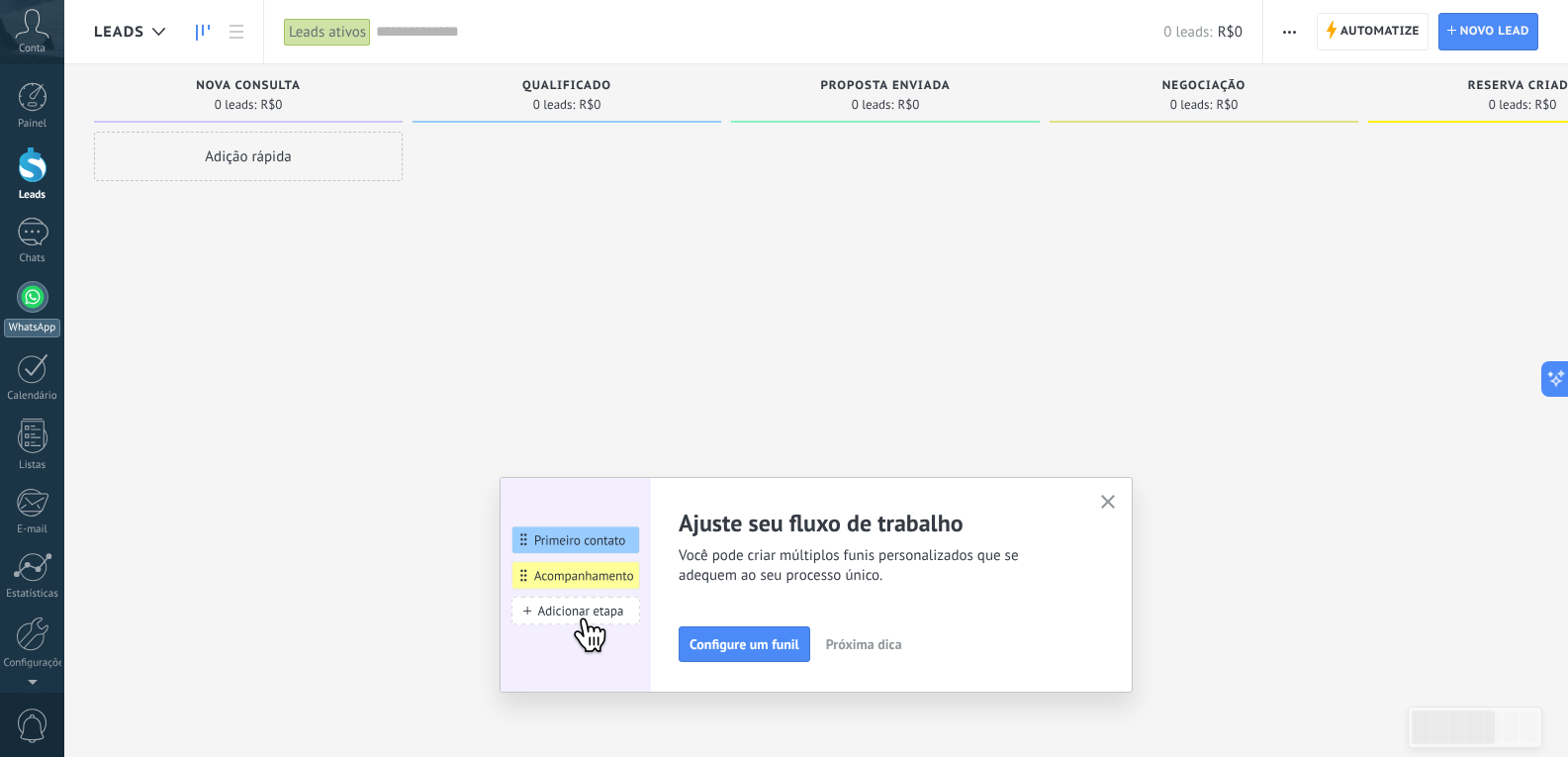 click at bounding box center [33, 297] 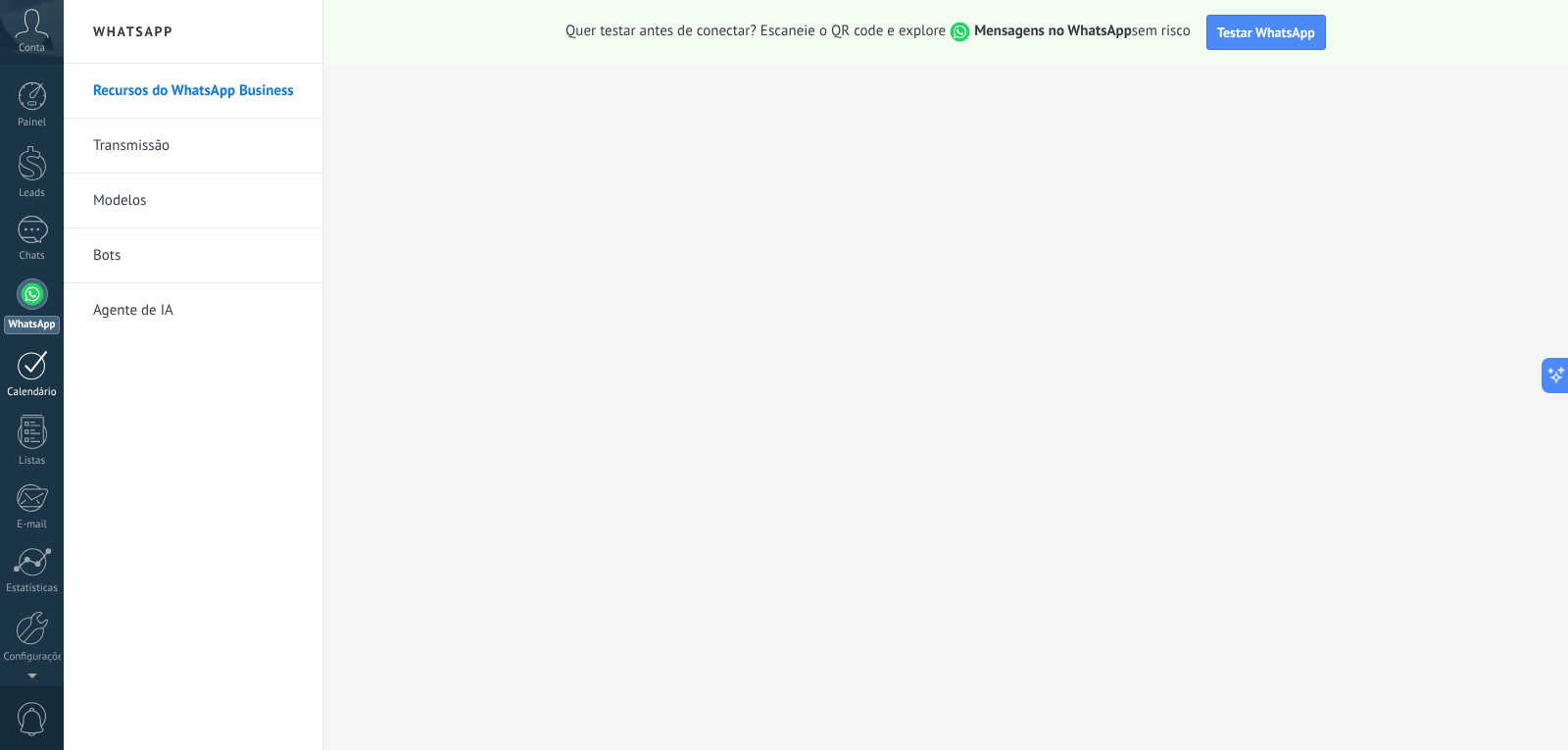 click at bounding box center (32, 365) 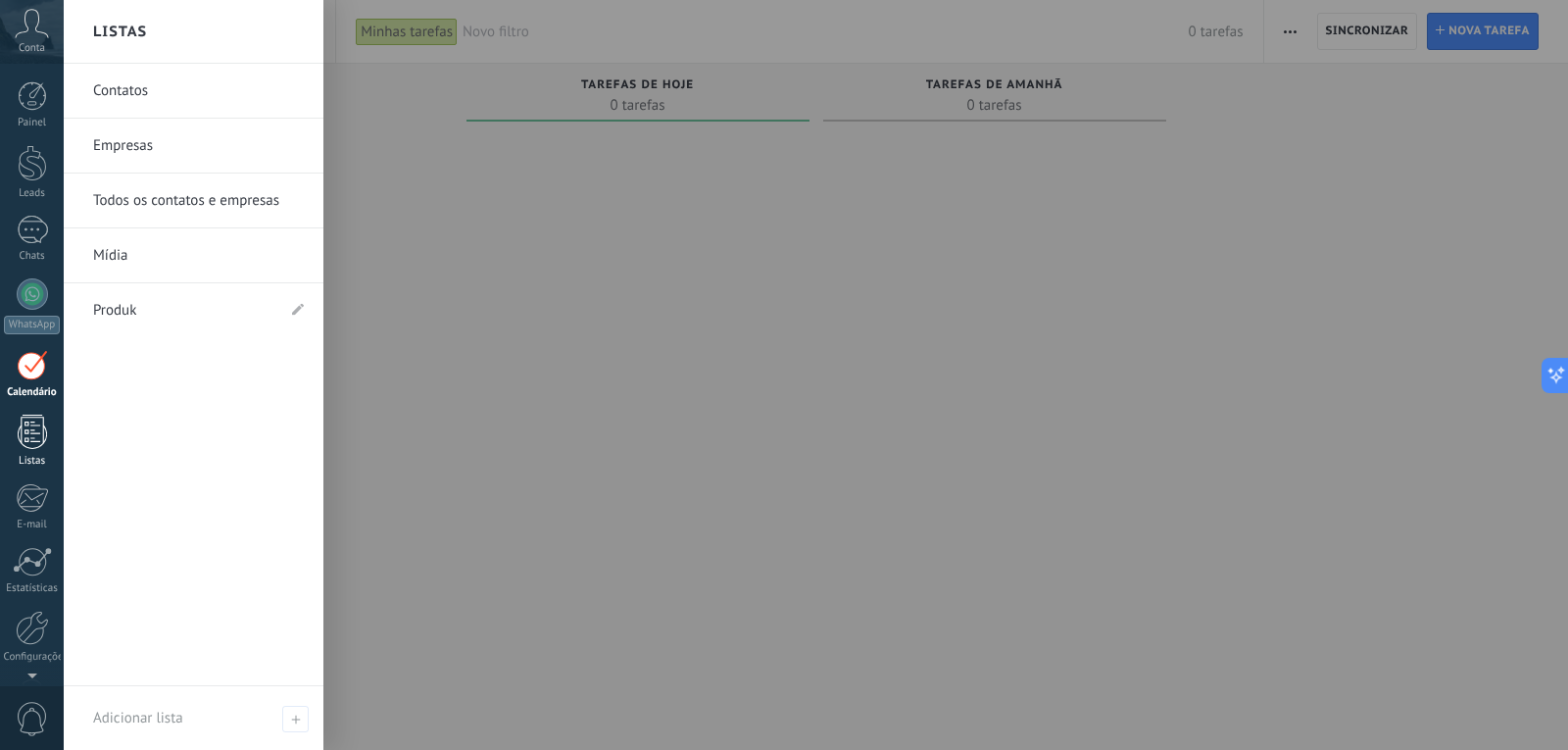 click at bounding box center [32, 431] 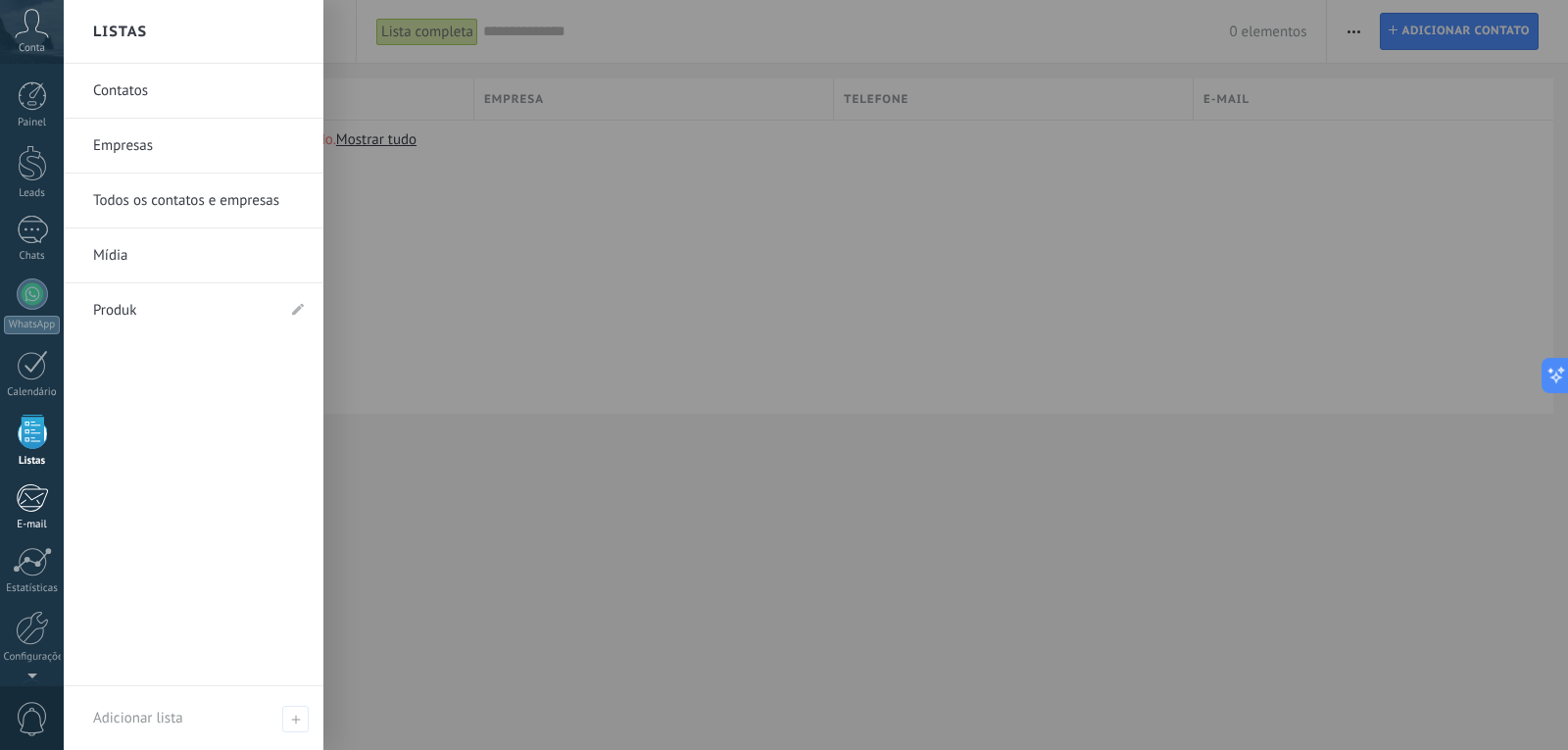 click at bounding box center (31, 498) 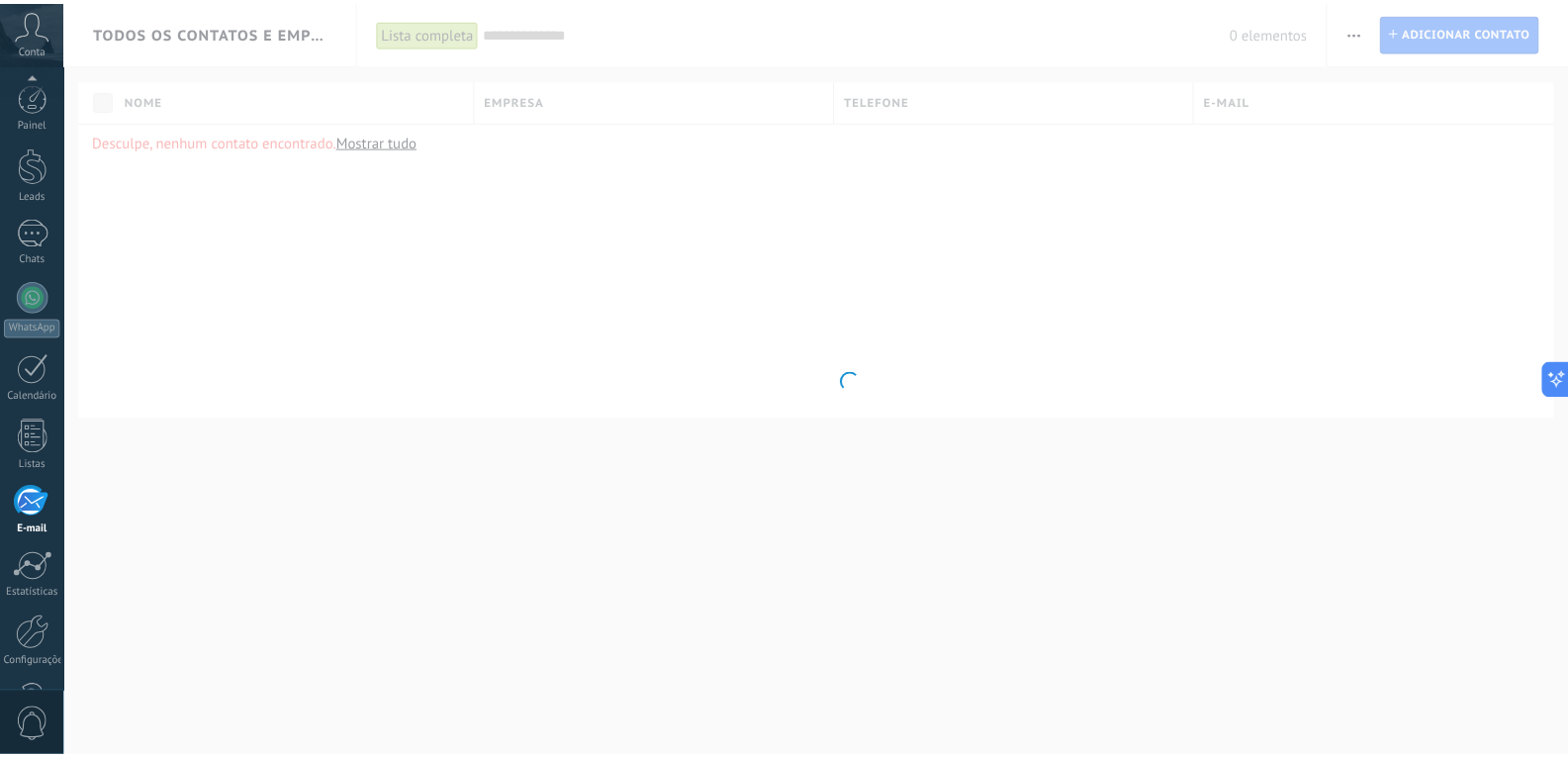 scroll, scrollTop: 66, scrollLeft: 0, axis: vertical 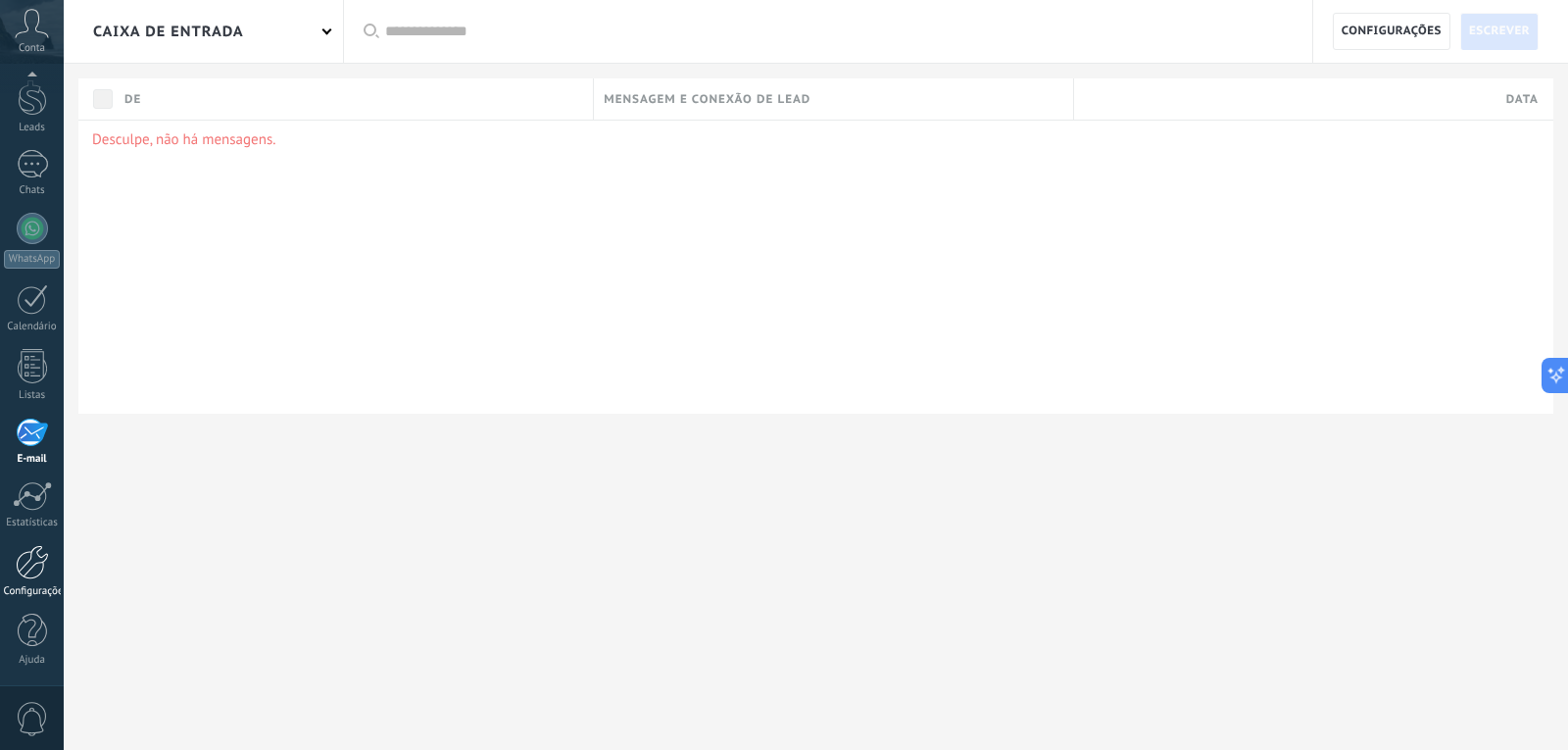 click at bounding box center (32, 562) 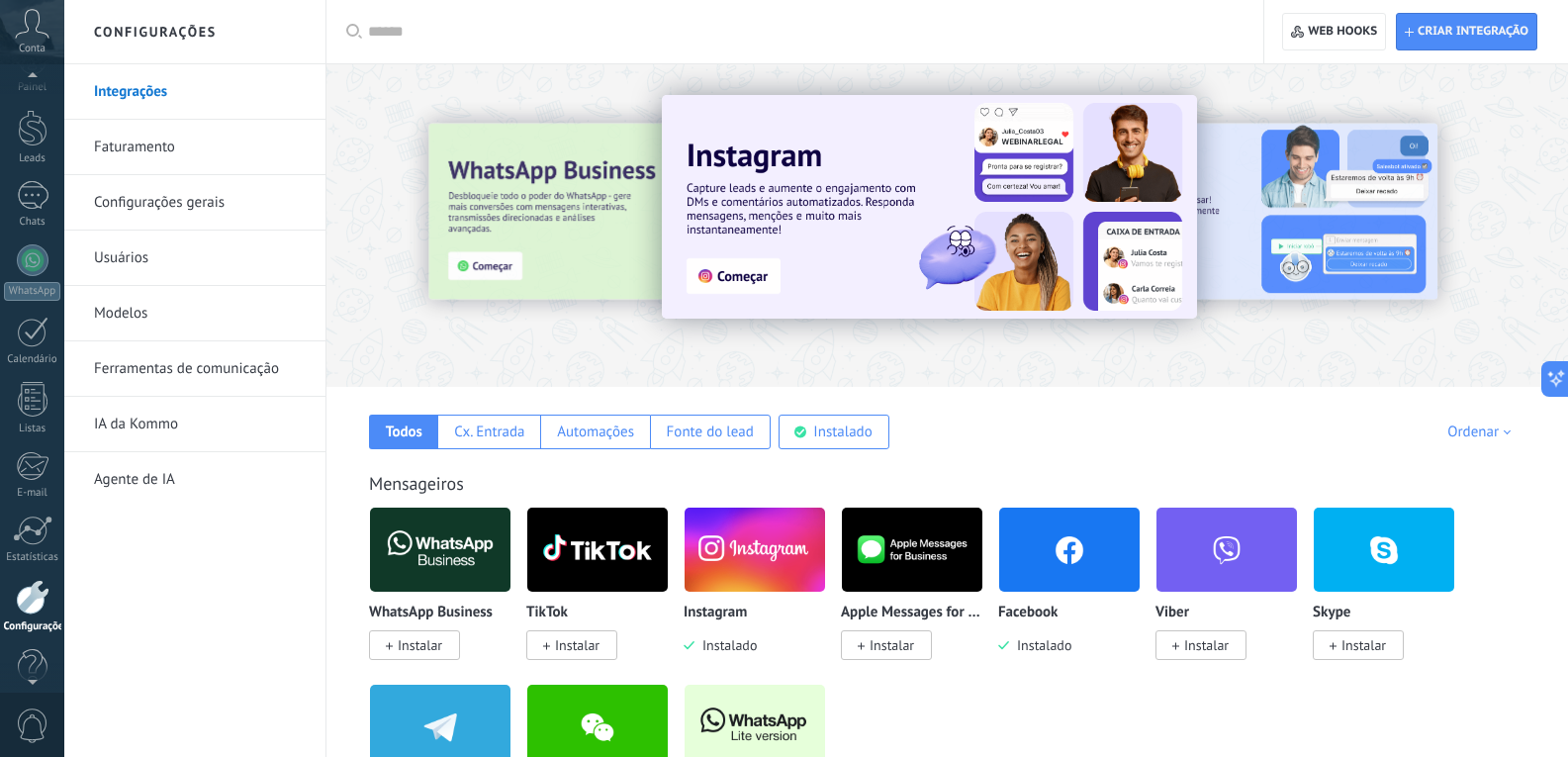 scroll, scrollTop: 66, scrollLeft: 0, axis: vertical 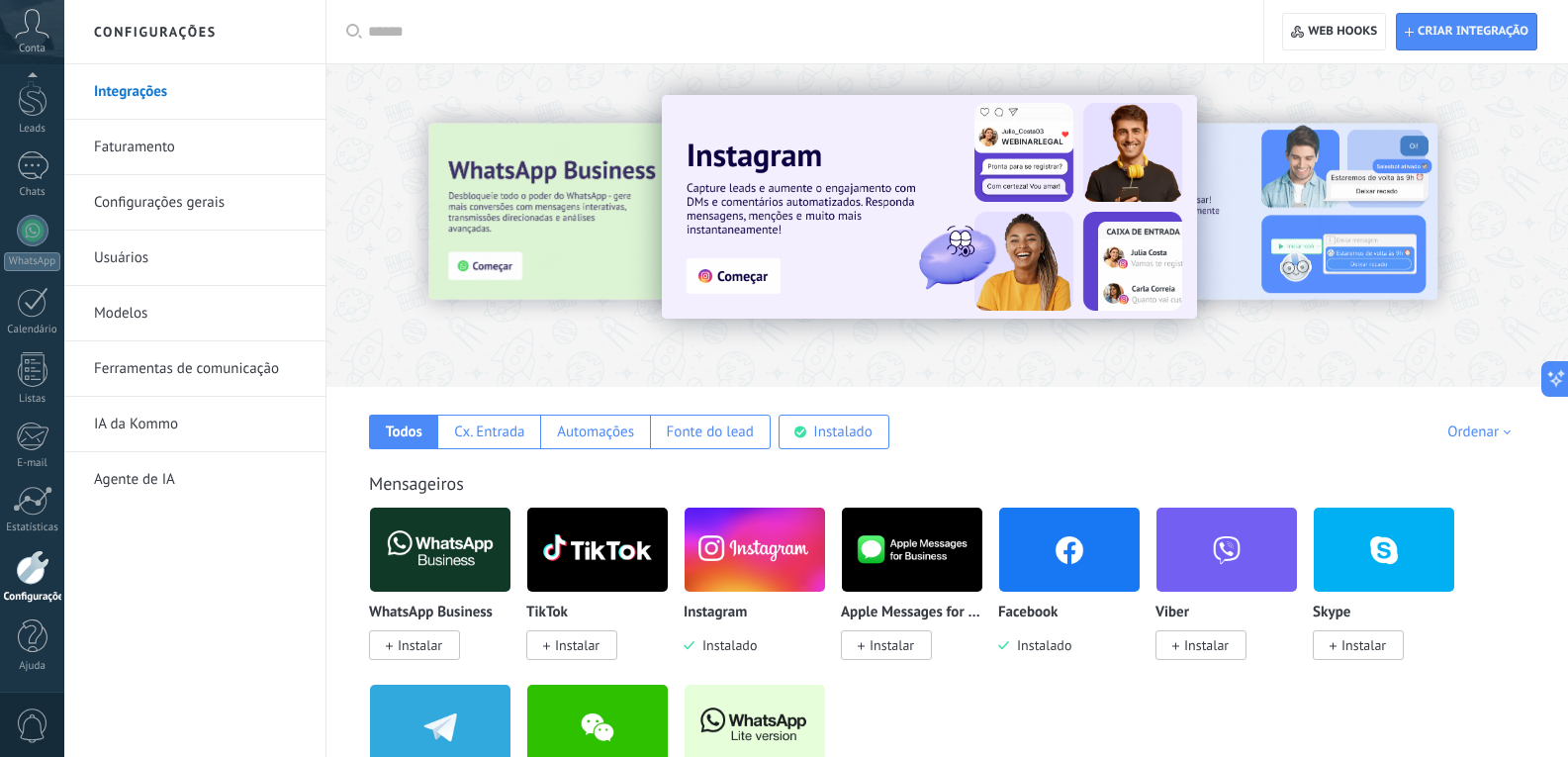 click at bounding box center (755, 549) 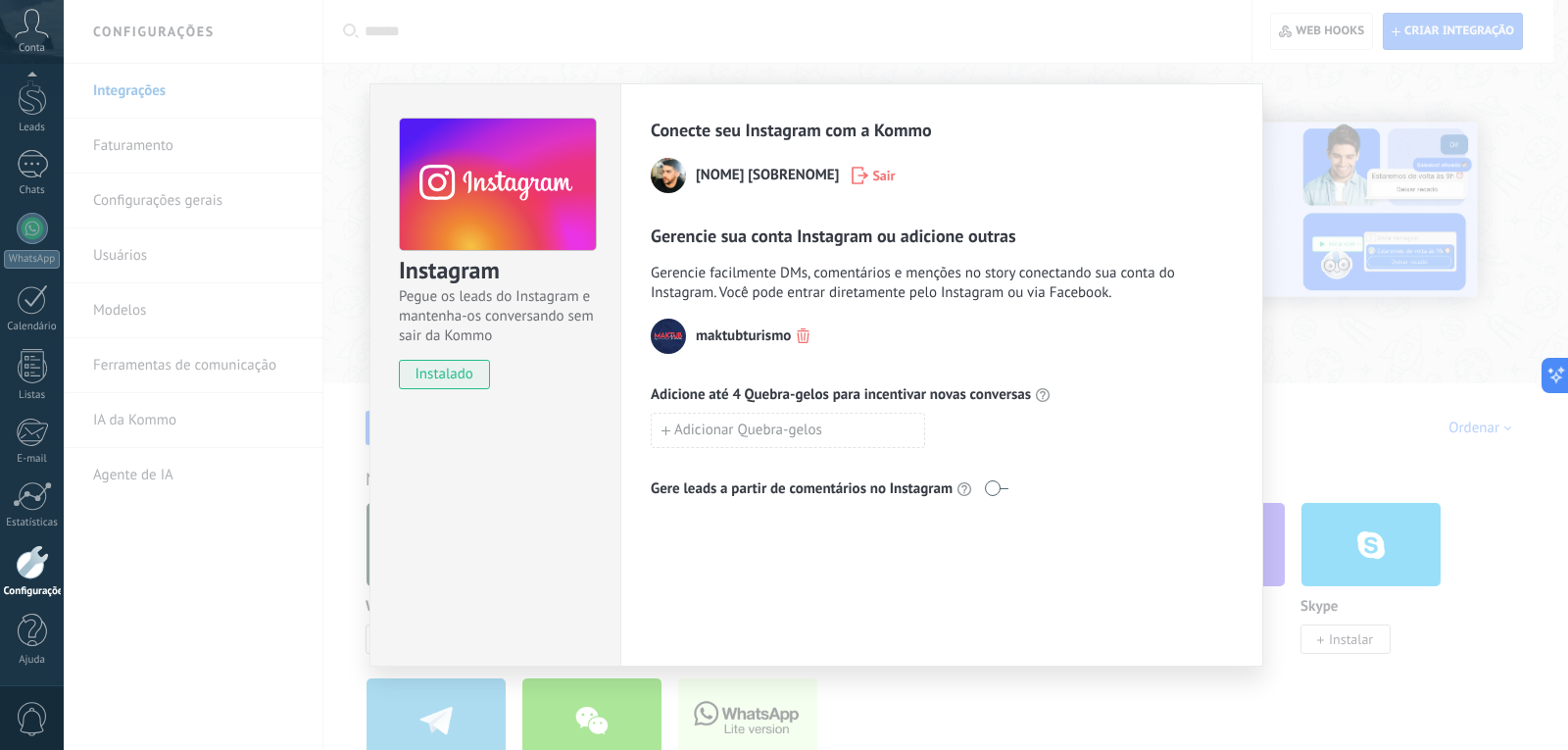 click on "Instagram Pegue os leads do Instagram e mantenha-os conversando sem sair da Kommo instalado Conecte seu Instagram com a Kommo Luís Pereira Sair Gerencie sua conta Instagram ou adicione outras Gerencie facilmente DMs, comentários e menções no story conectando sua conta do Instagram. Você pode entrar diretamente pelo Instagram ou via Facebook. maktubturismo Adicione até 4 Quebra-gelos para incentivar novas conversas Adicionar Quebra-gelos Gere leads a partir de comentários no Instagram" at bounding box center (815, 375) 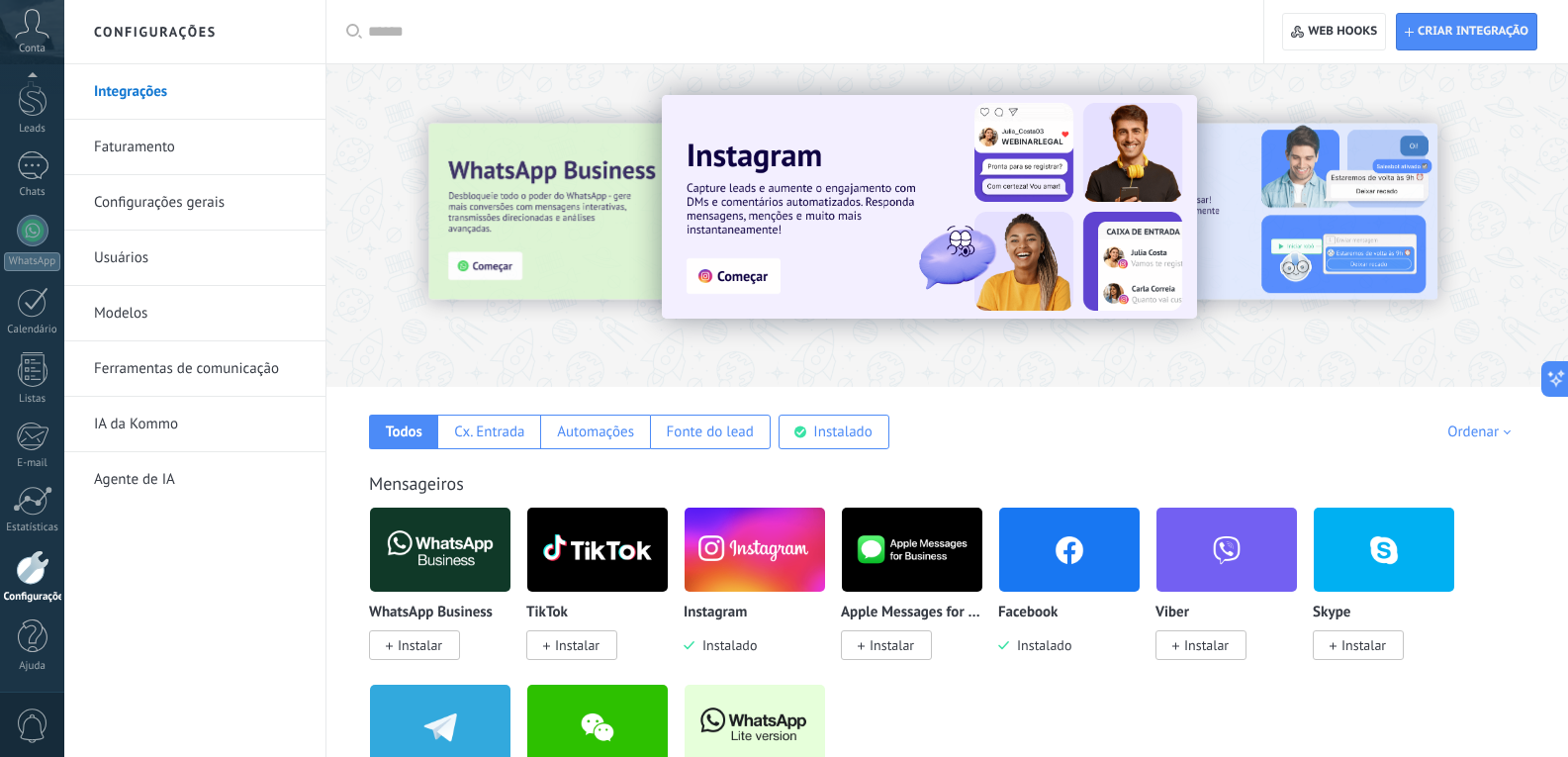 click at bounding box center [929, 207] 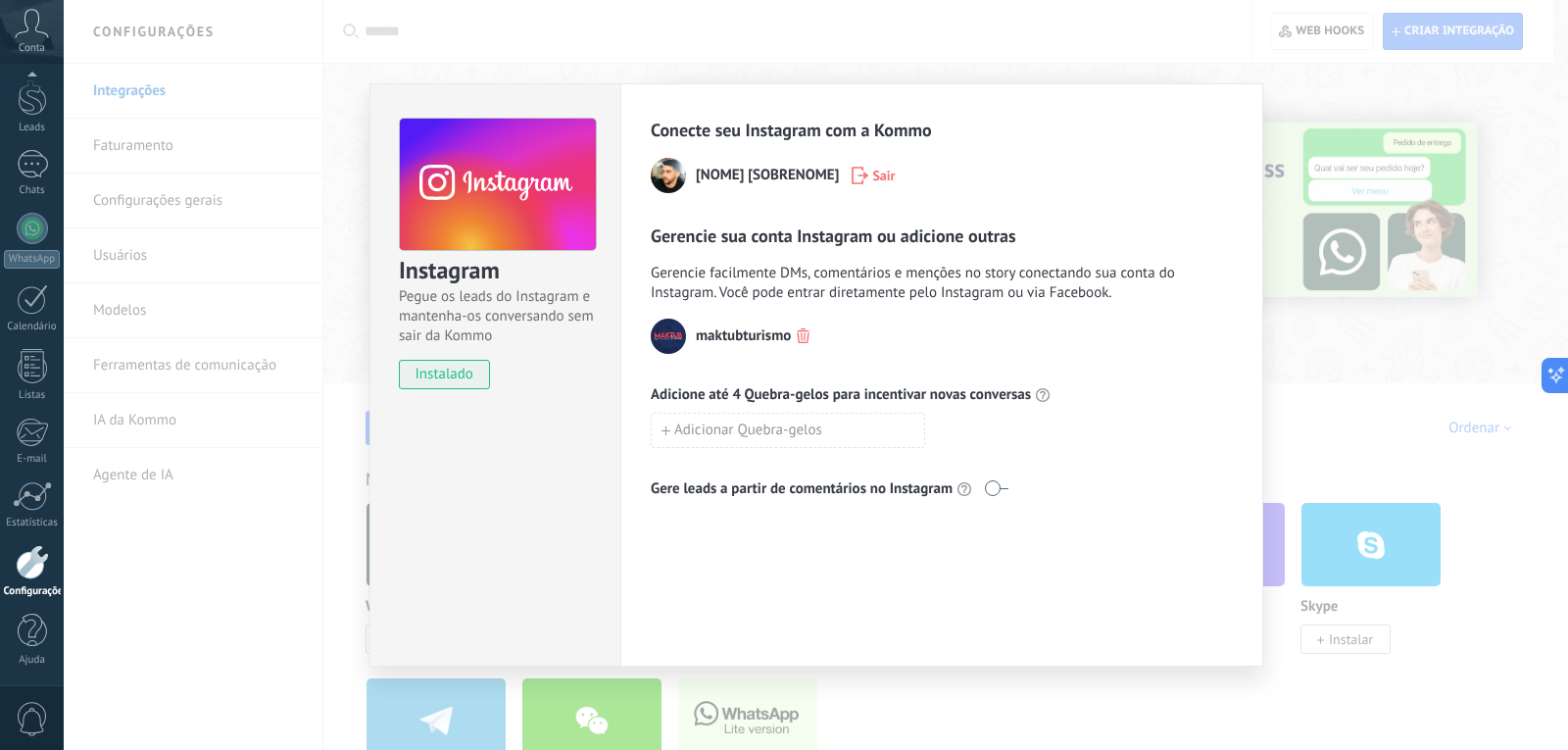 click on "Instagram Pegue os leads do Instagram e mantenha-os conversando sem sair da Kommo instalado Conecte seu Instagram com a Kommo Luís Pereira Sair Gerencie sua conta Instagram ou adicione outras Gerencie facilmente DMs, comentários e menções no story conectando sua conta do Instagram. Você pode entrar diretamente pelo Instagram ou via Facebook. maktubturismo Adicione até 4 Quebra-gelos para incentivar novas conversas Adicionar Quebra-gelos Gere leads a partir de comentários no Instagram" at bounding box center [815, 375] 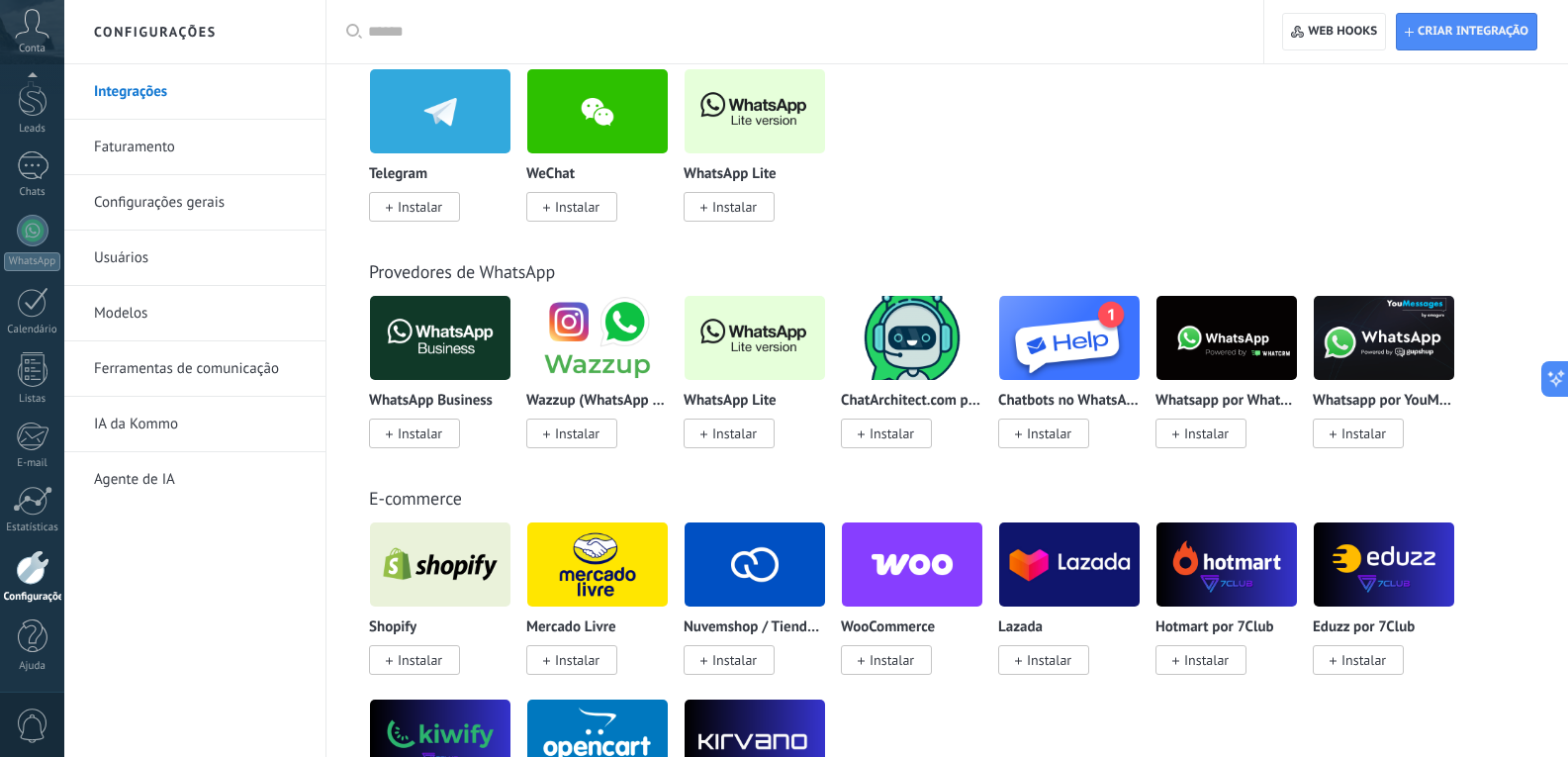 scroll, scrollTop: 594, scrollLeft: 0, axis: vertical 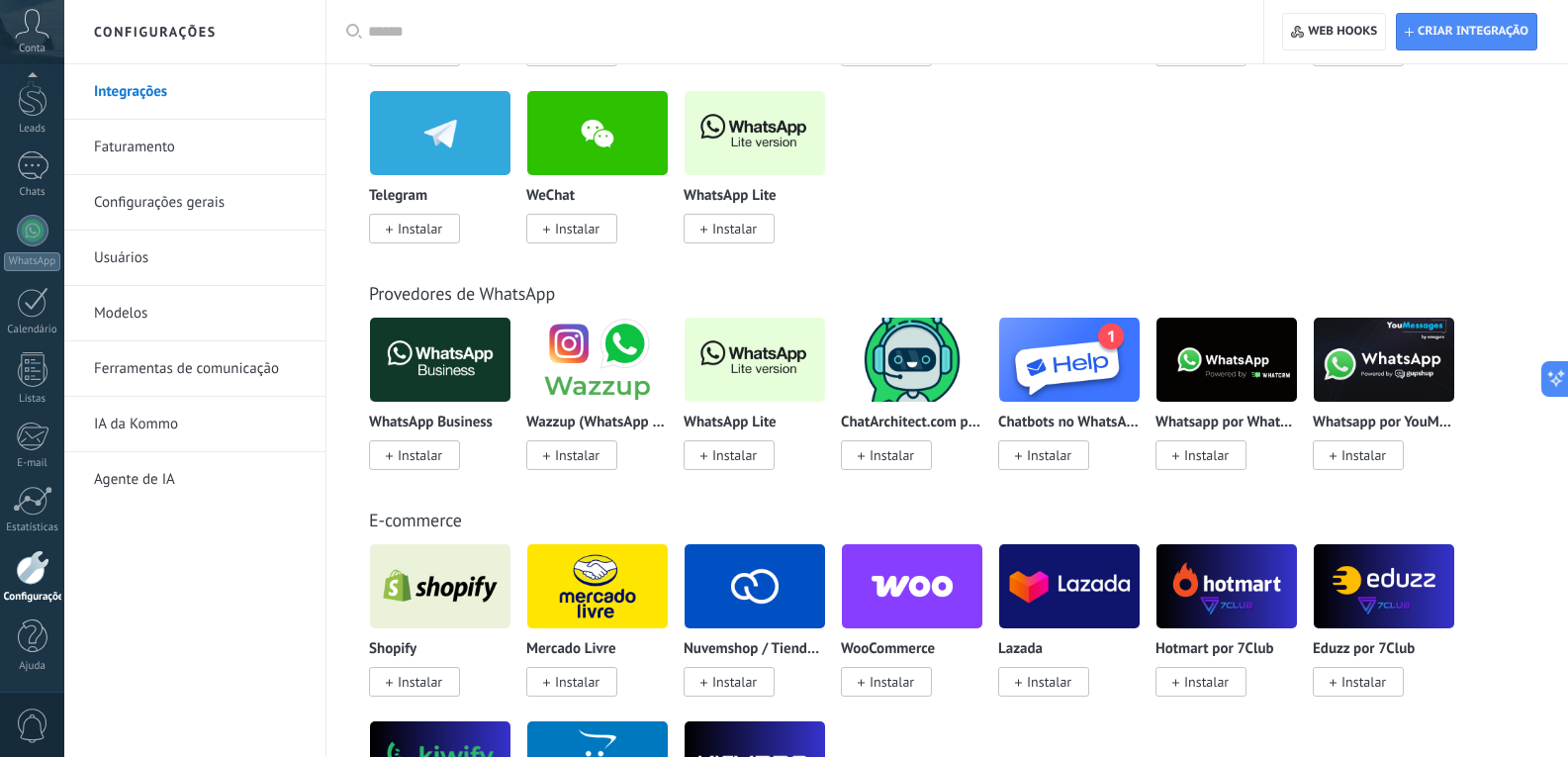 click on "Configurações gerais" at bounding box center [200, 203] 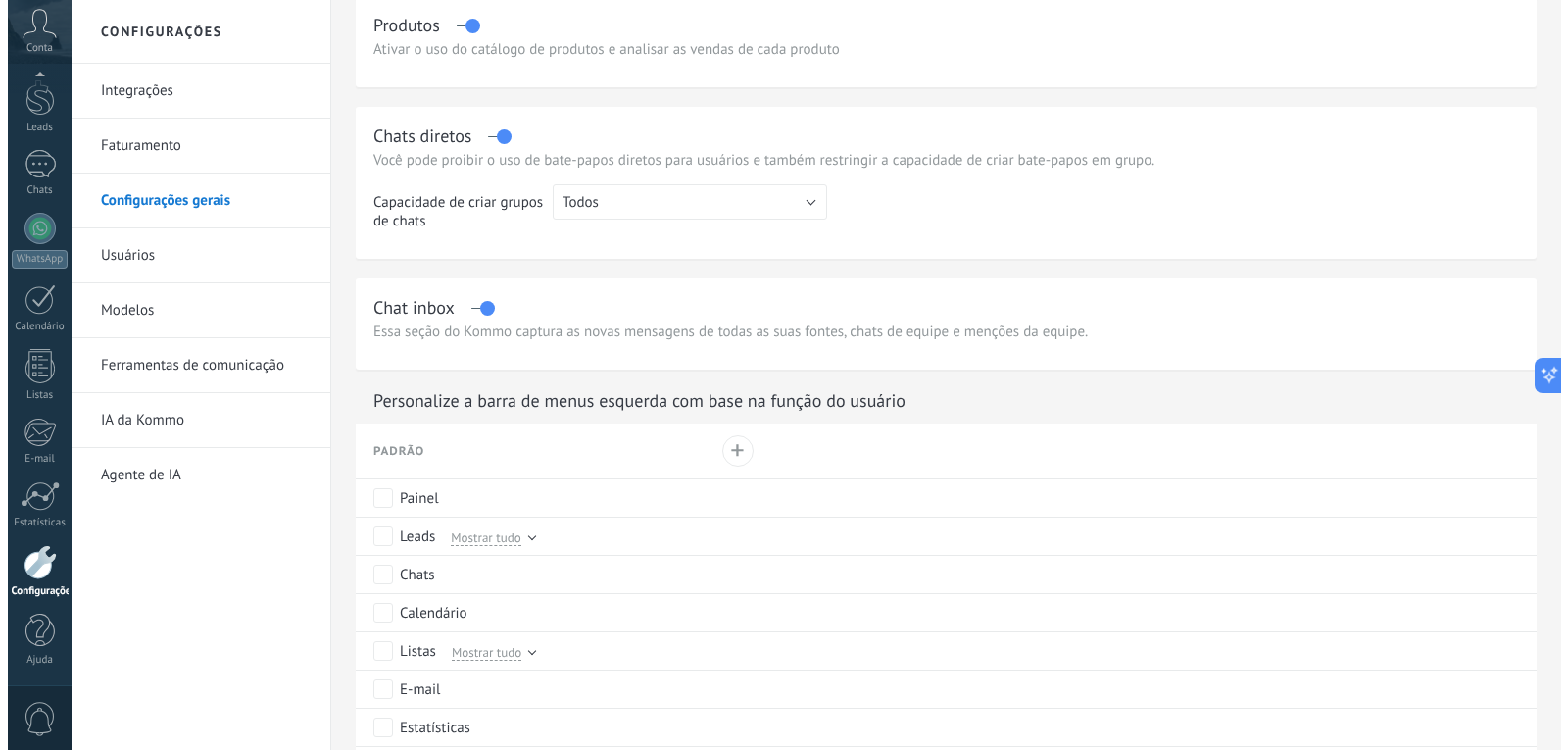 scroll, scrollTop: 0, scrollLeft: 0, axis: both 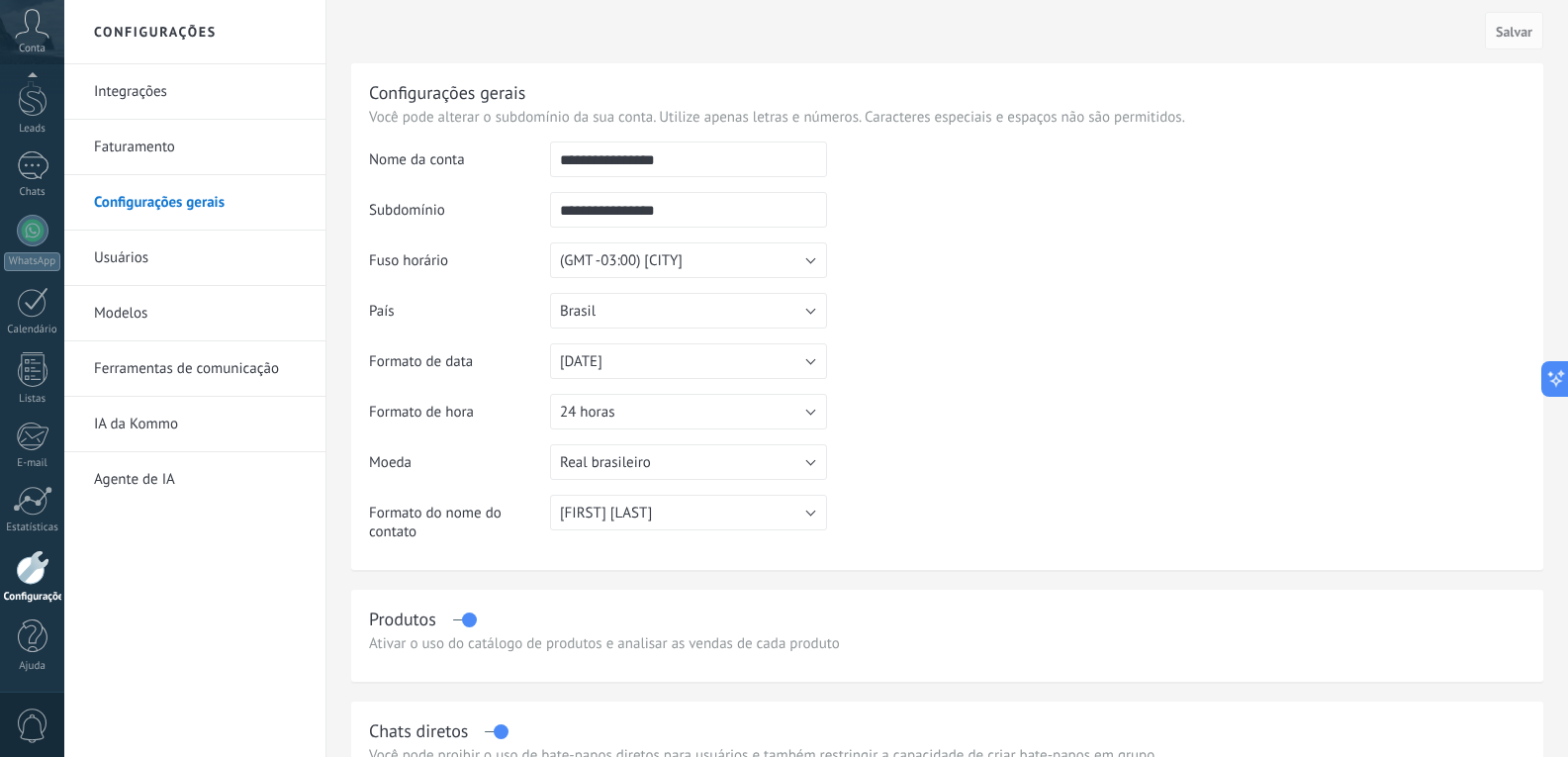 click on "Usuários" at bounding box center [200, 258] 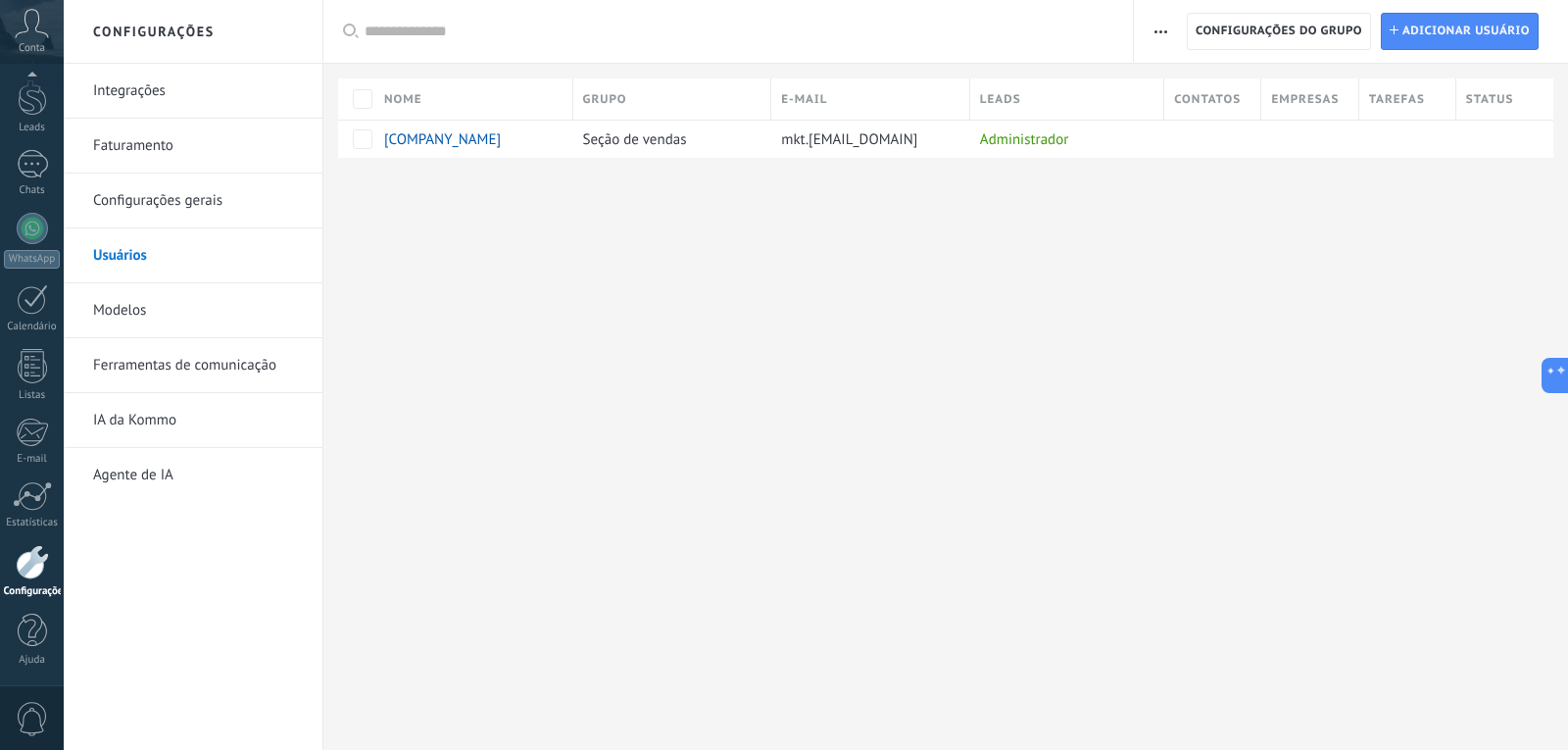 click on "Modelos" at bounding box center [198, 311] 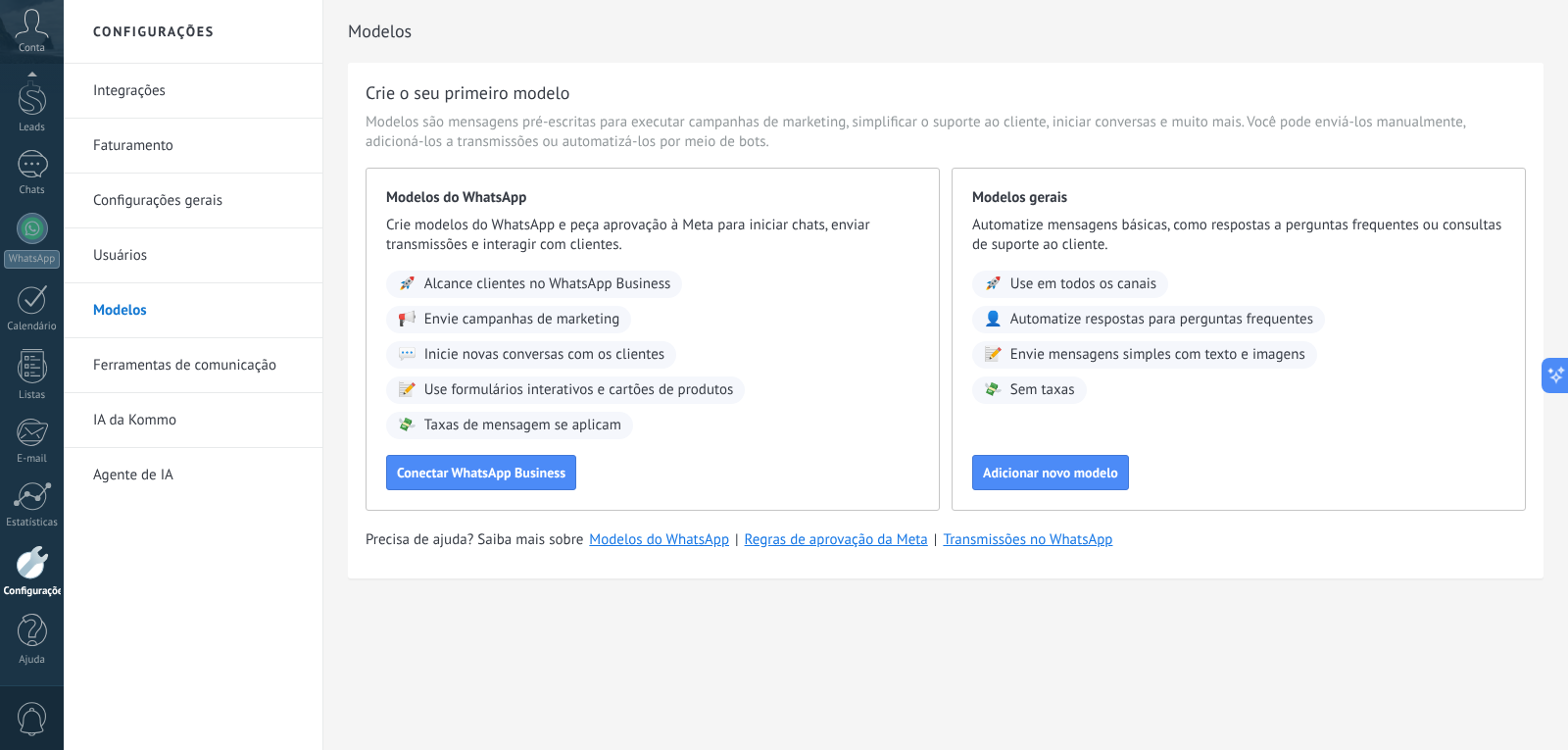 click on "Ferramentas de comunicação" at bounding box center [198, 366] 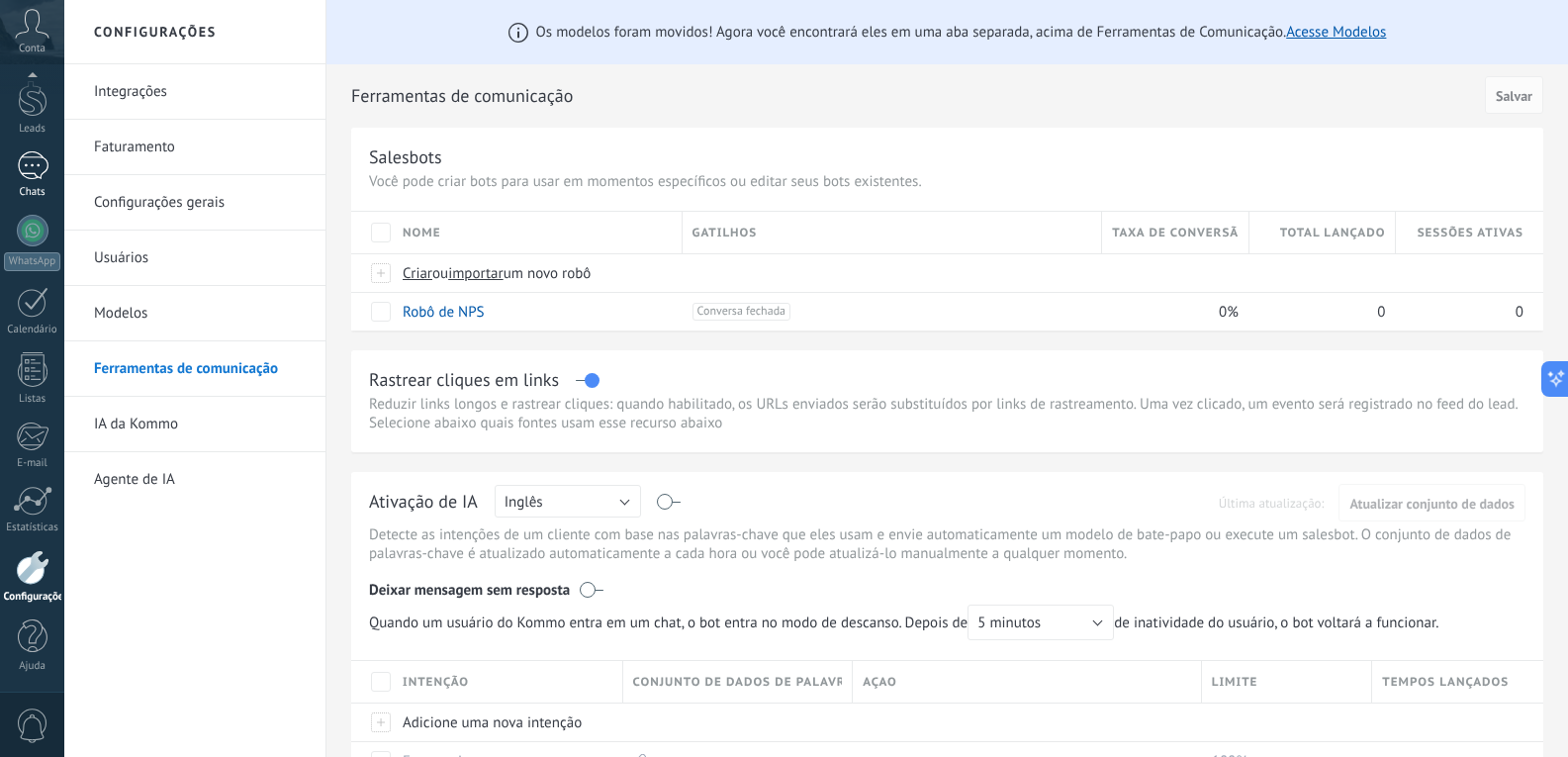 click on "Chats" at bounding box center (32, 175) 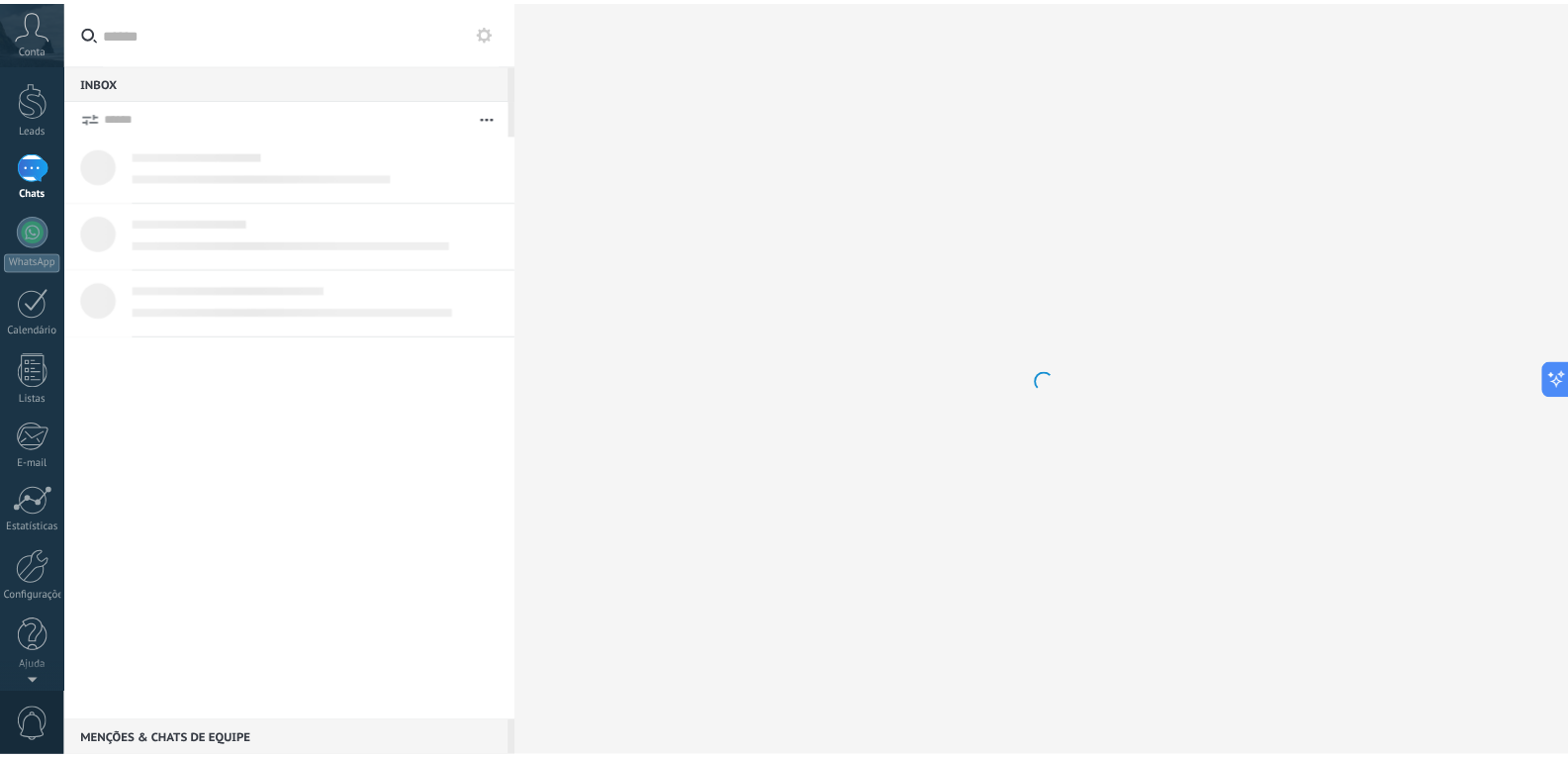 scroll, scrollTop: 0, scrollLeft: 0, axis: both 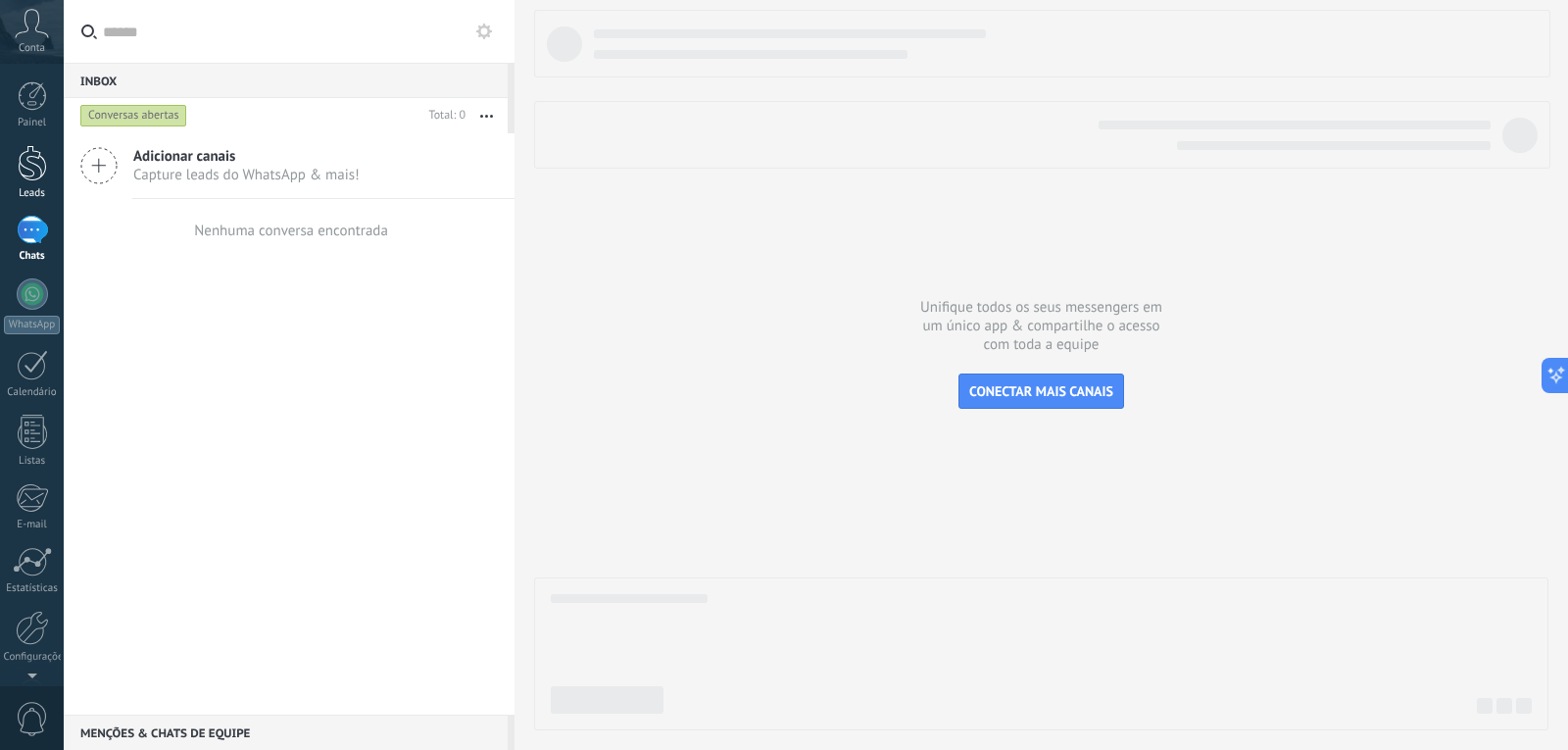 click at bounding box center (32, 163) 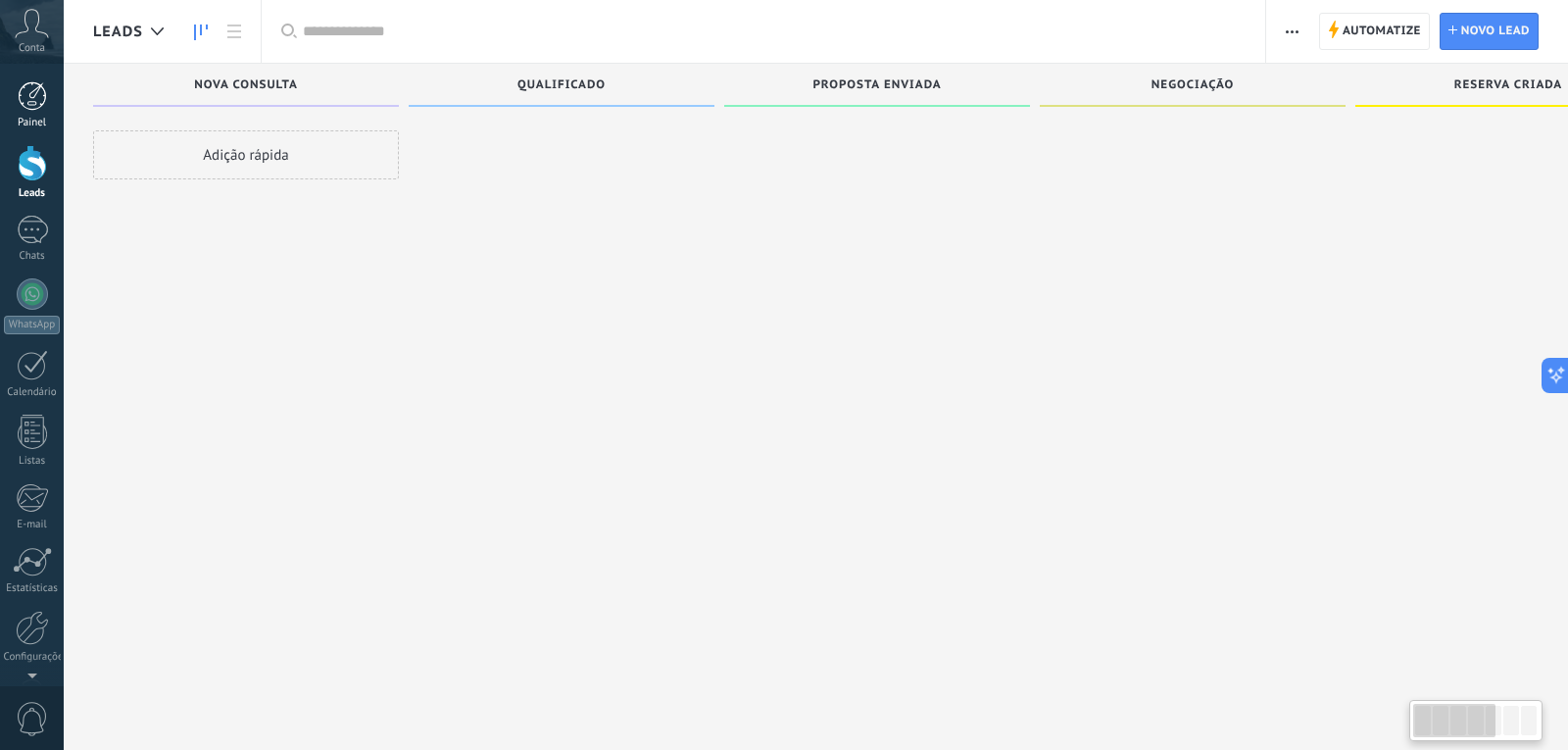 click at bounding box center [32, 96] 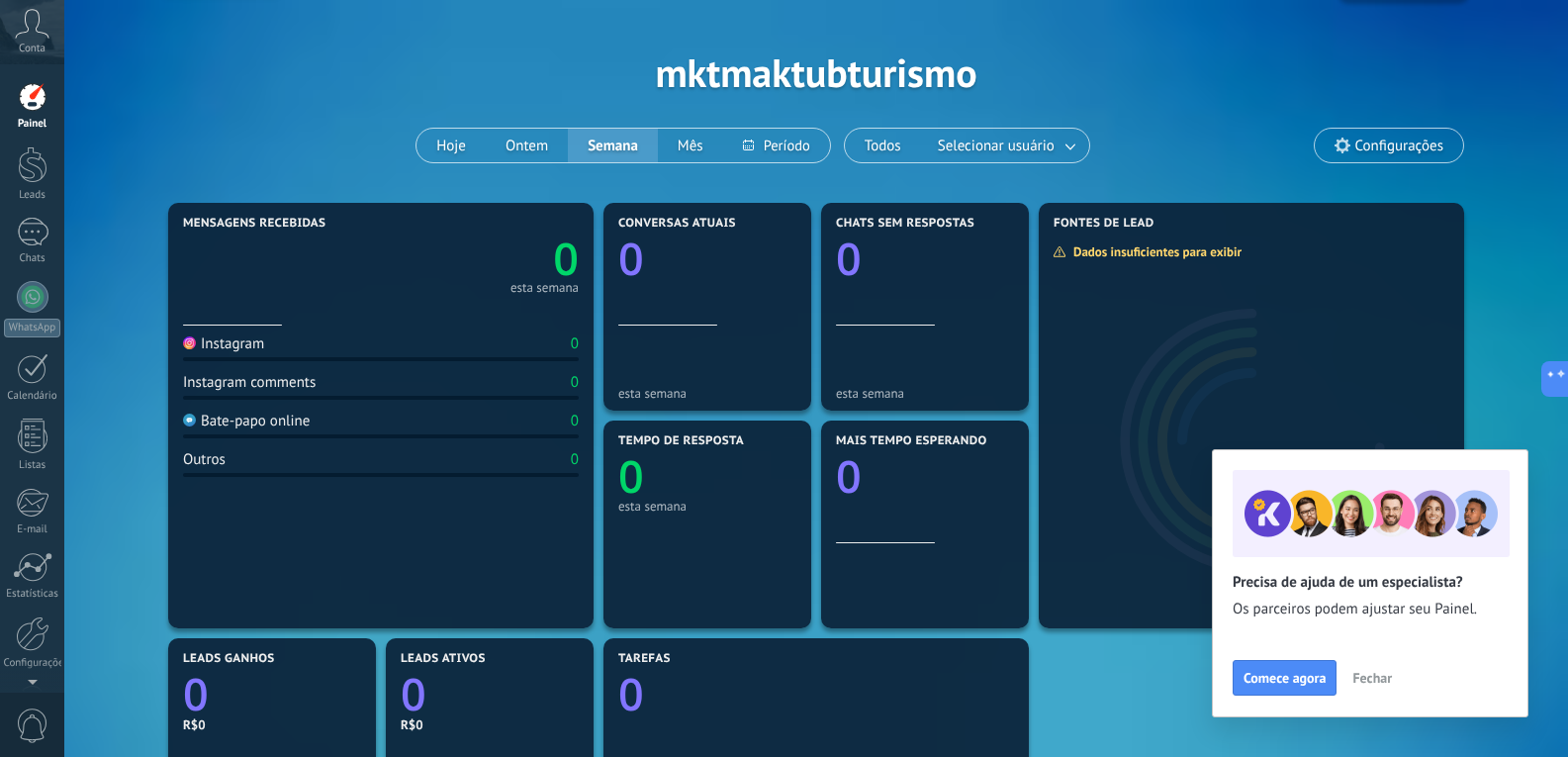 scroll, scrollTop: 0, scrollLeft: 0, axis: both 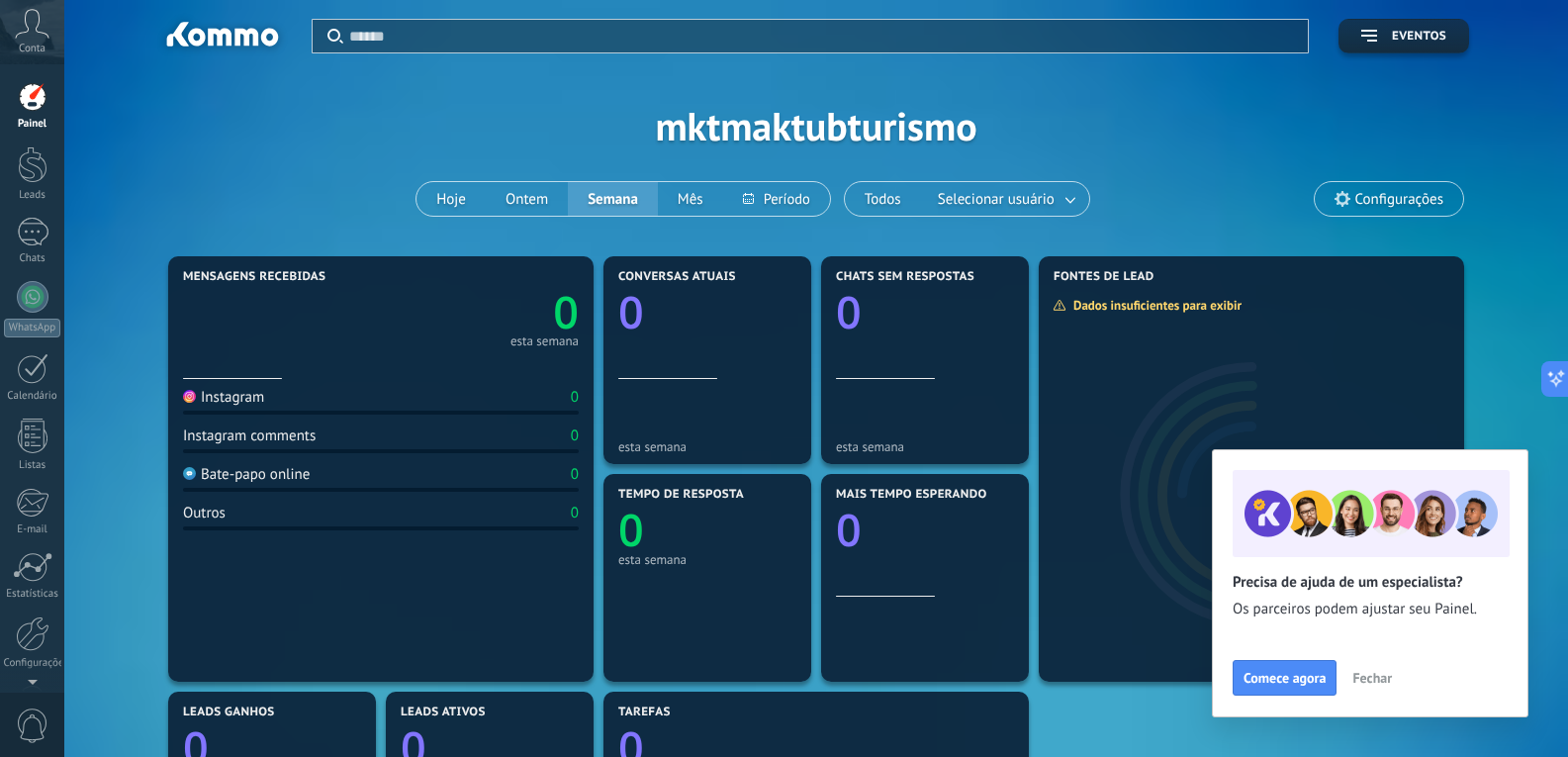 click on "Instagram    0" at bounding box center (381, 401) 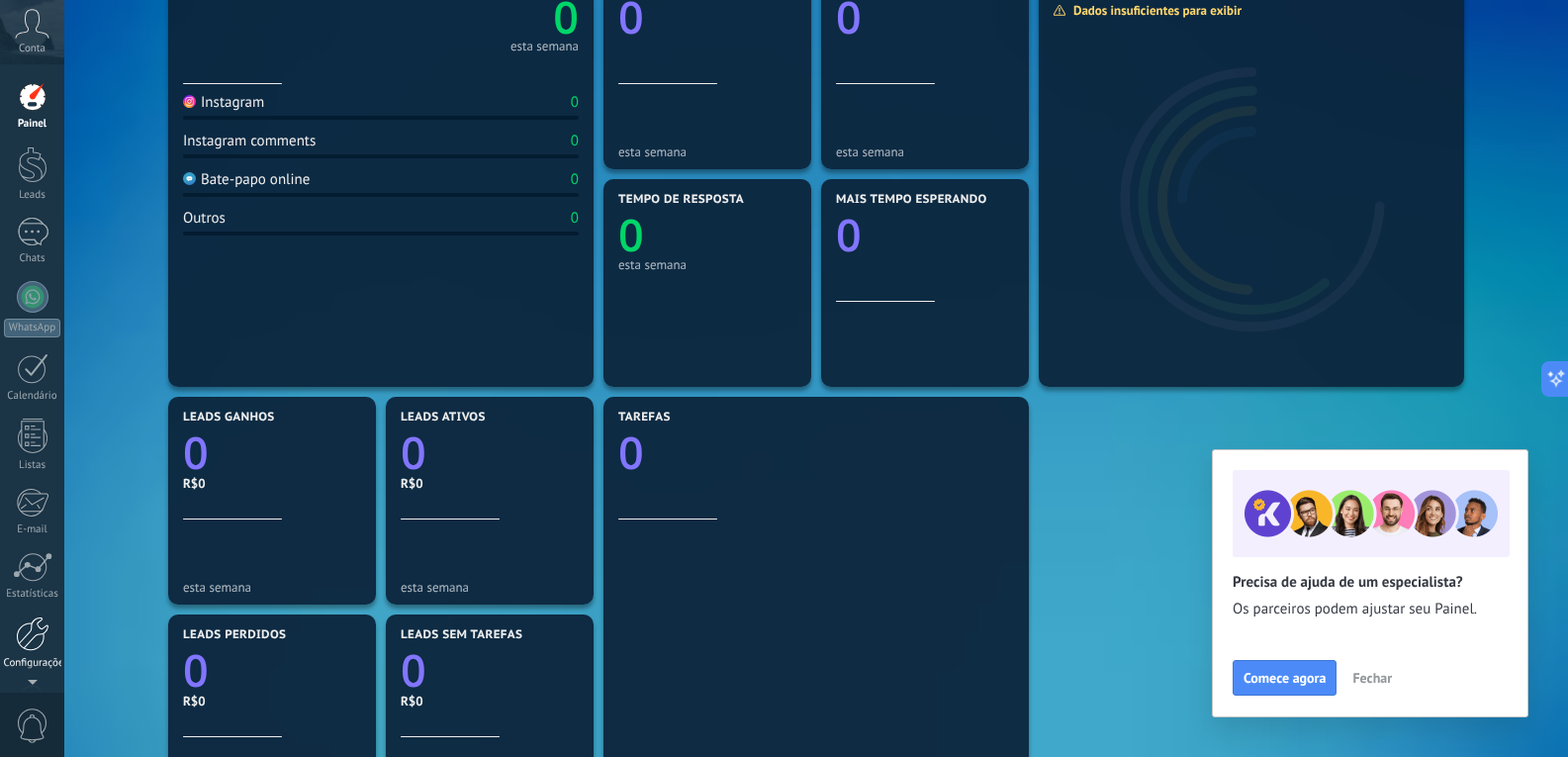 scroll, scrollTop: 297, scrollLeft: 0, axis: vertical 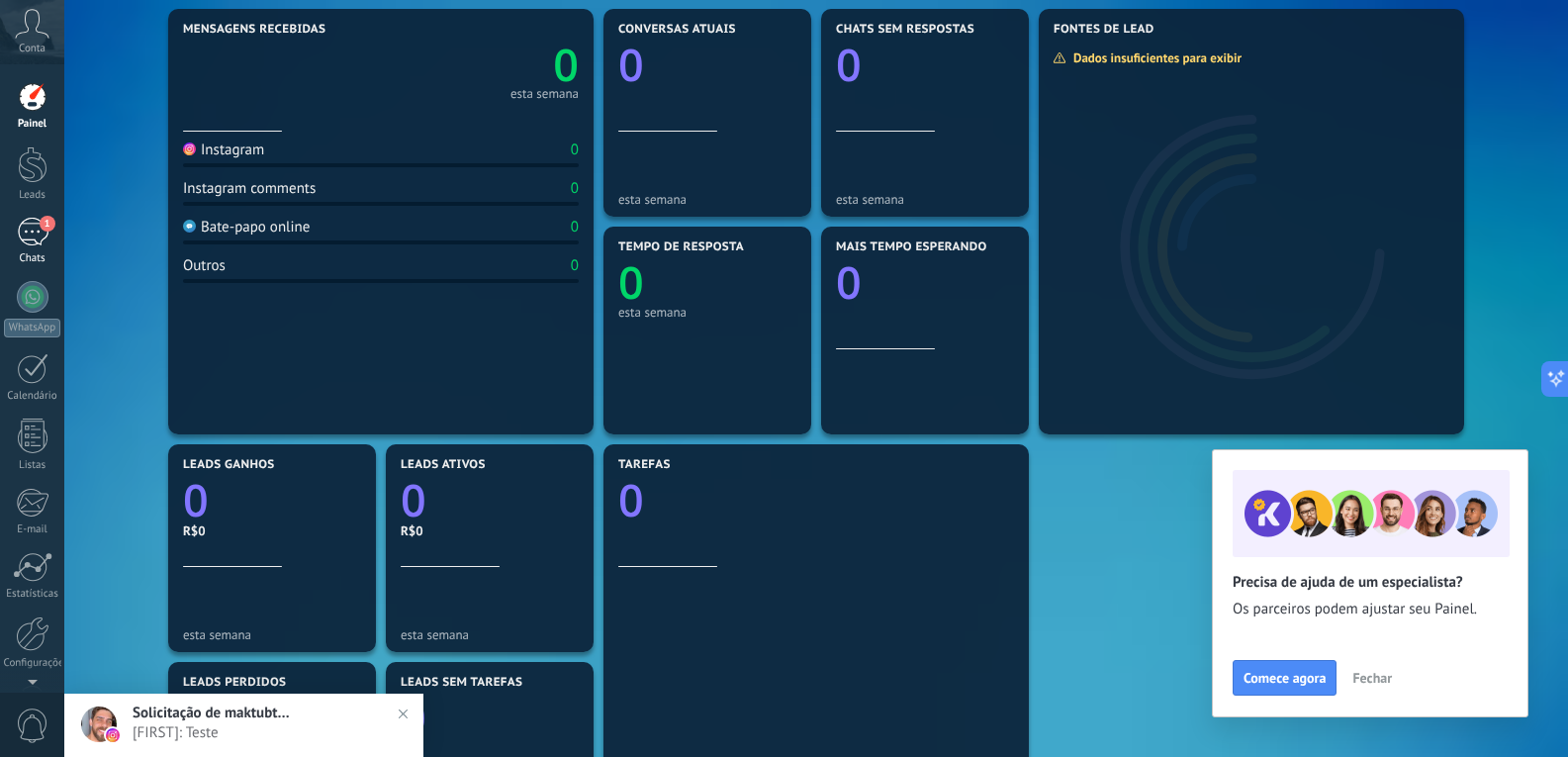 click on "1" at bounding box center (33, 232) 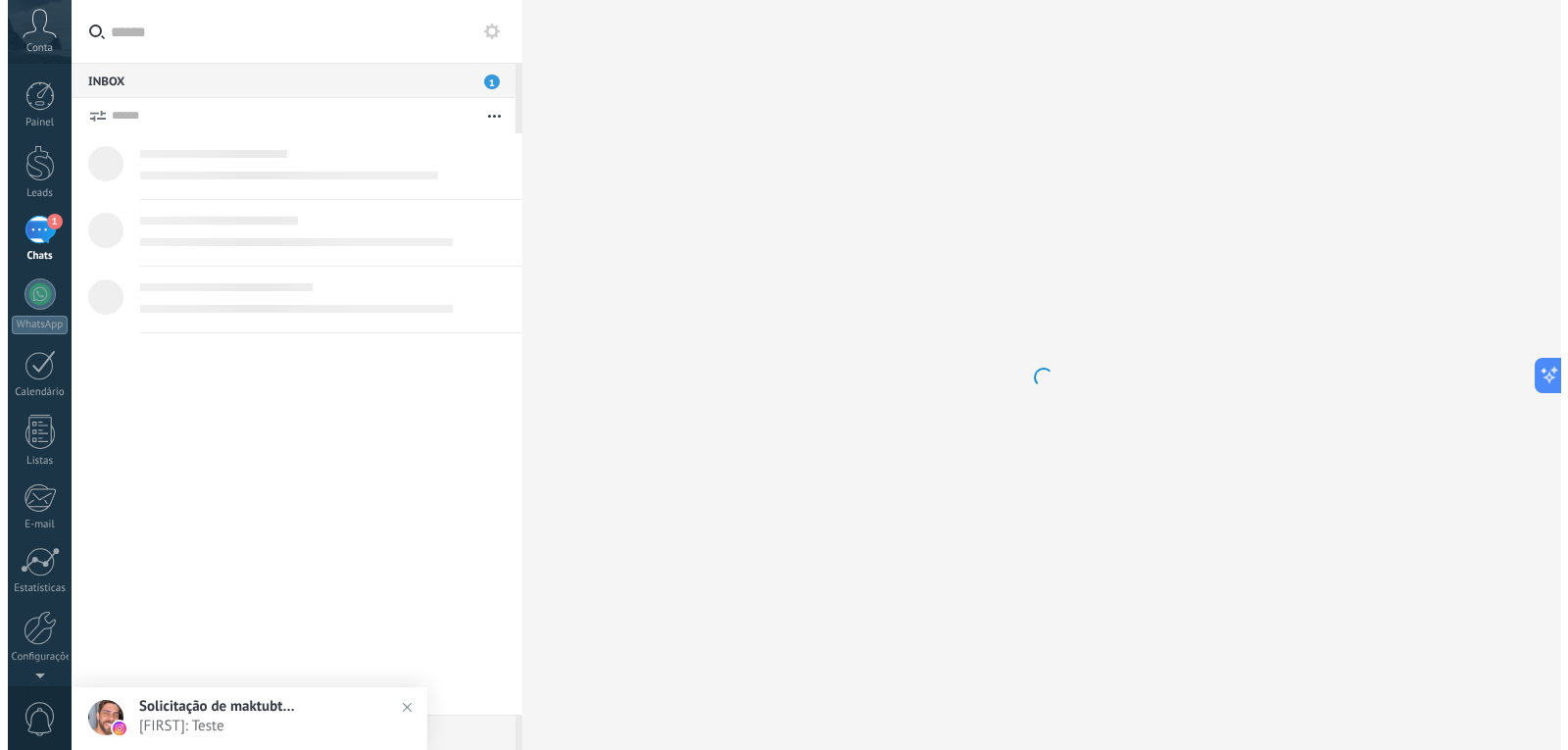 scroll, scrollTop: 0, scrollLeft: 0, axis: both 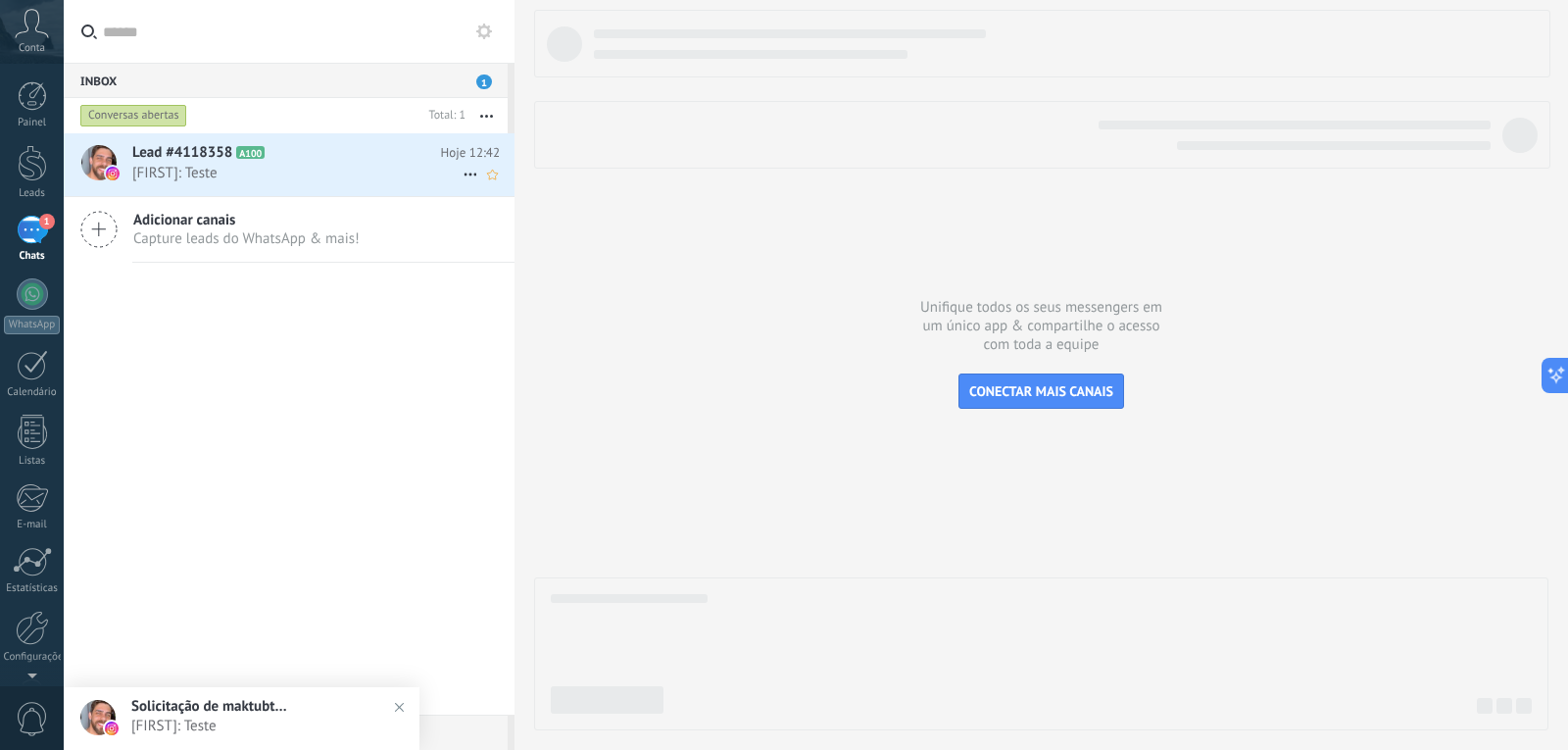 click on "[FIRST]: Teste" at bounding box center [297, 173] 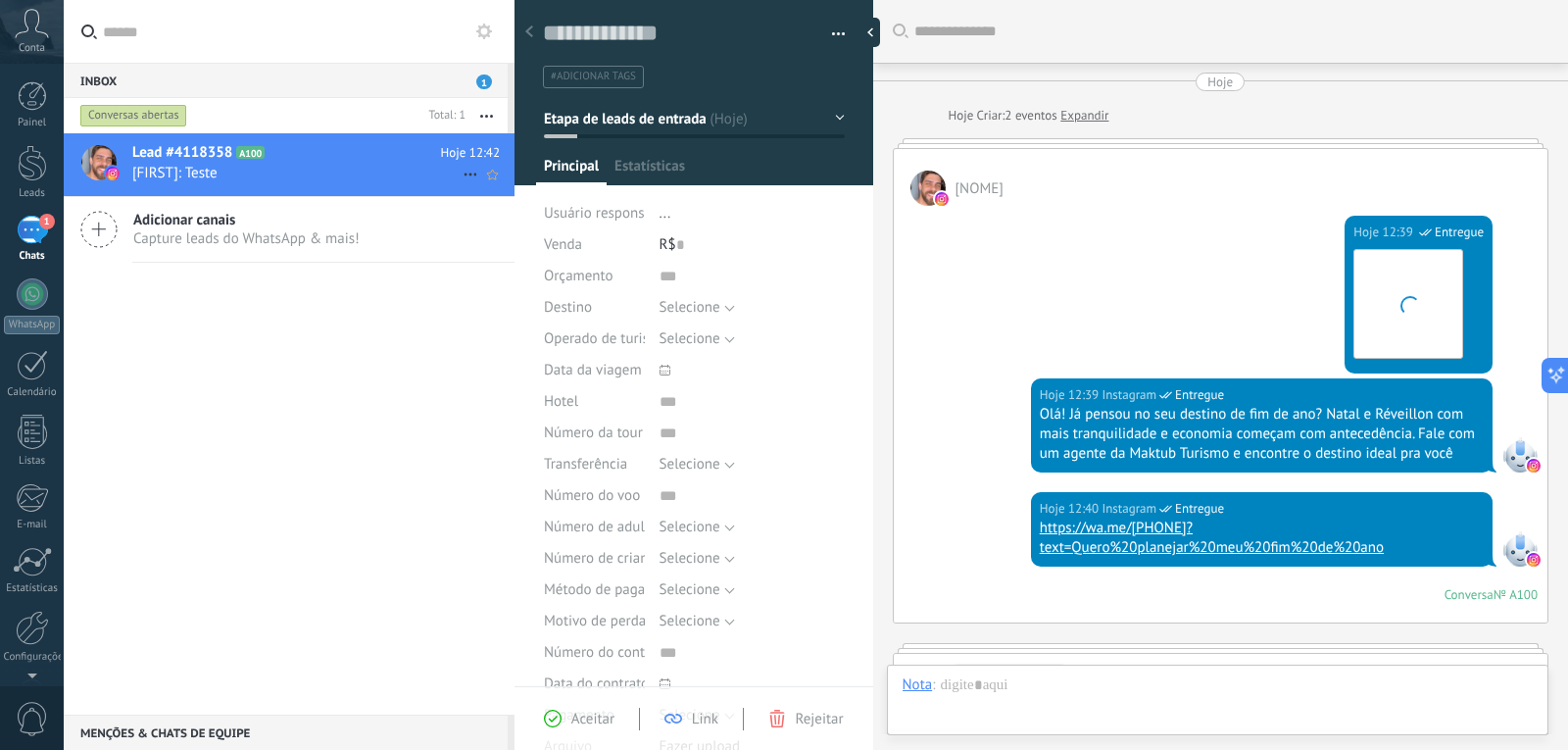 scroll, scrollTop: 331, scrollLeft: 0, axis: vertical 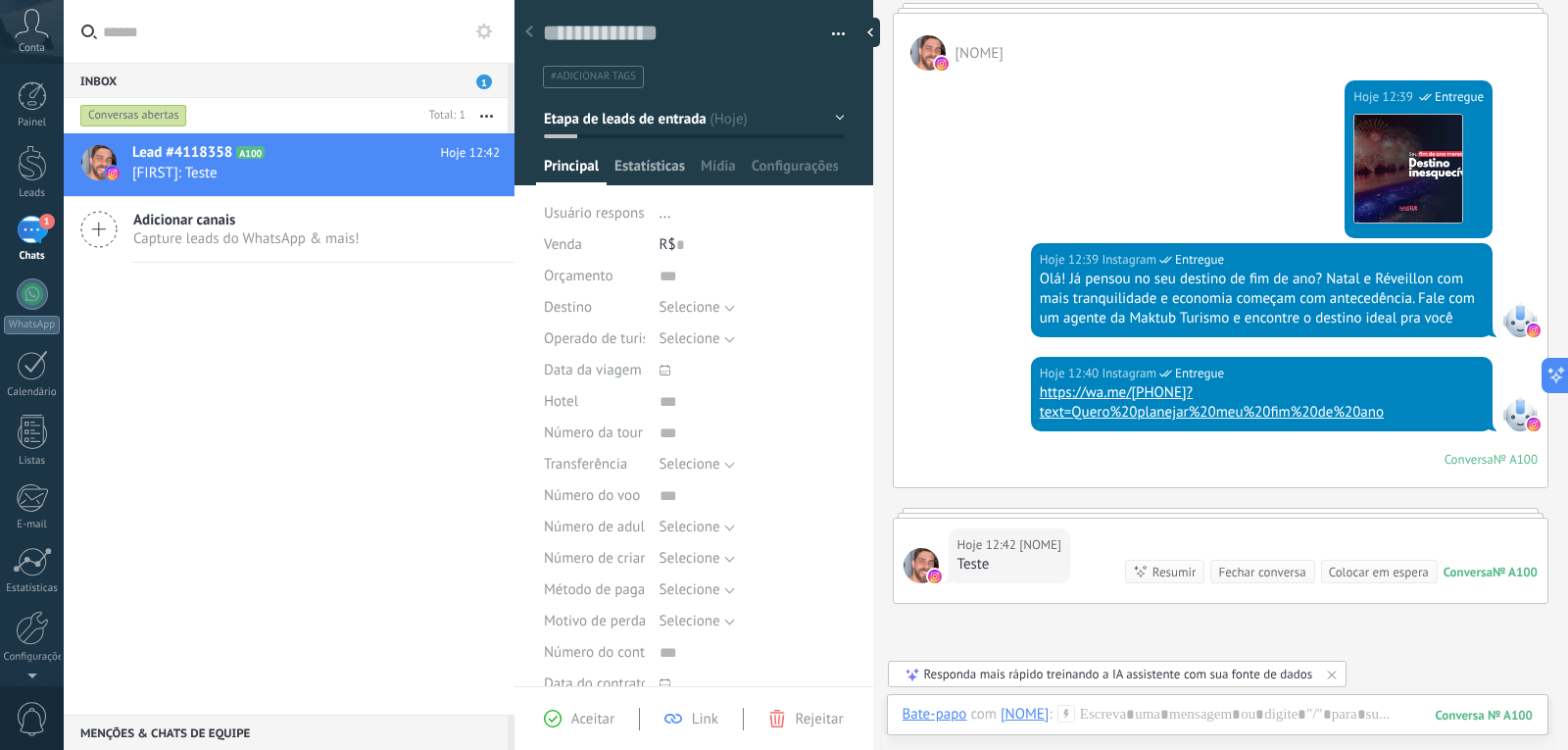 click on "Estatísticas" at bounding box center [650, 171] 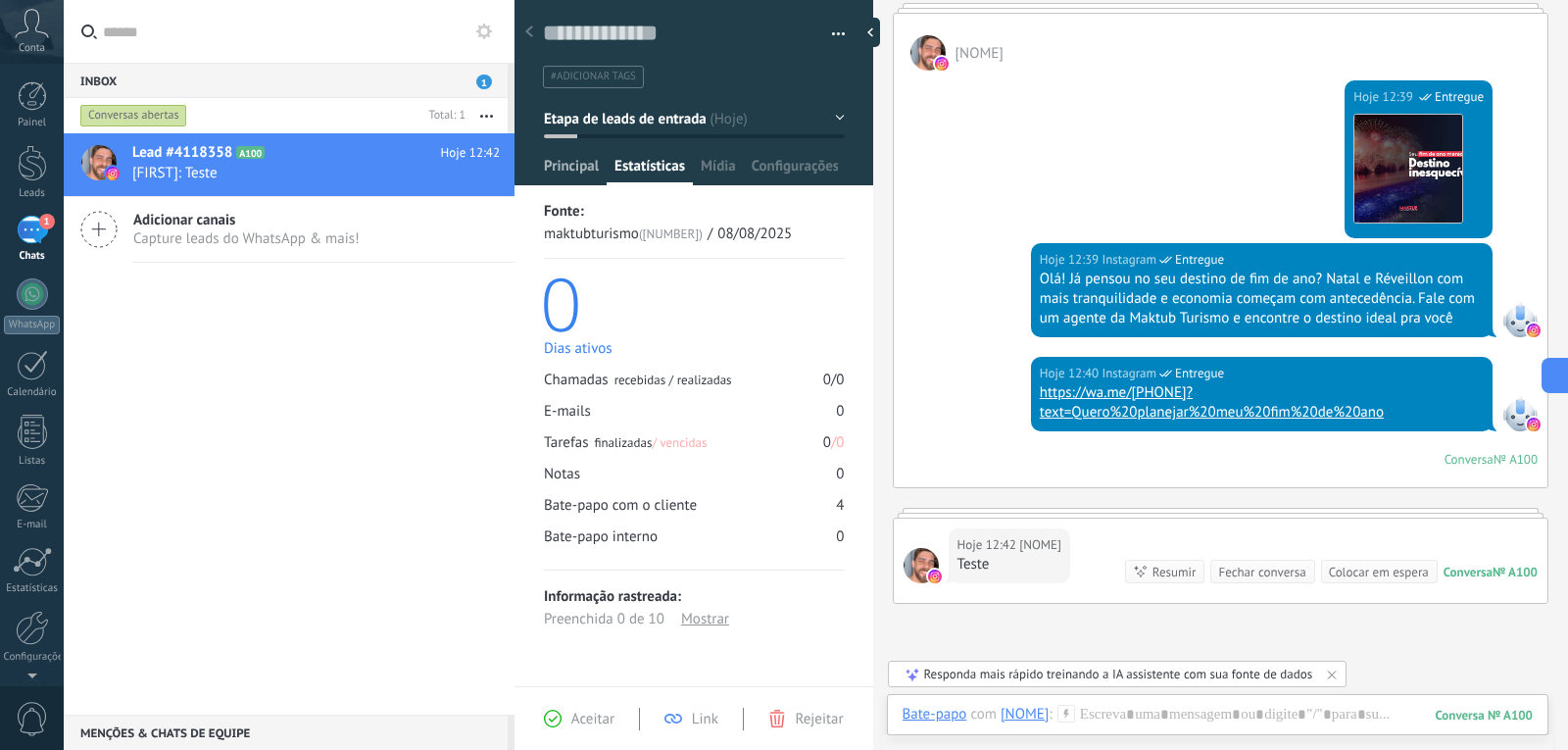 click on "Principal" at bounding box center (571, 171) 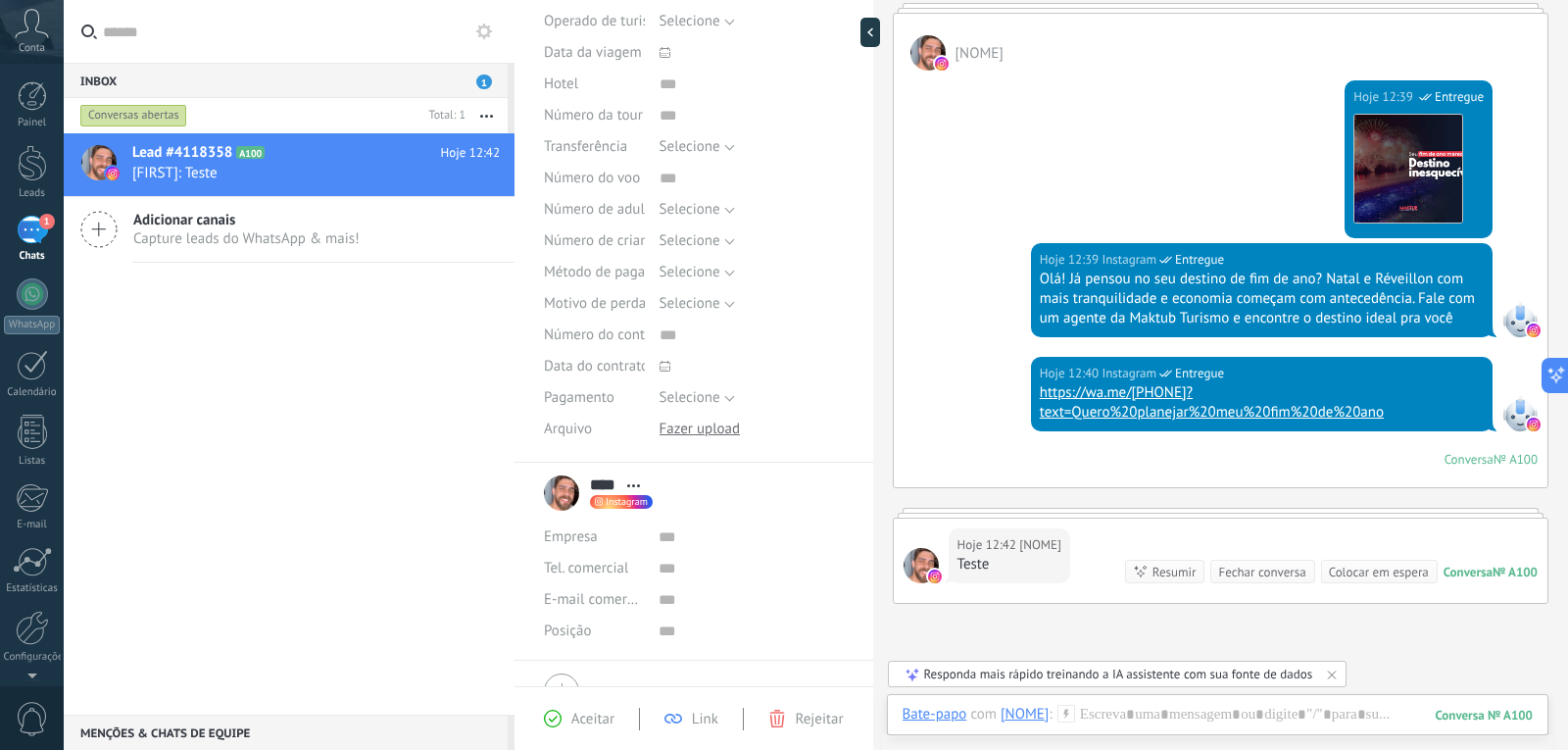 scroll, scrollTop: 196, scrollLeft: 0, axis: vertical 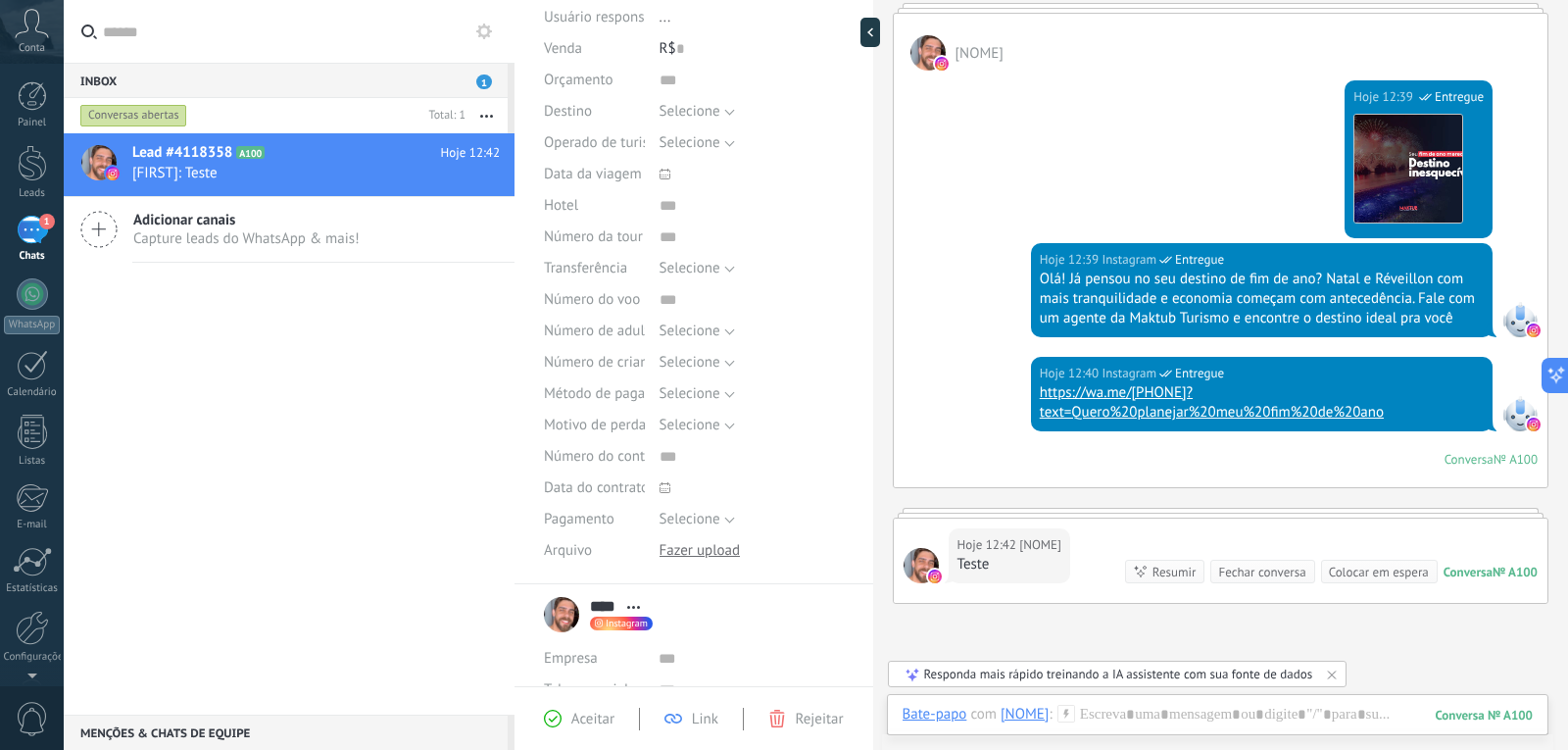 click on "Aceitar" at bounding box center (593, 719) 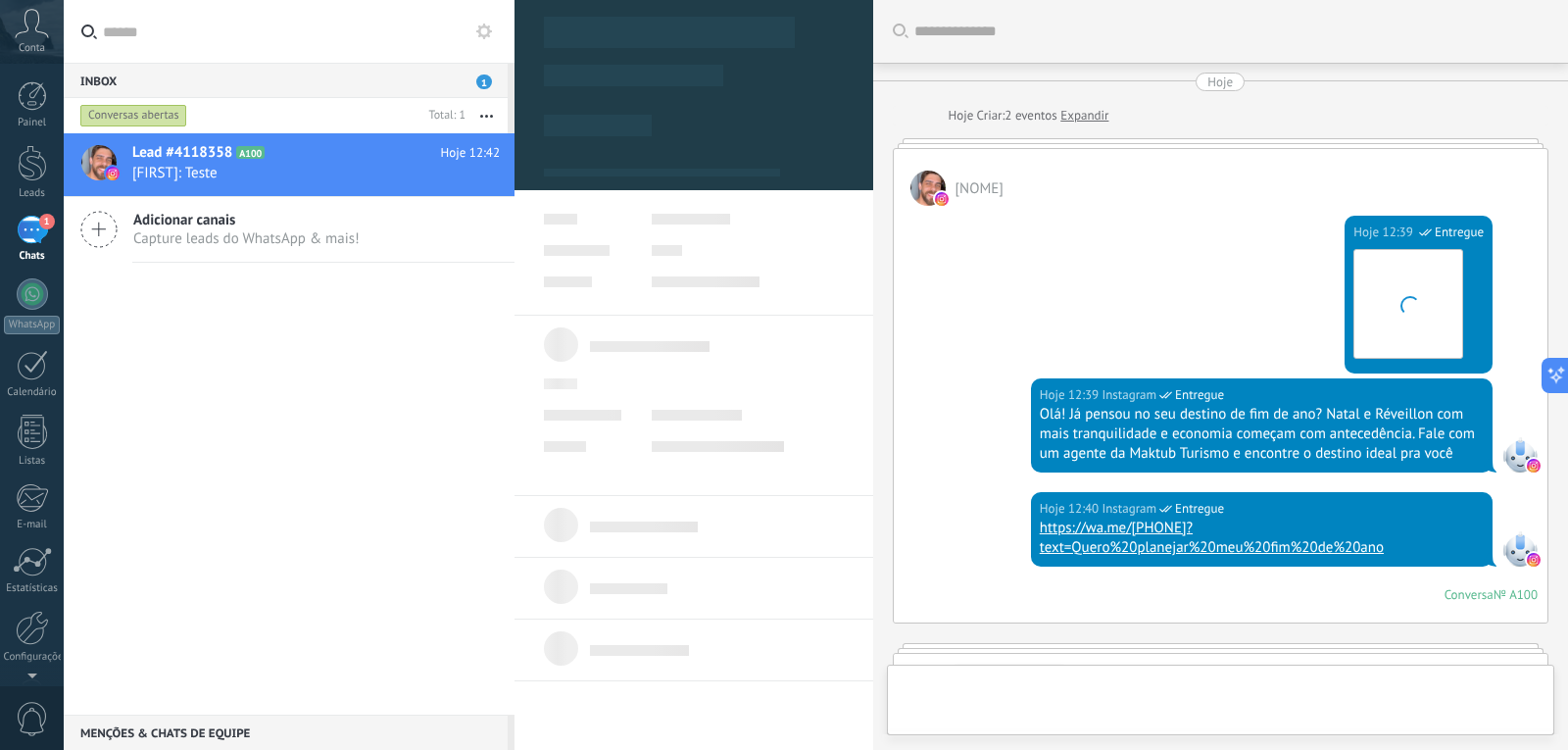type on "**********" 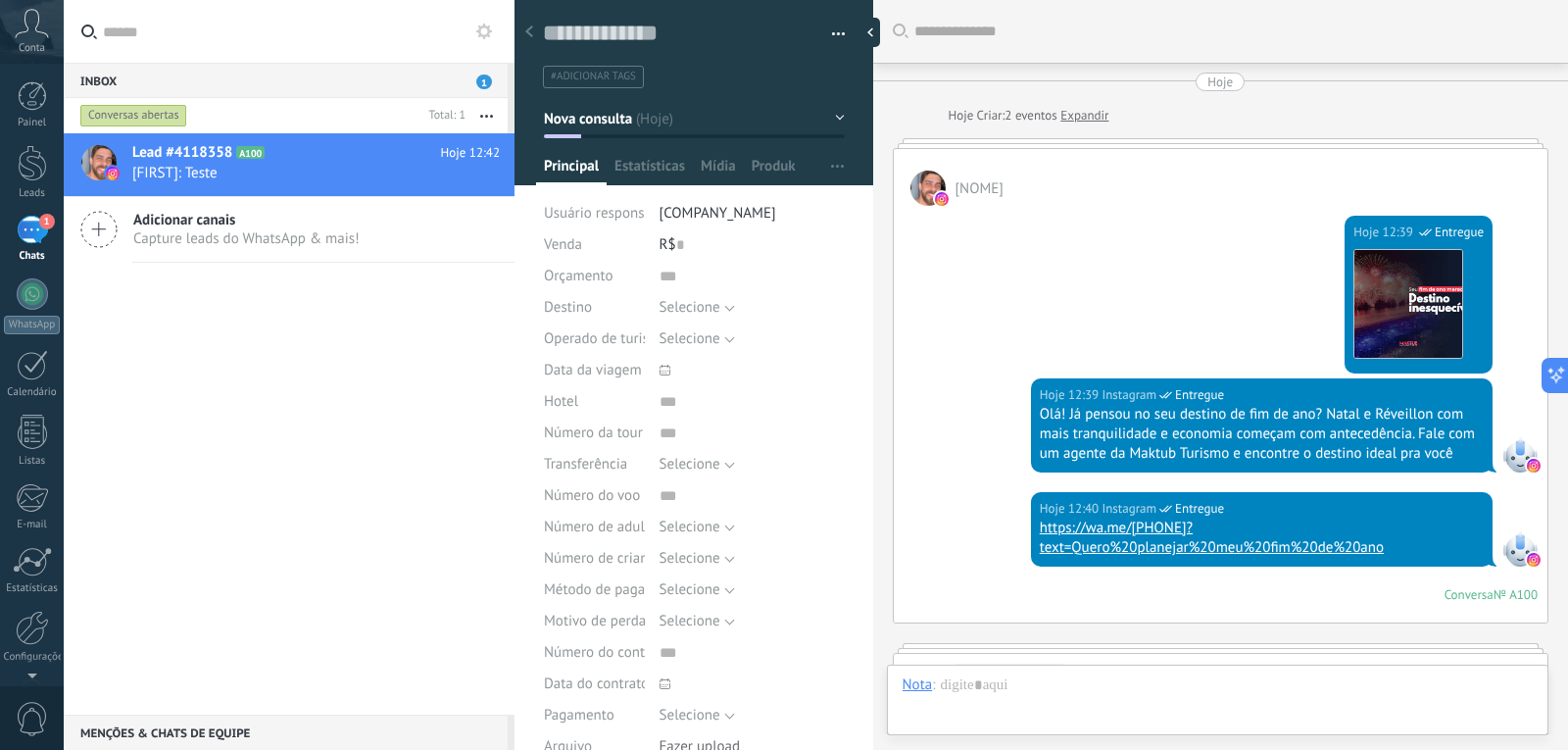scroll, scrollTop: 390, scrollLeft: 0, axis: vertical 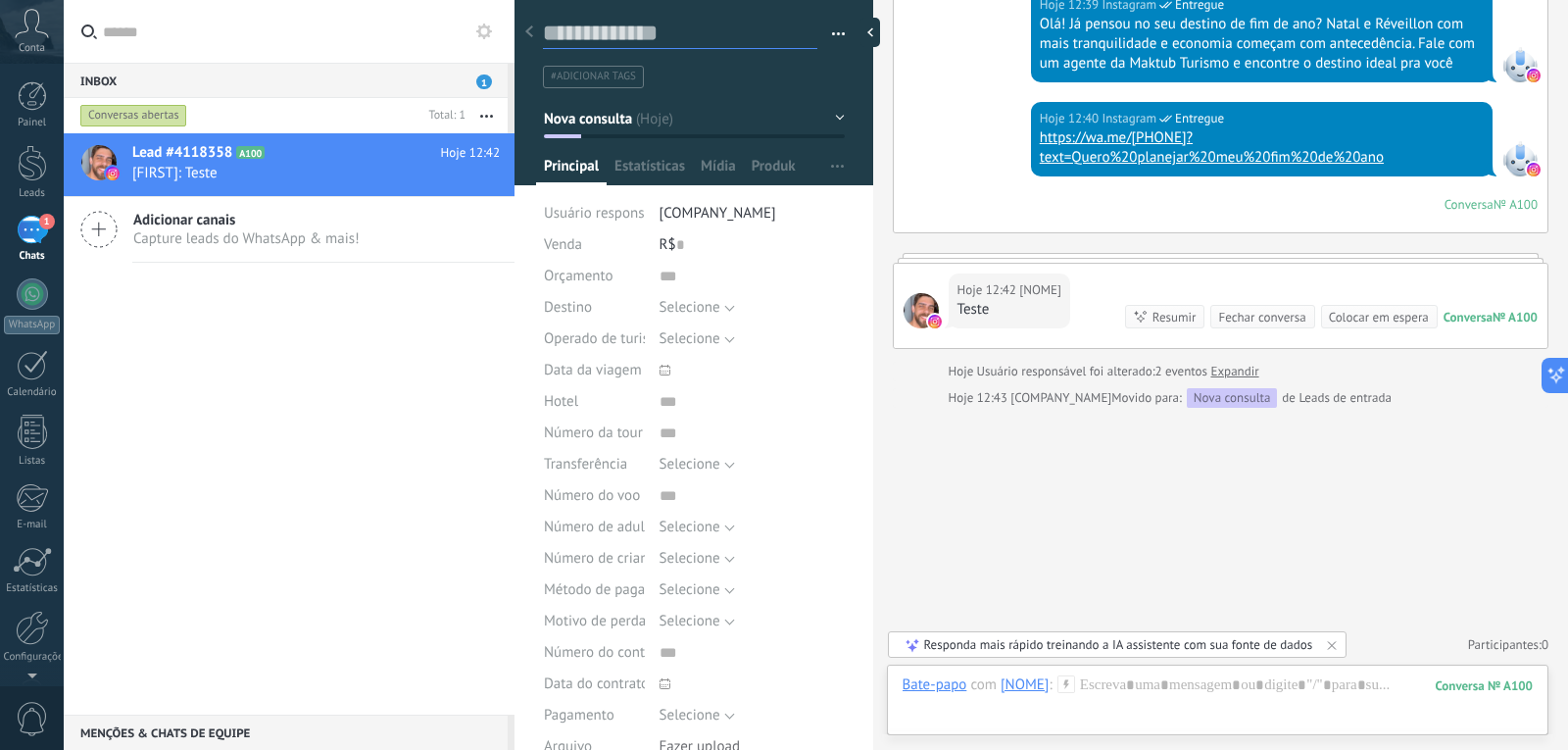click at bounding box center (680, 33) 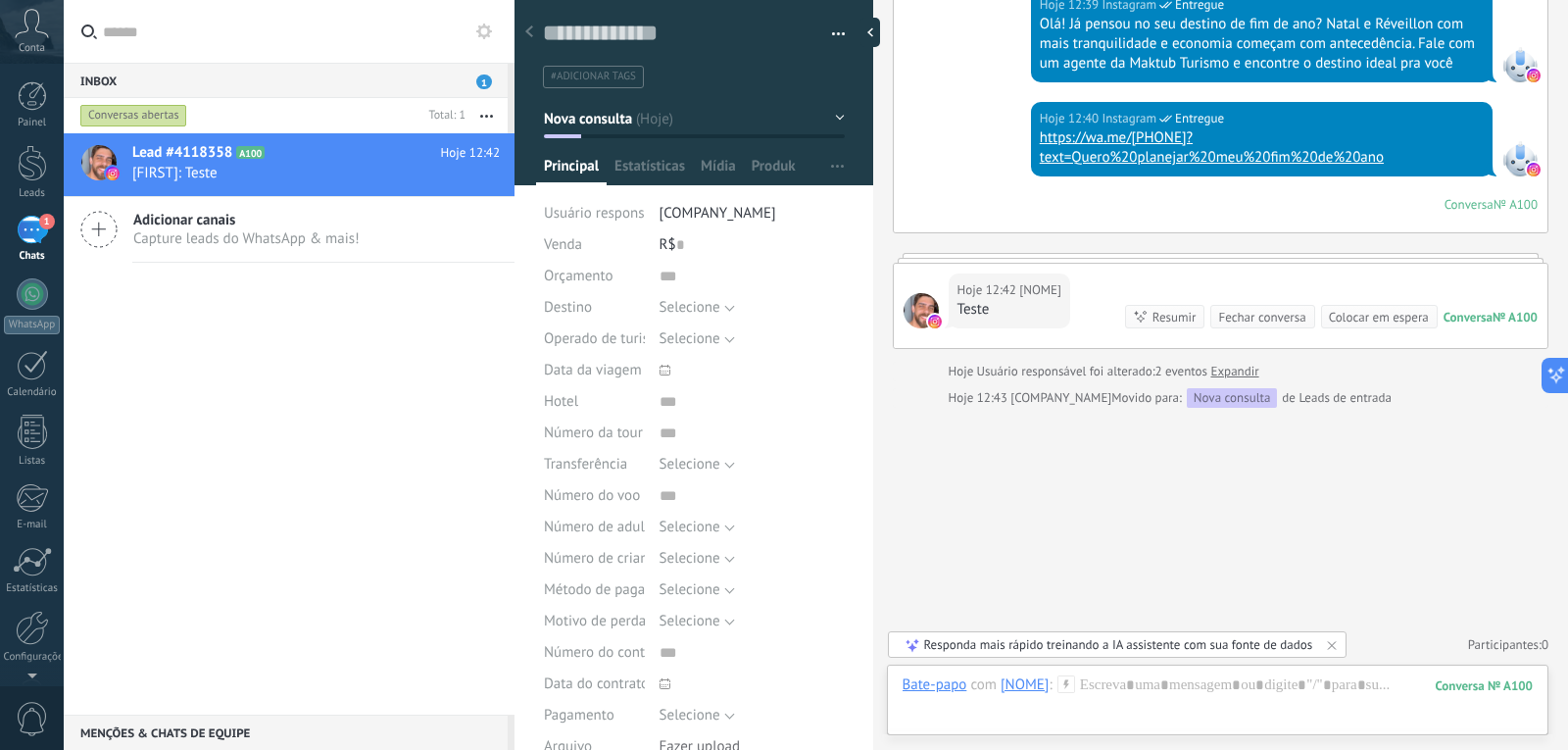 click on "1" at bounding box center (32, 229) 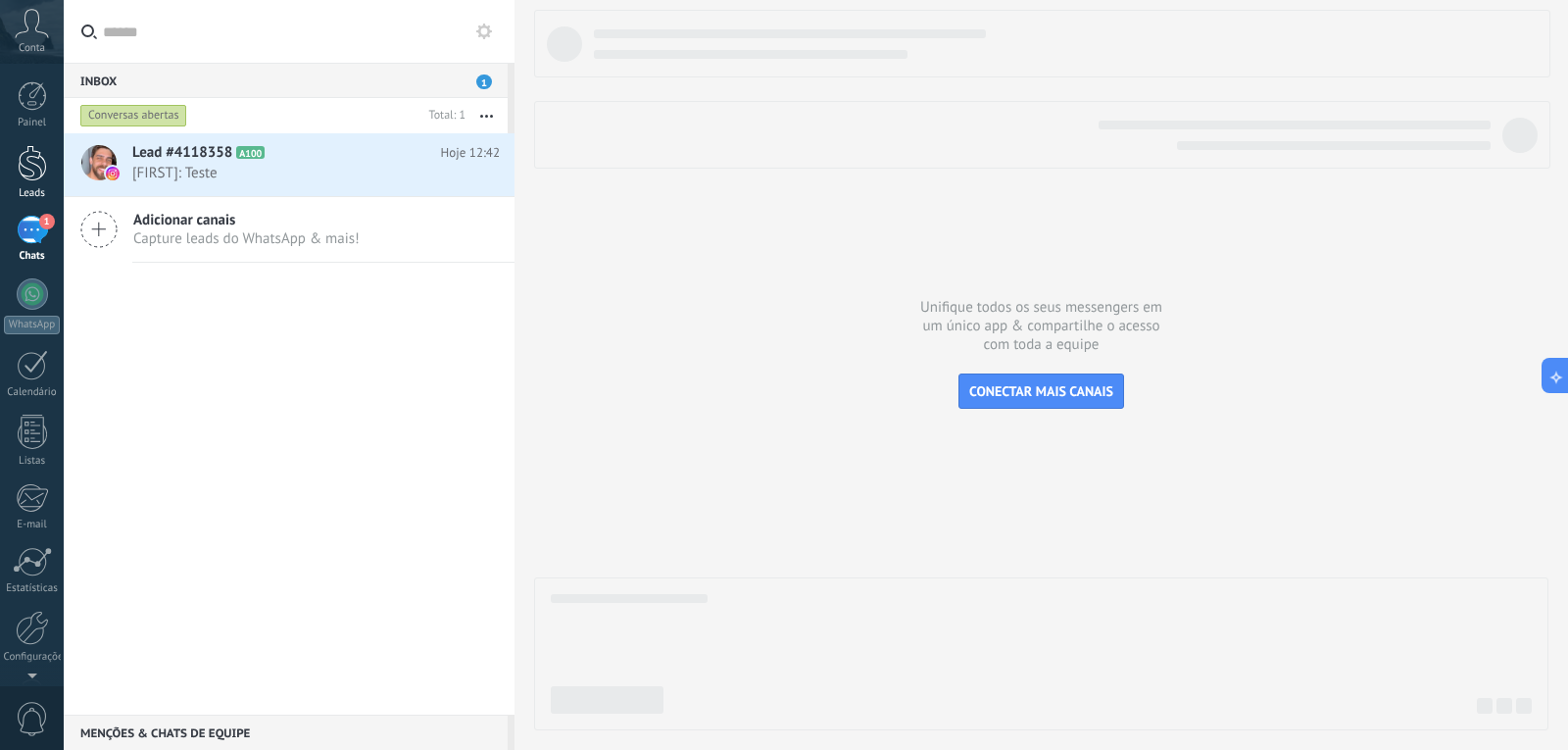 click at bounding box center (32, 163) 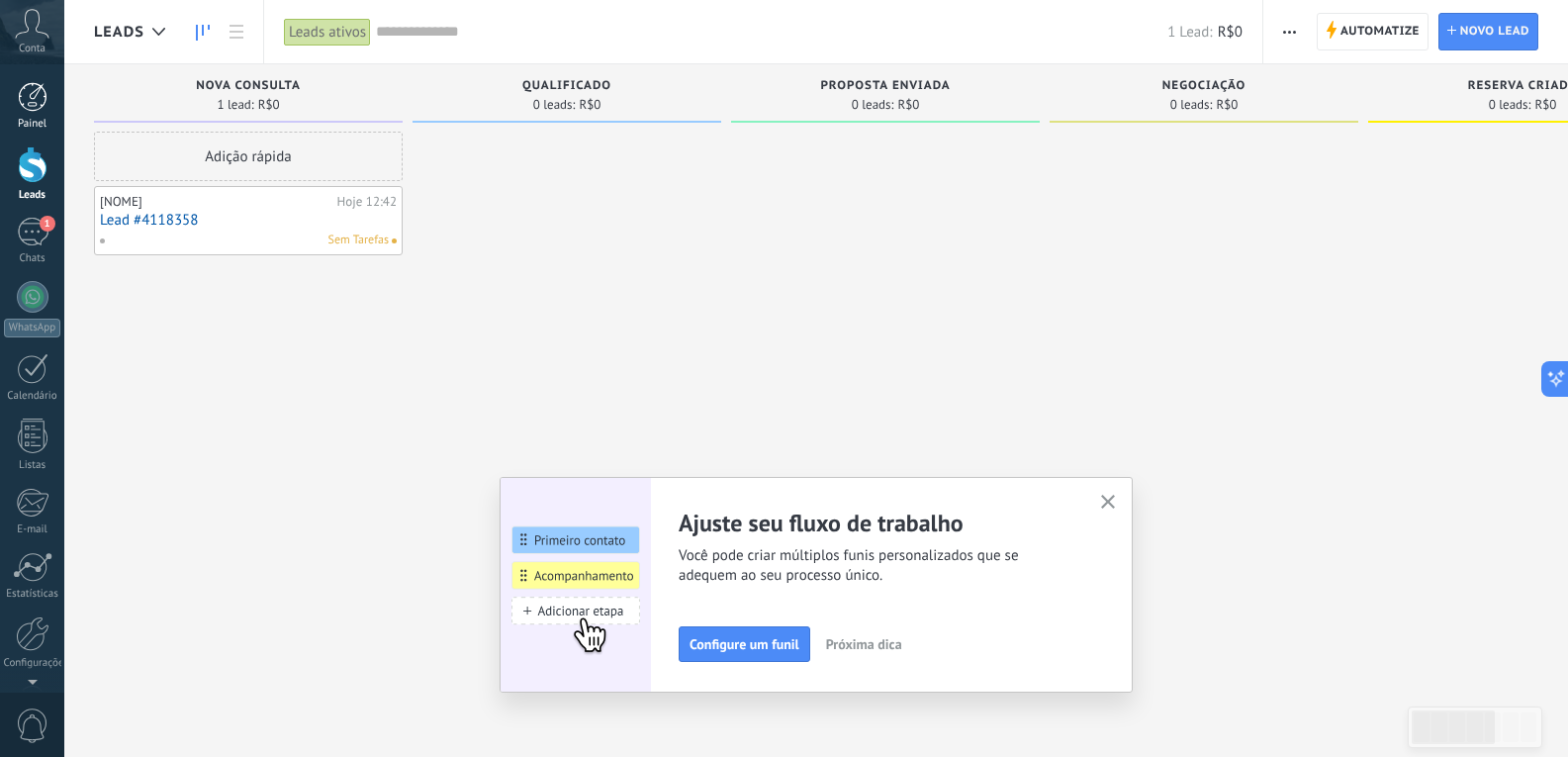 click at bounding box center [33, 97] 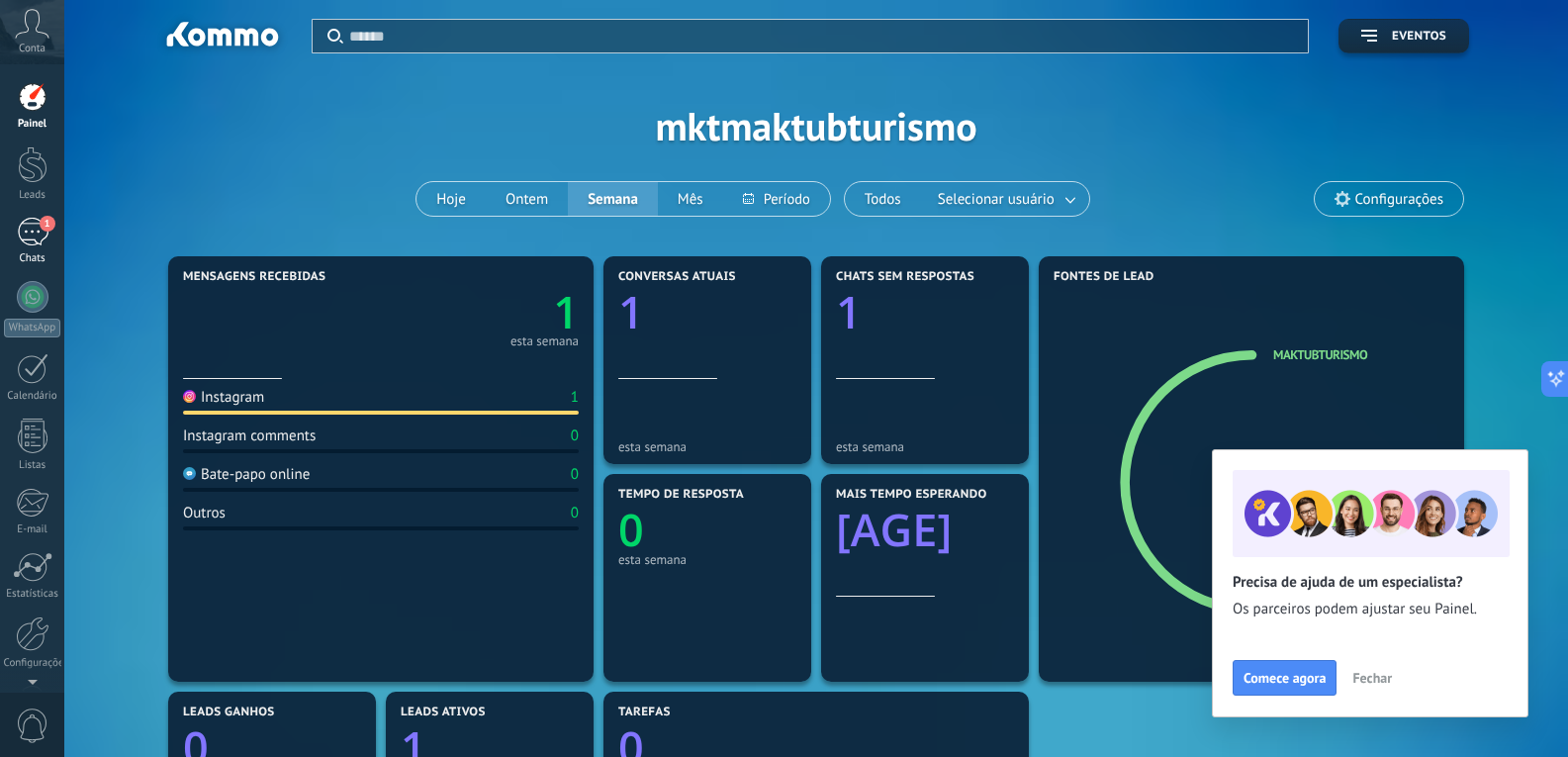 click on "Chats" at bounding box center [33, 258] 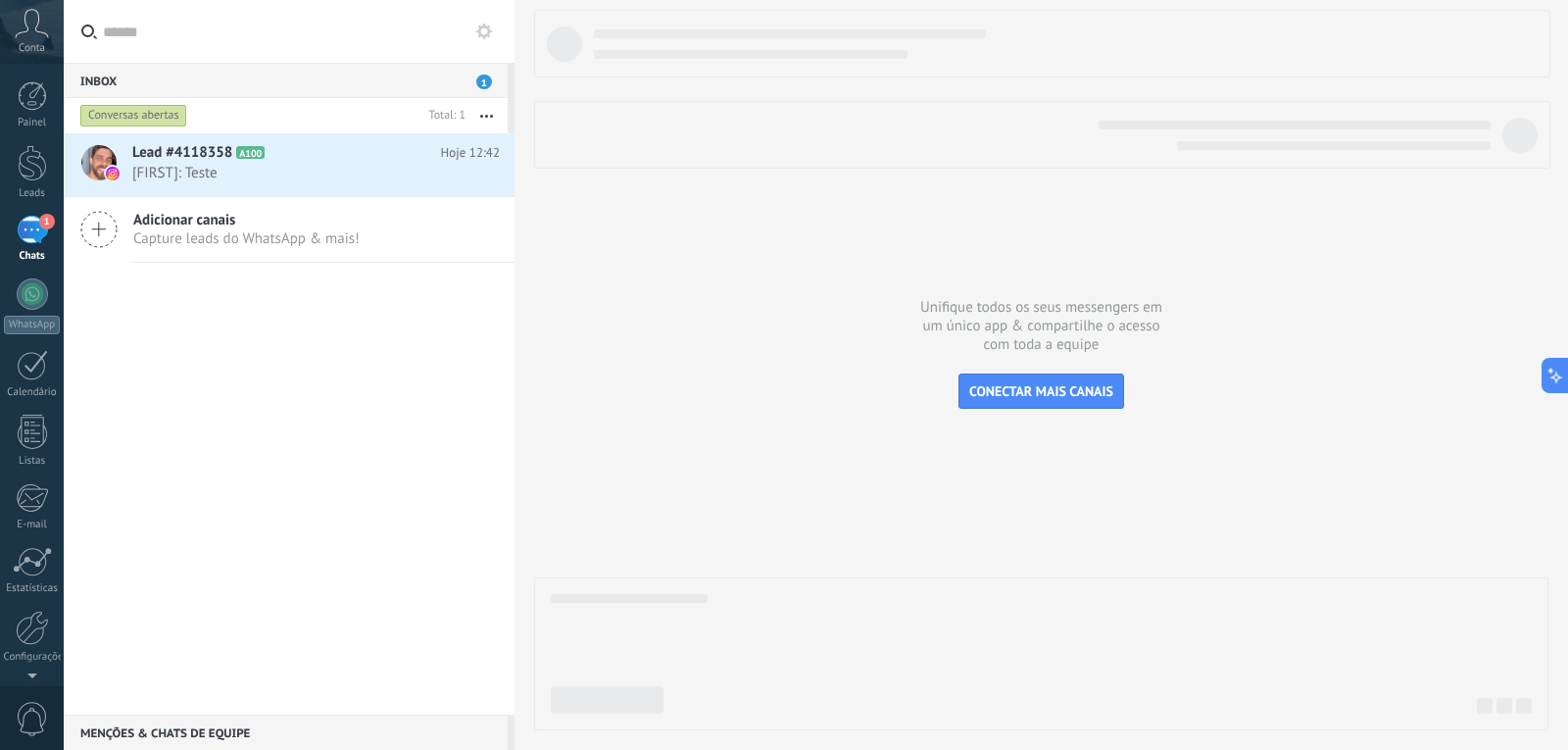 click at bounding box center [484, 31] 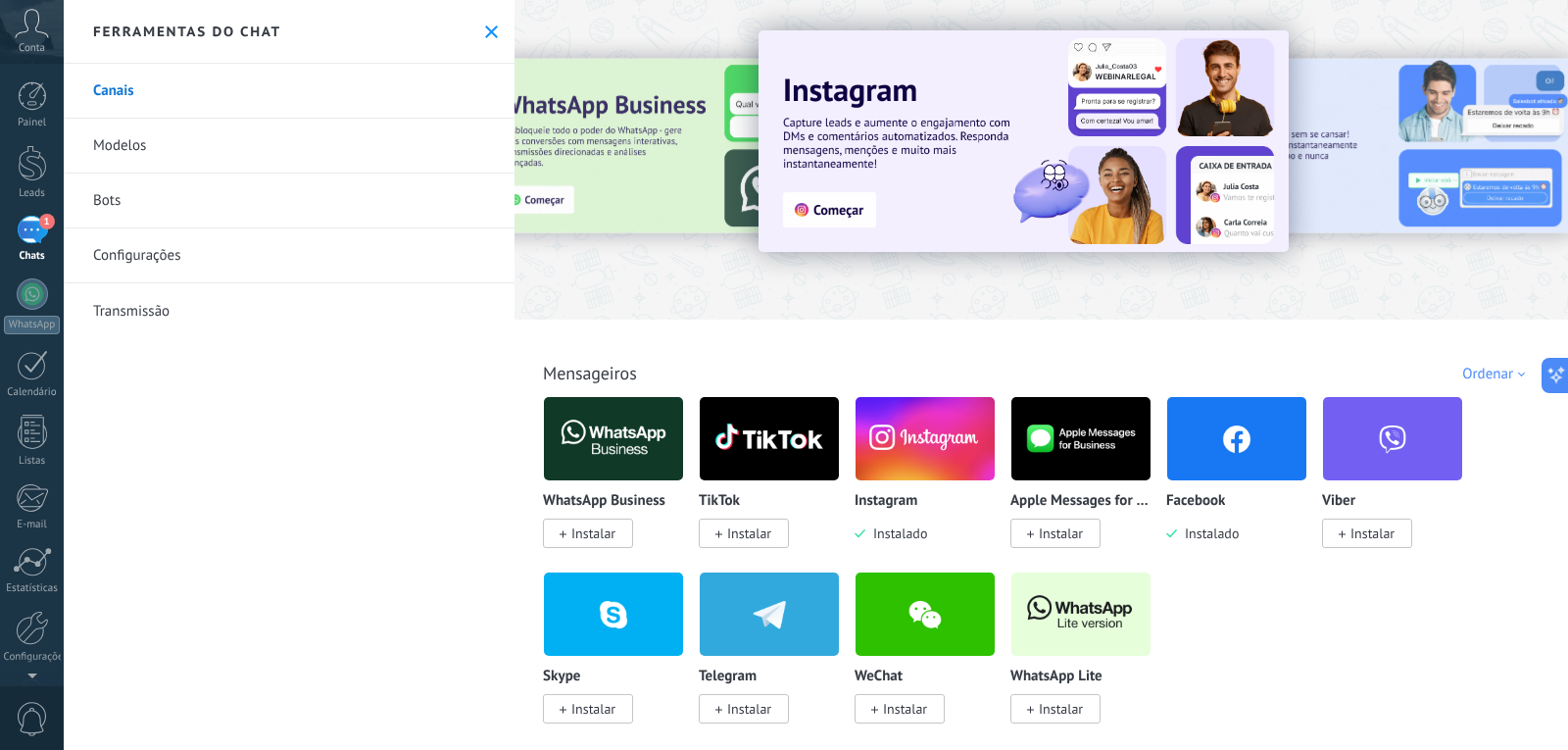 click on "Transmissão" at bounding box center [289, 311] 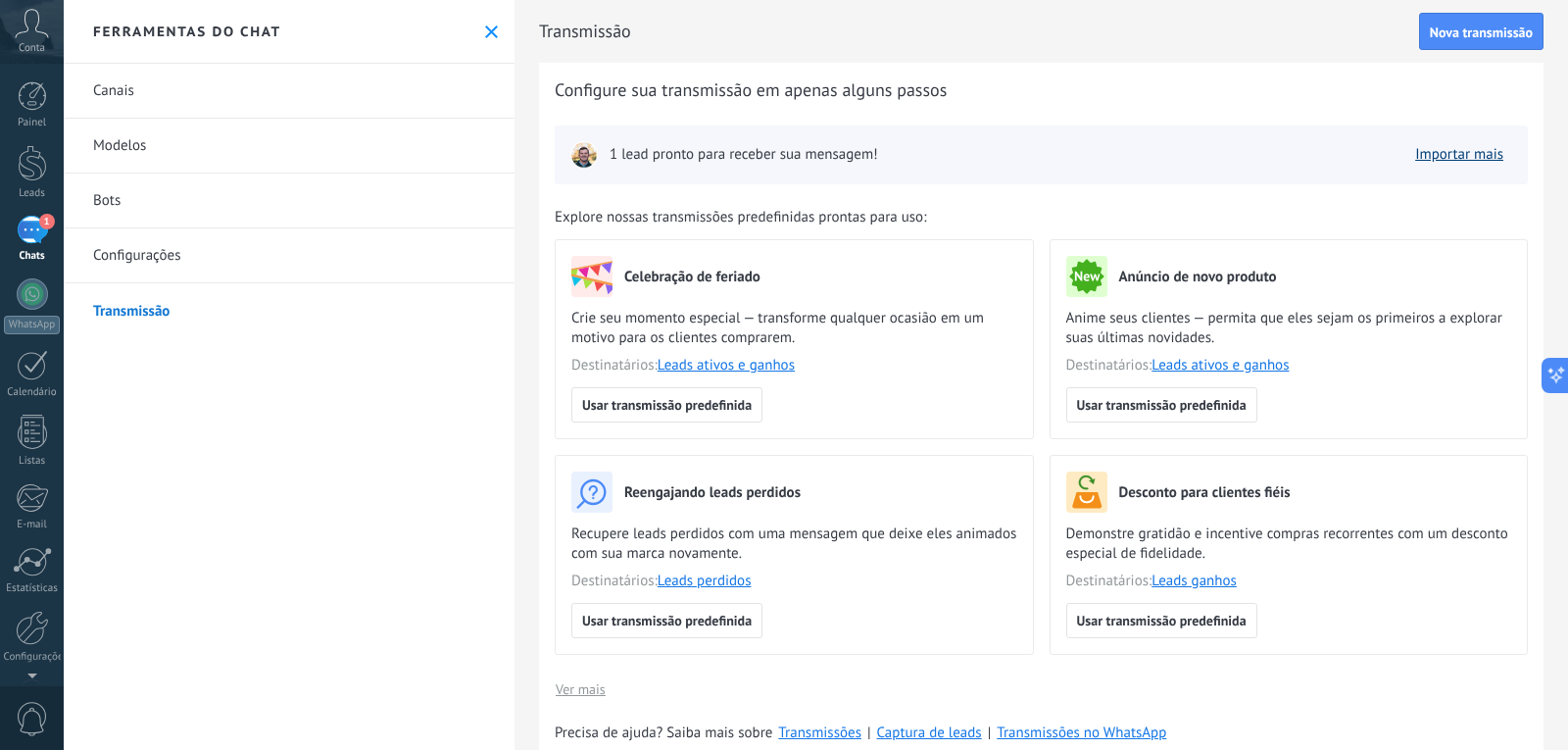 click on "Importar mais" at bounding box center (1459, 154) 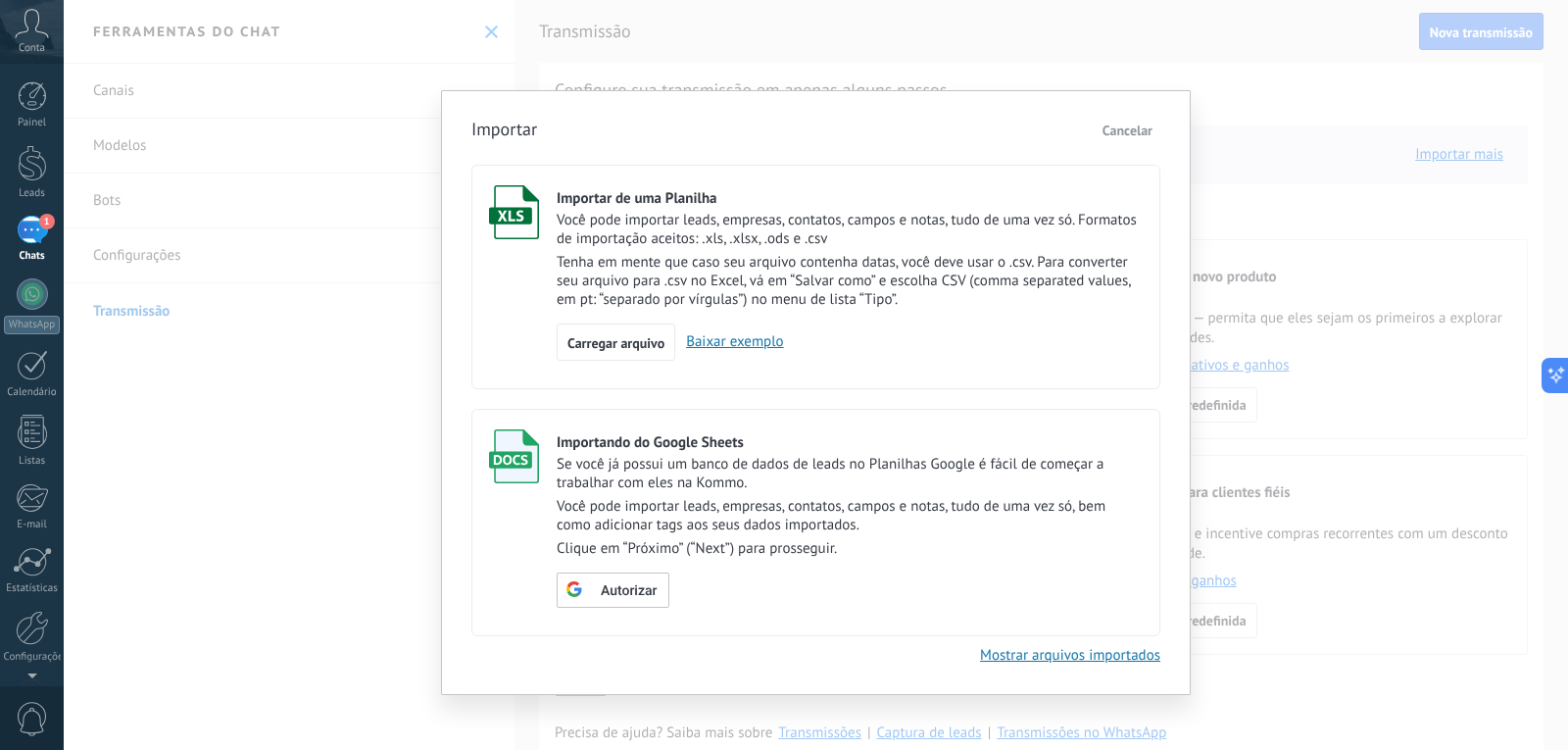 click on "Cancelar" at bounding box center [1127, 130] 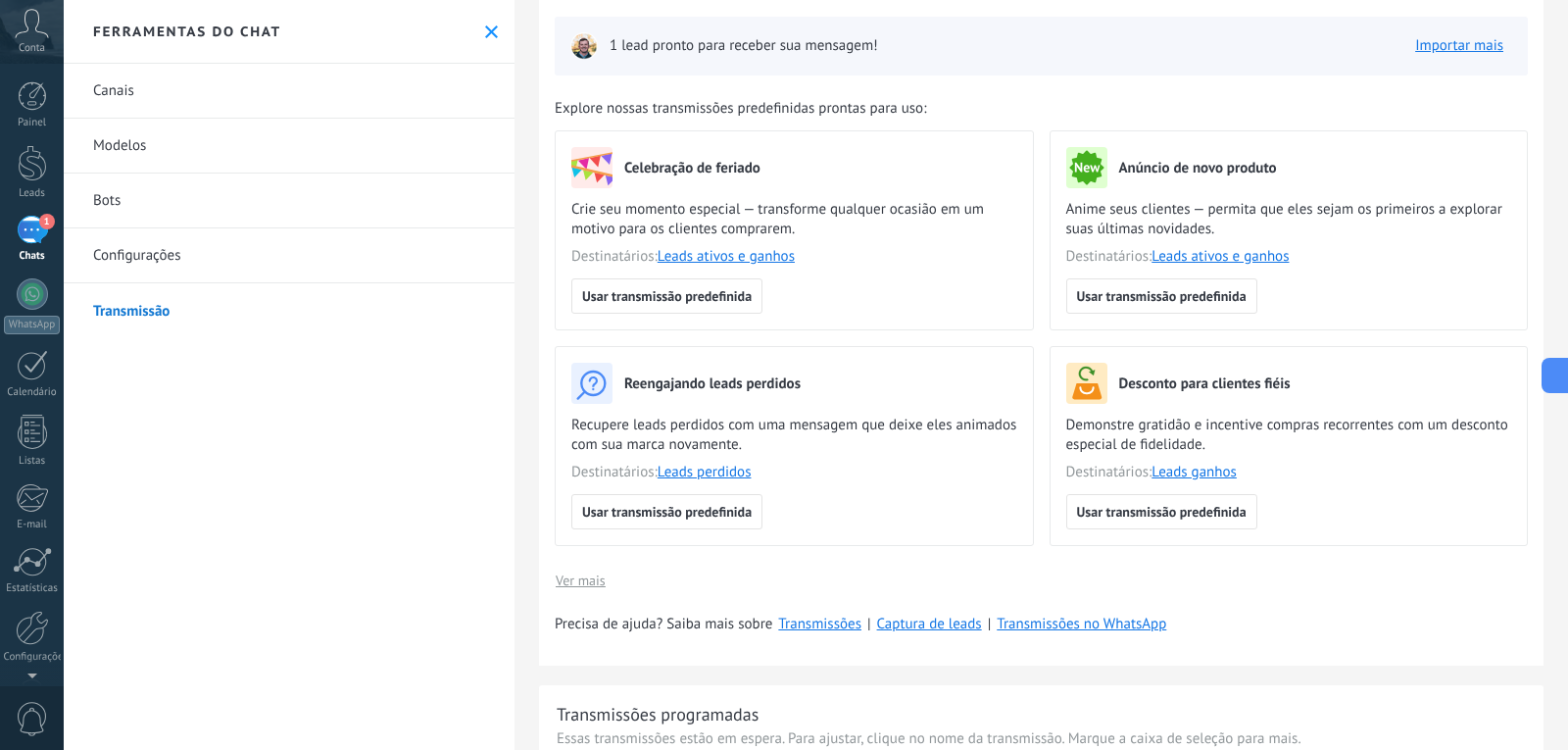 scroll, scrollTop: 98, scrollLeft: 0, axis: vertical 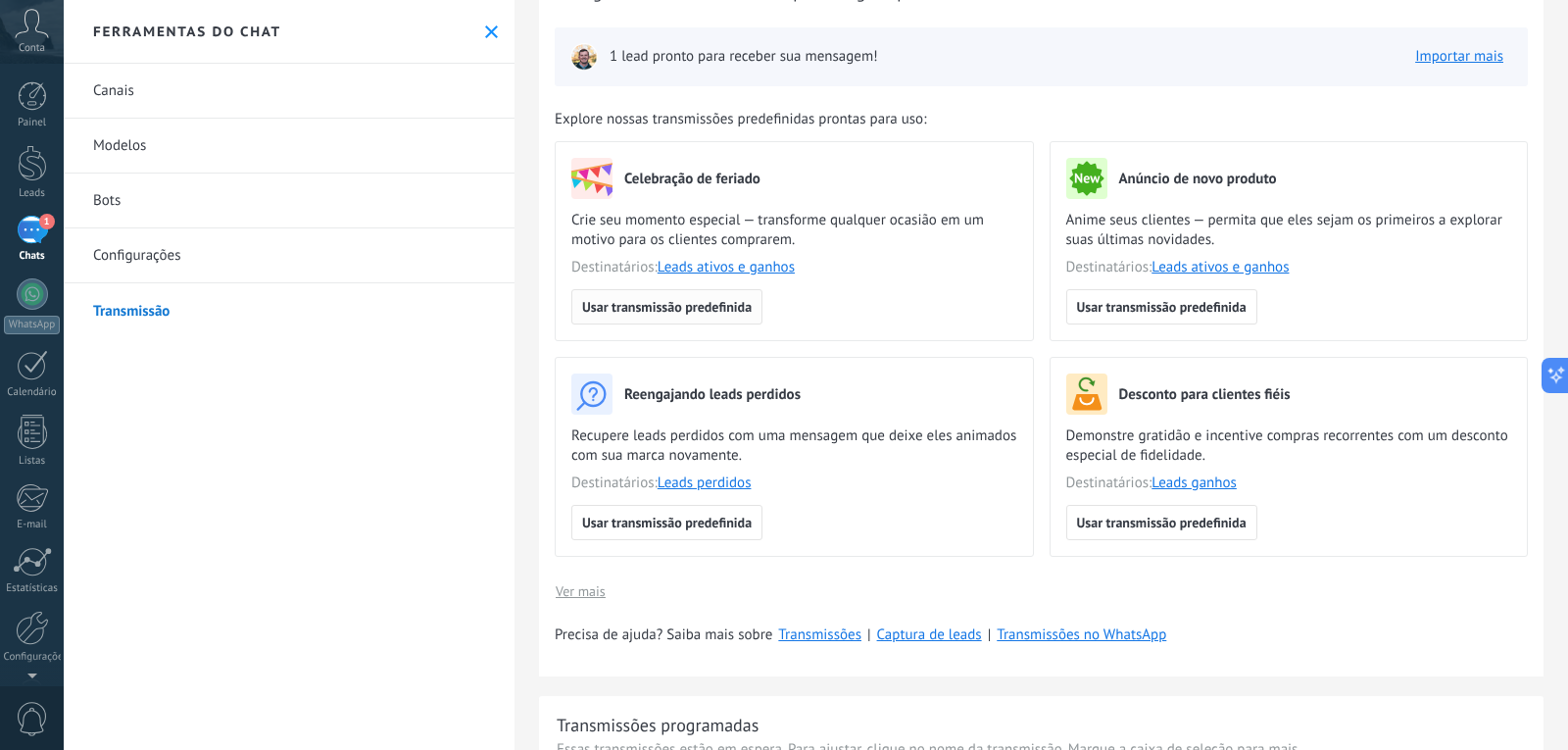 click on "Usar transmissão predefinida" at bounding box center (666, 307) 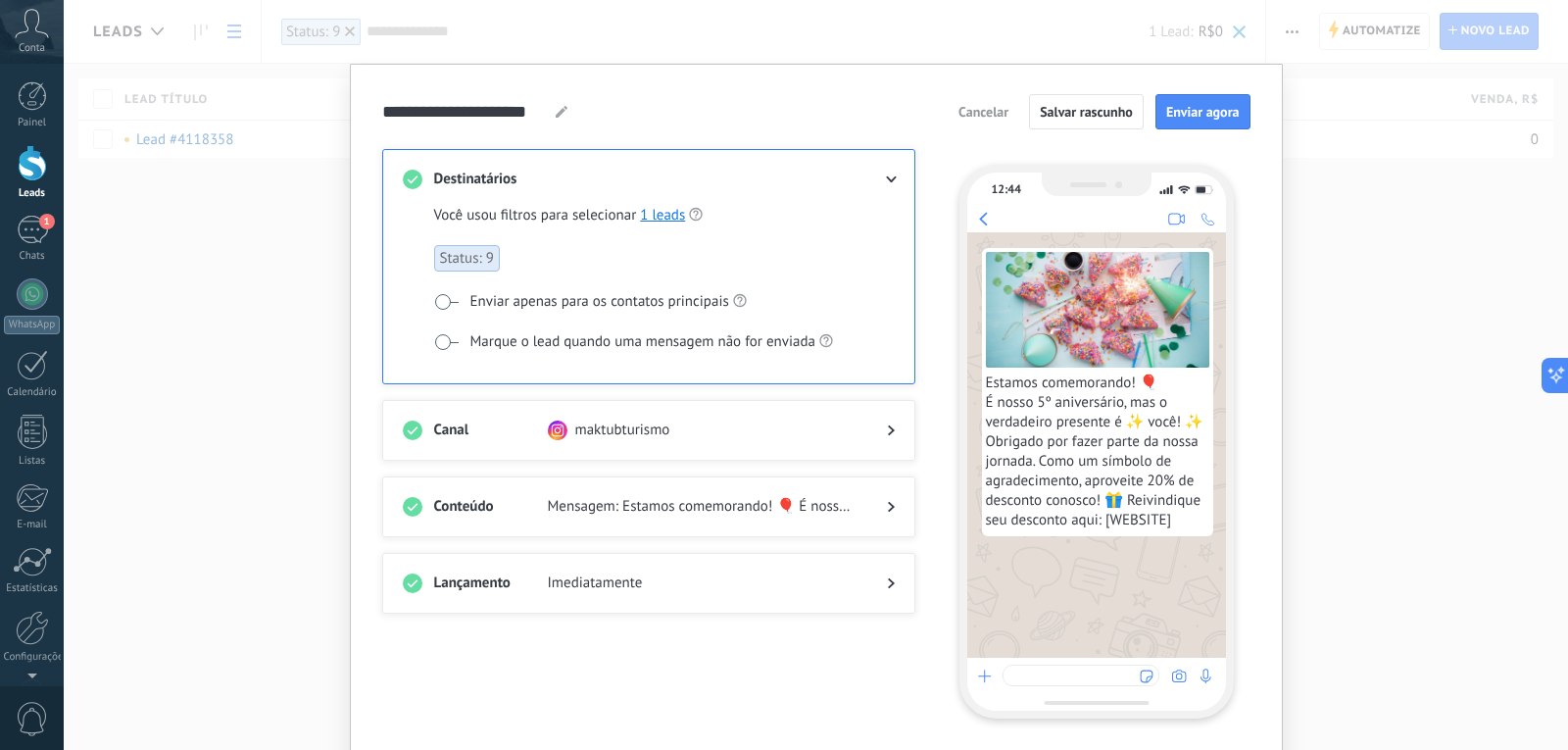 scroll, scrollTop: 86, scrollLeft: 0, axis: vertical 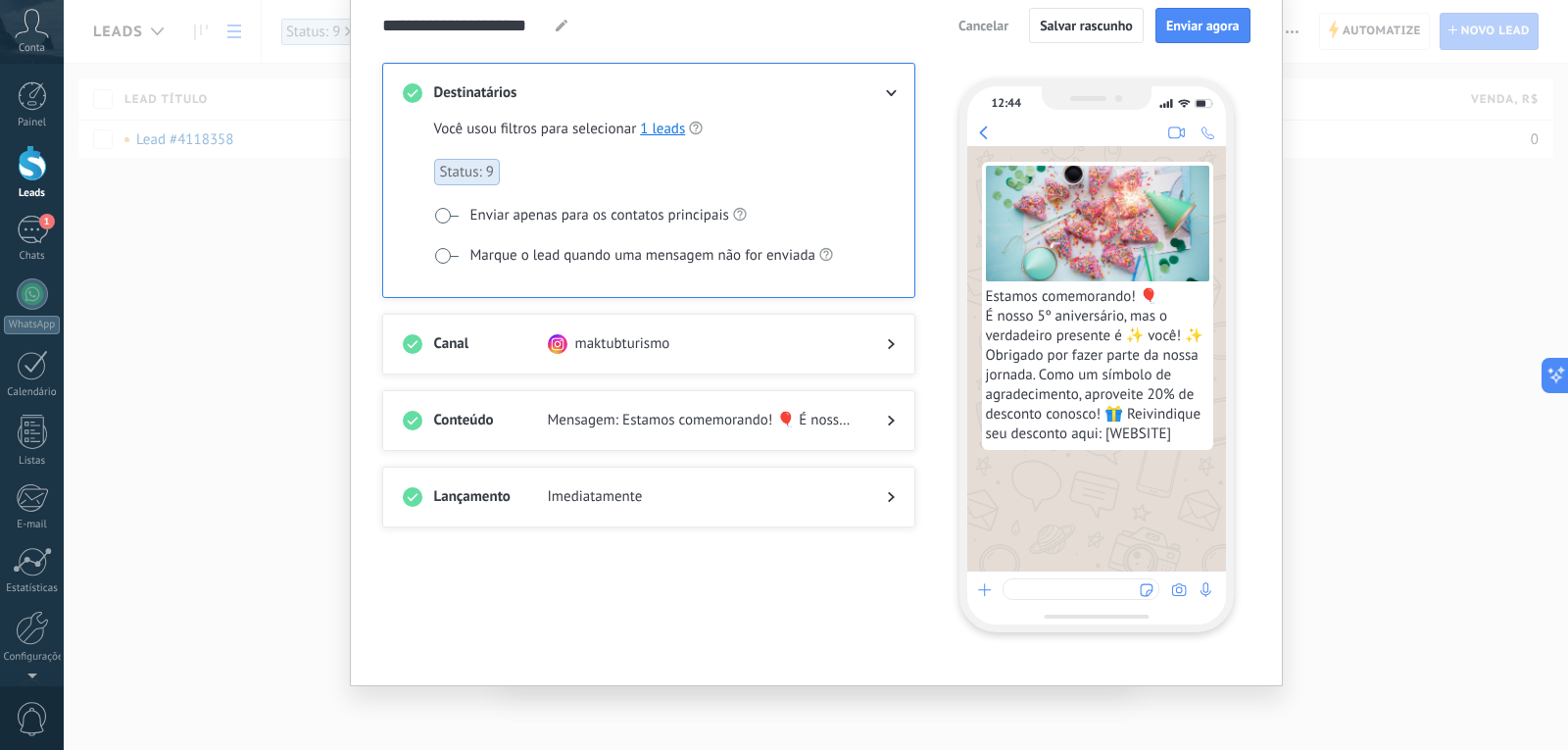 click at bounding box center [875, 344] 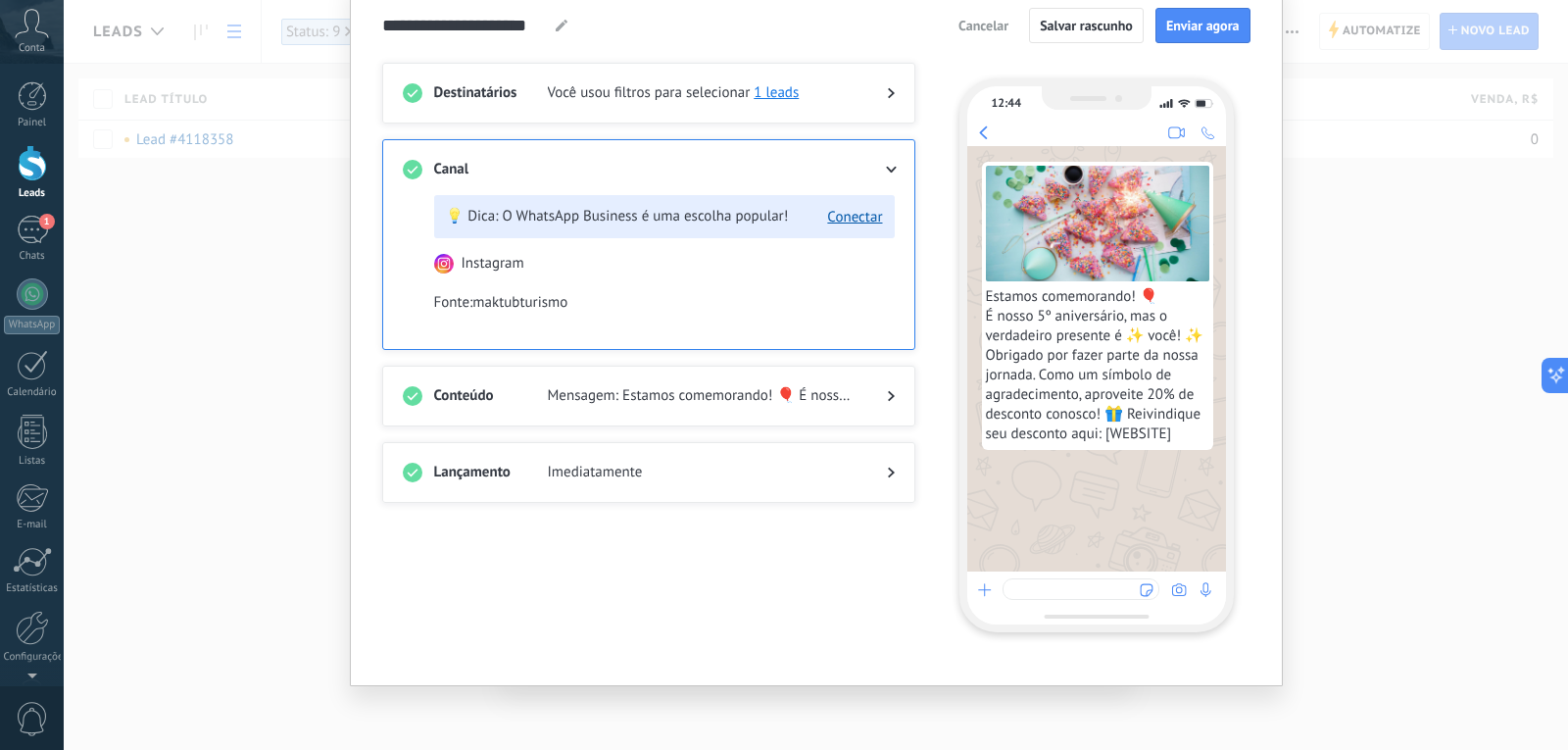 click on "Mensagem: Estamos comemorando! 🎈
É nosso 5º aniversário, mas o verdadeiro presente é ✨ você! ✨ Obrigado por fazer parte da nossa jornada. Como um símbolo de agradecimento, aproveite 20% de desconto conosco! 🎁 Reivindique seu desconto aqui: [WEBSITE]" at bounding box center [702, 396] 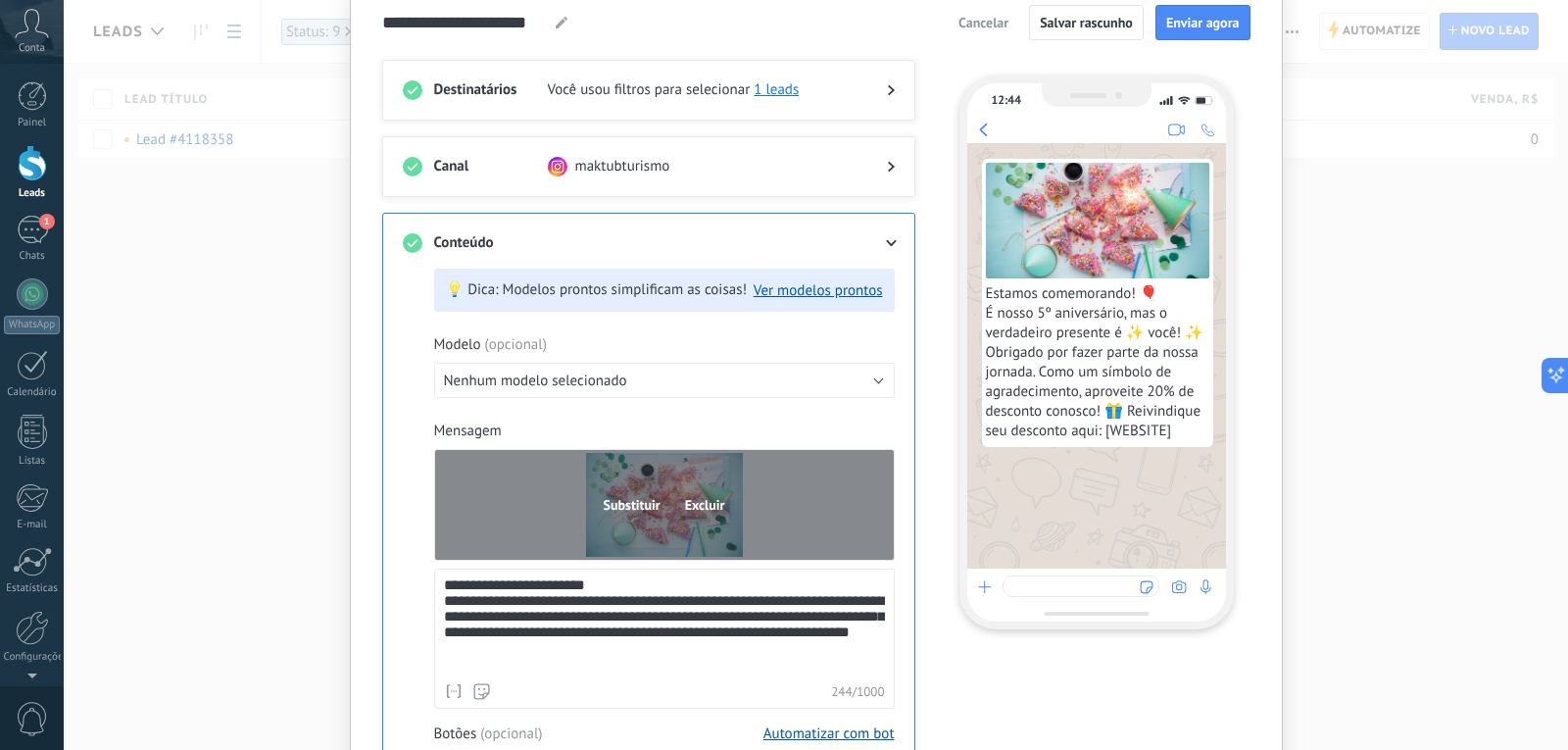 scroll, scrollTop: 98, scrollLeft: 0, axis: vertical 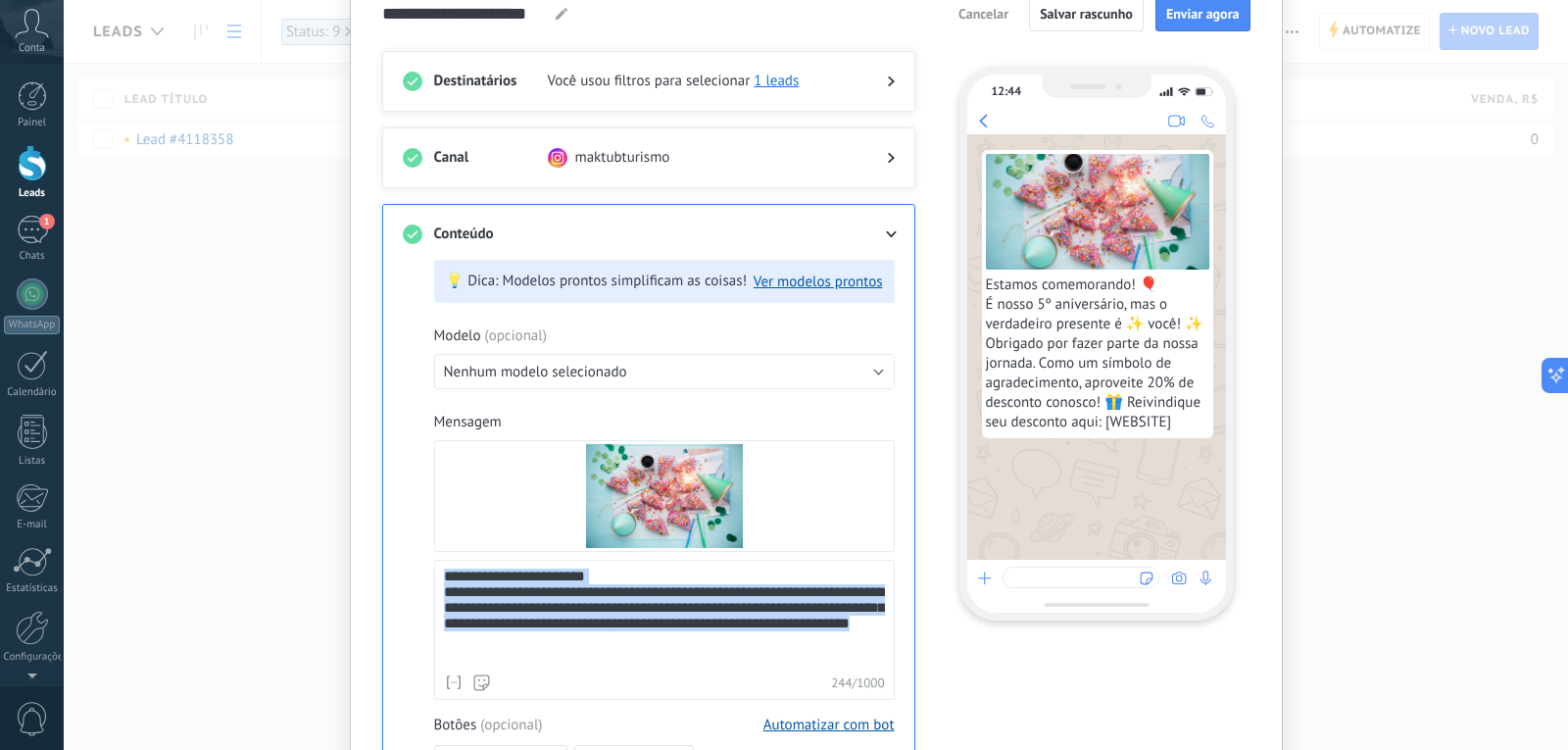 drag, startPoint x: 659, startPoint y: 663, endPoint x: 435, endPoint y: 569, distance: 242.92386 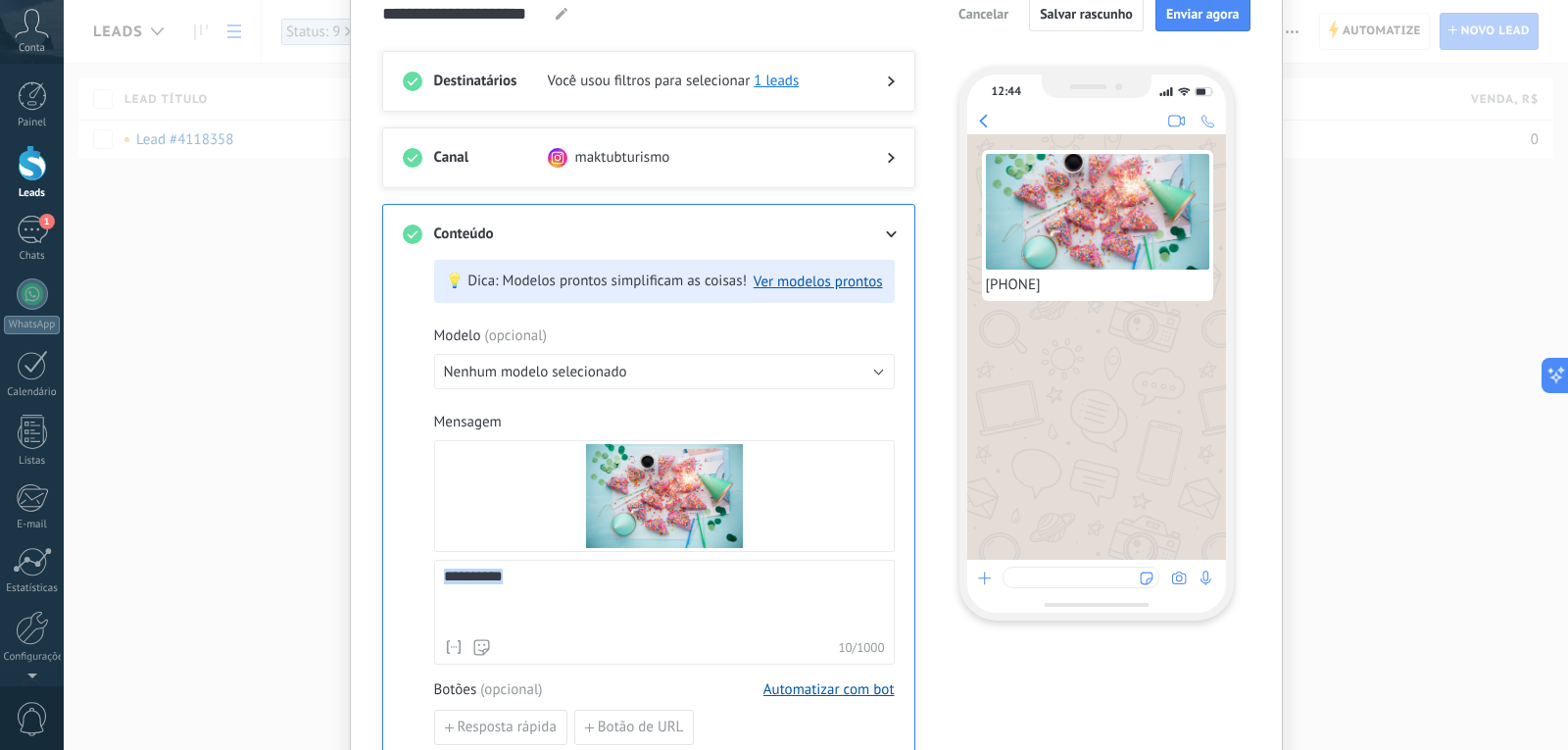 drag, startPoint x: 535, startPoint y: 584, endPoint x: 434, endPoint y: 565, distance: 102.77159 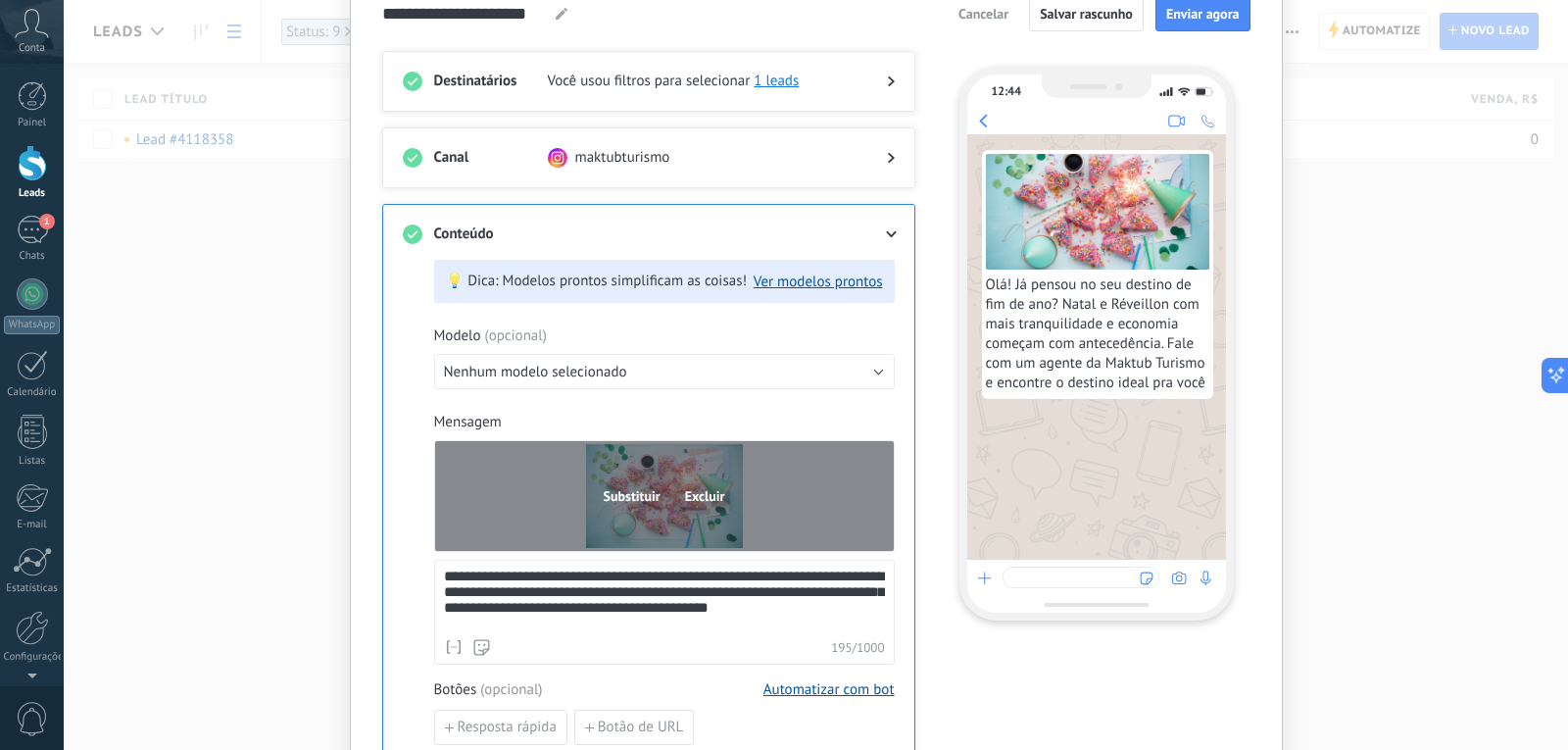 click on "Substituir" at bounding box center [632, 496] 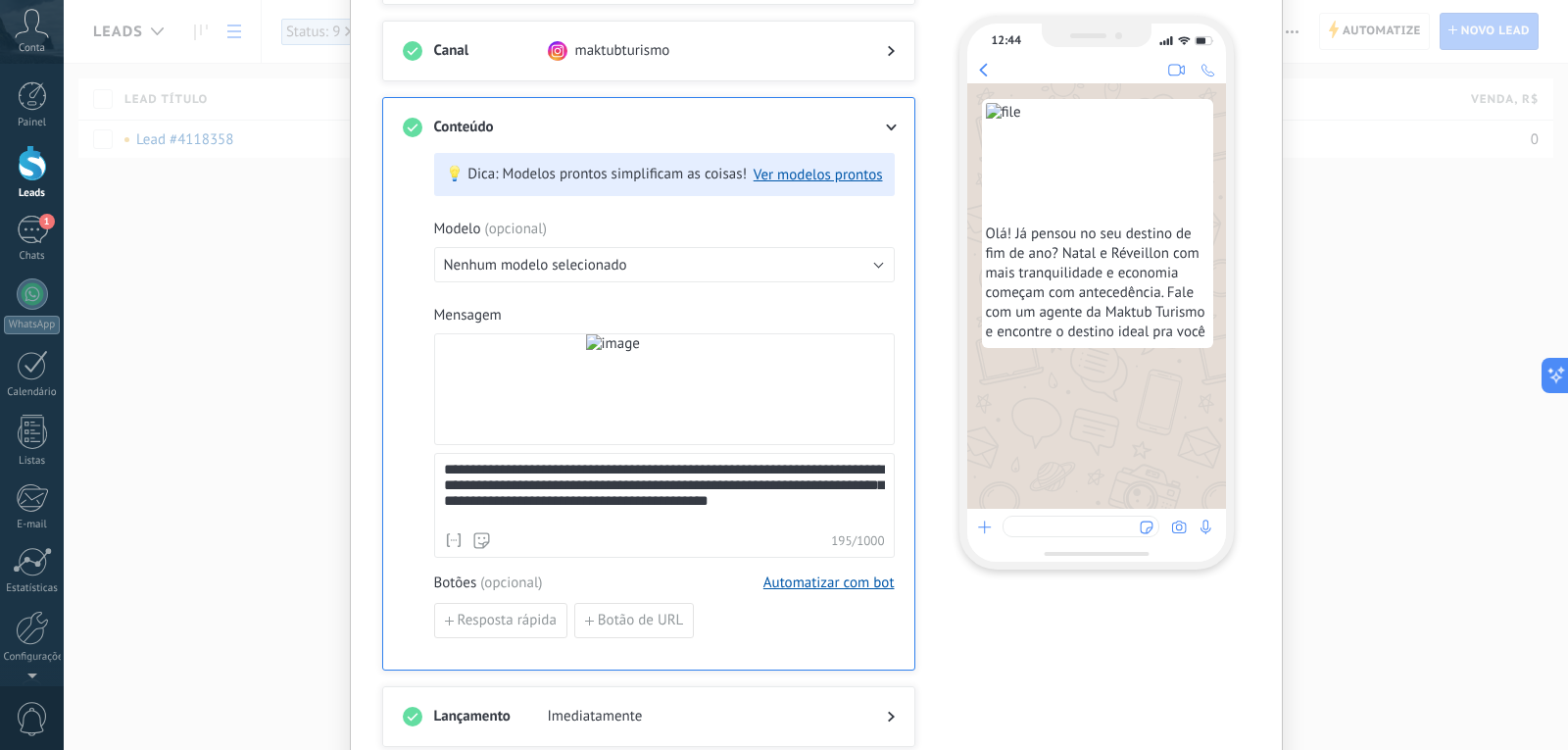 scroll, scrollTop: 312, scrollLeft: 0, axis: vertical 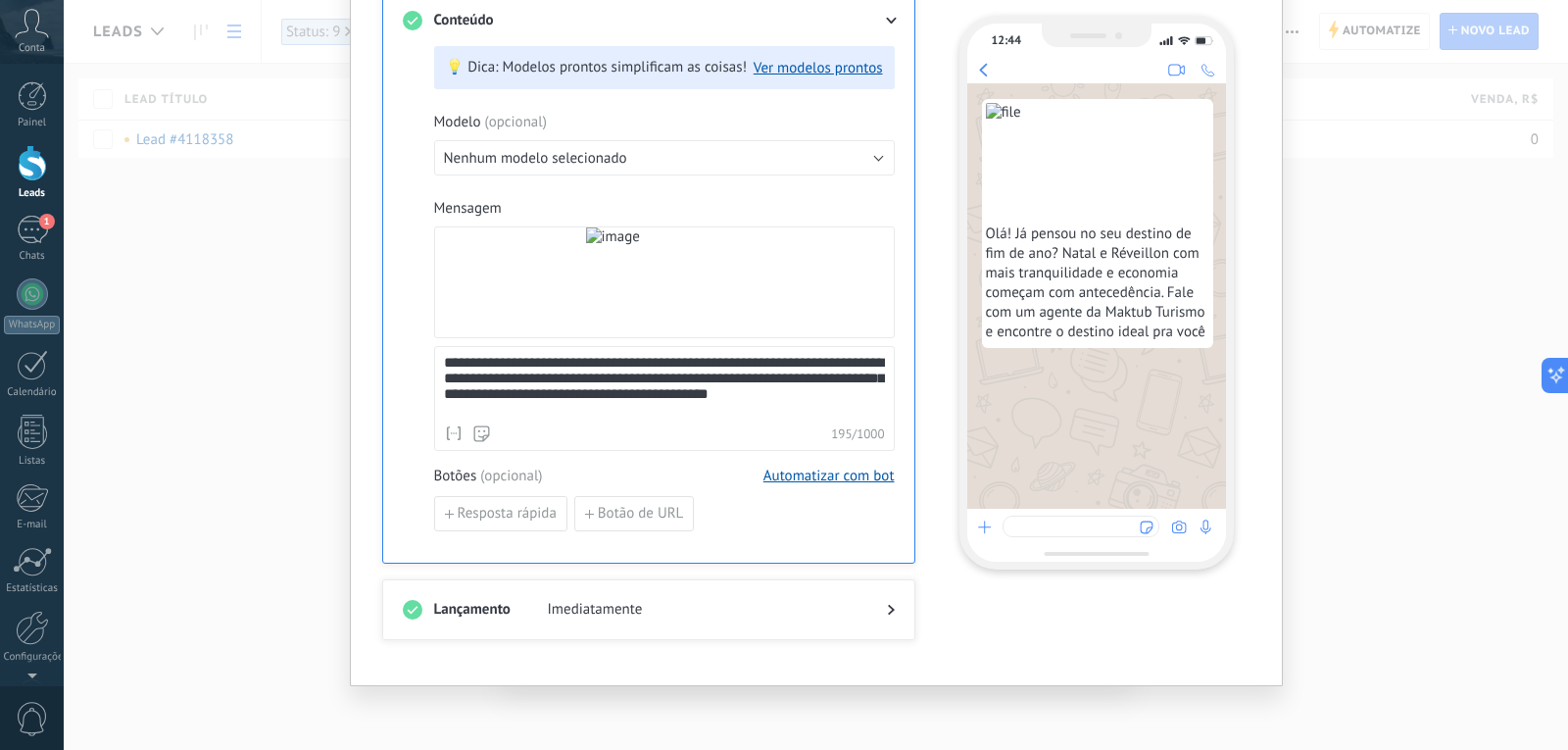 click on "( opcional )" at bounding box center [511, 476] 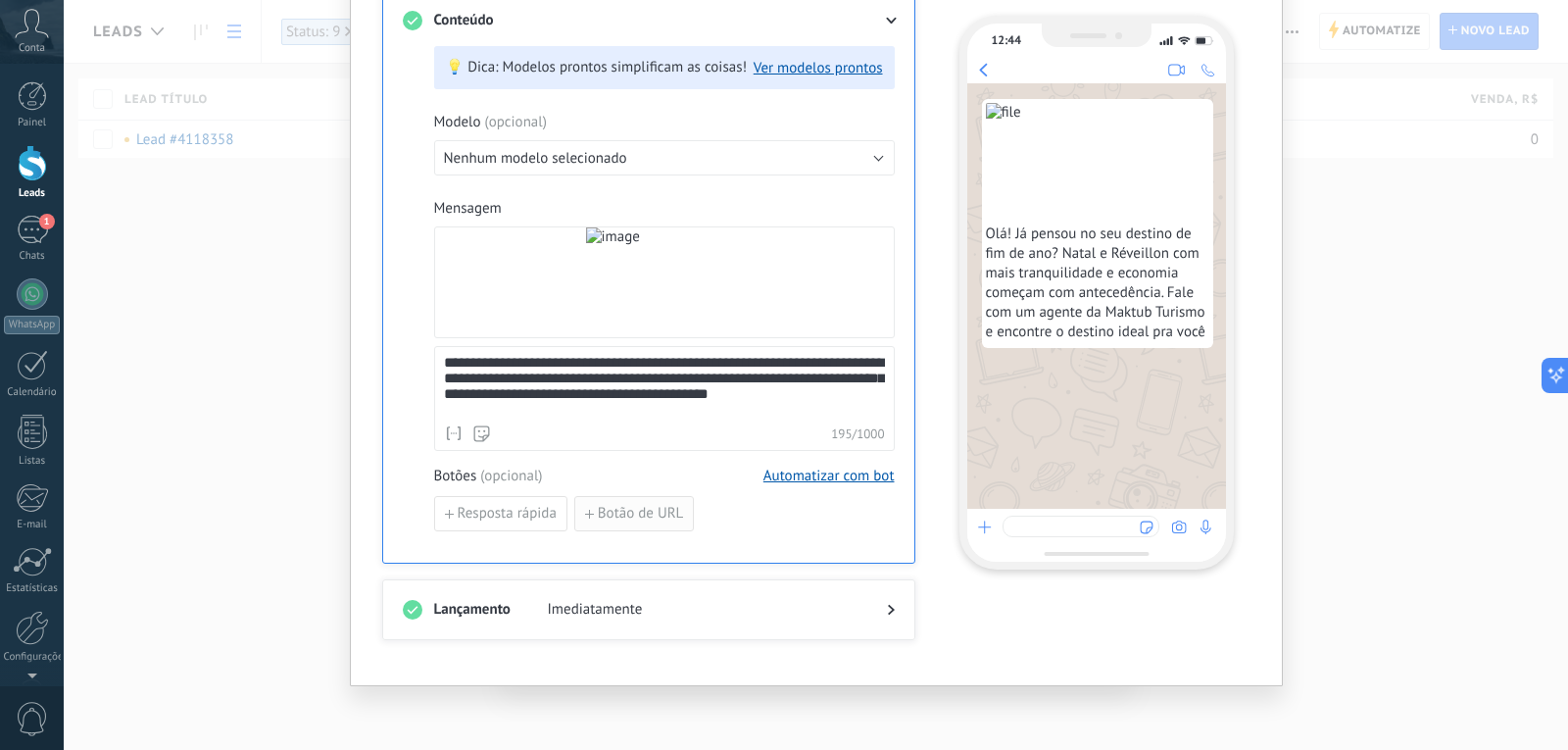 click on "Botão de URL" at bounding box center [641, 514] 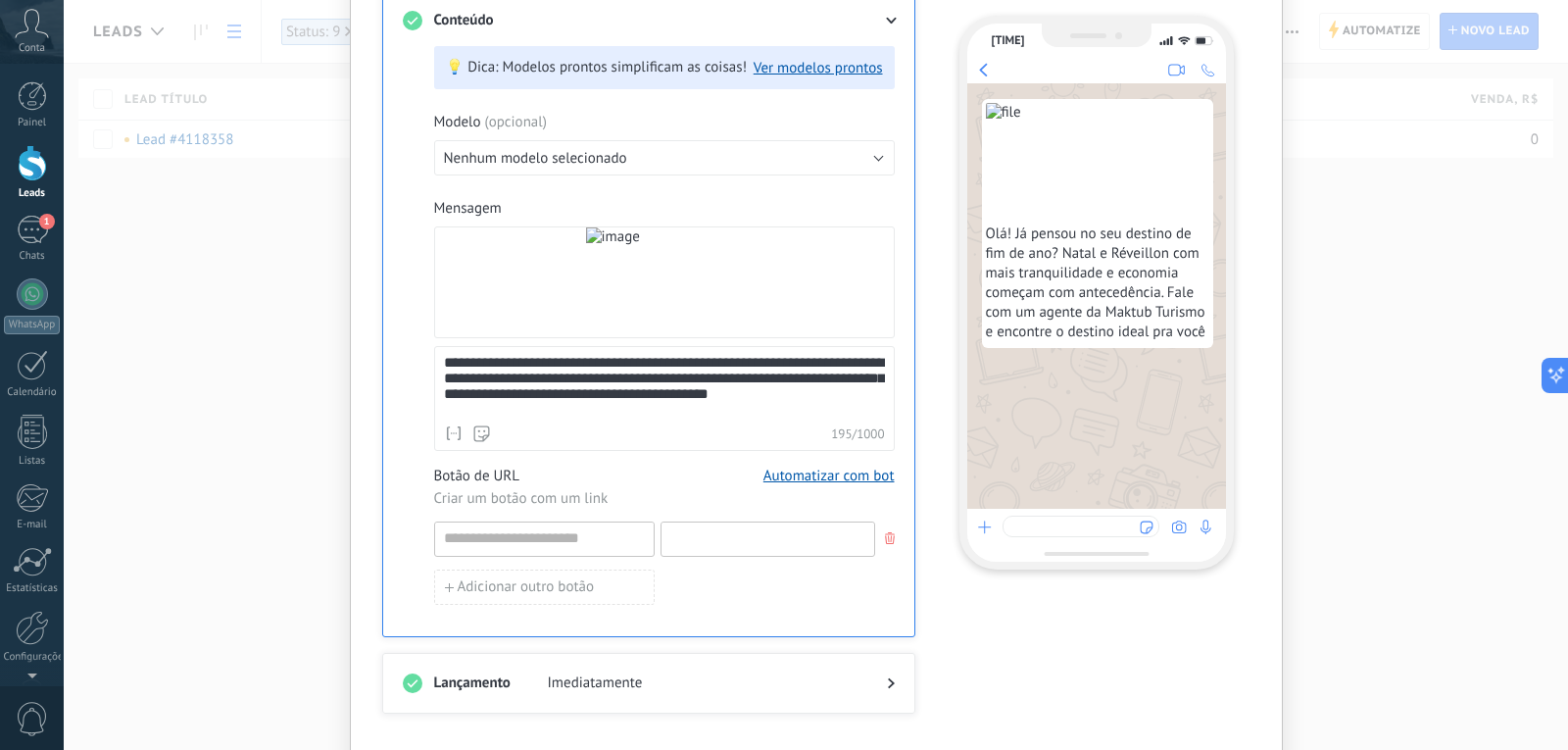 click at bounding box center [767, 538] 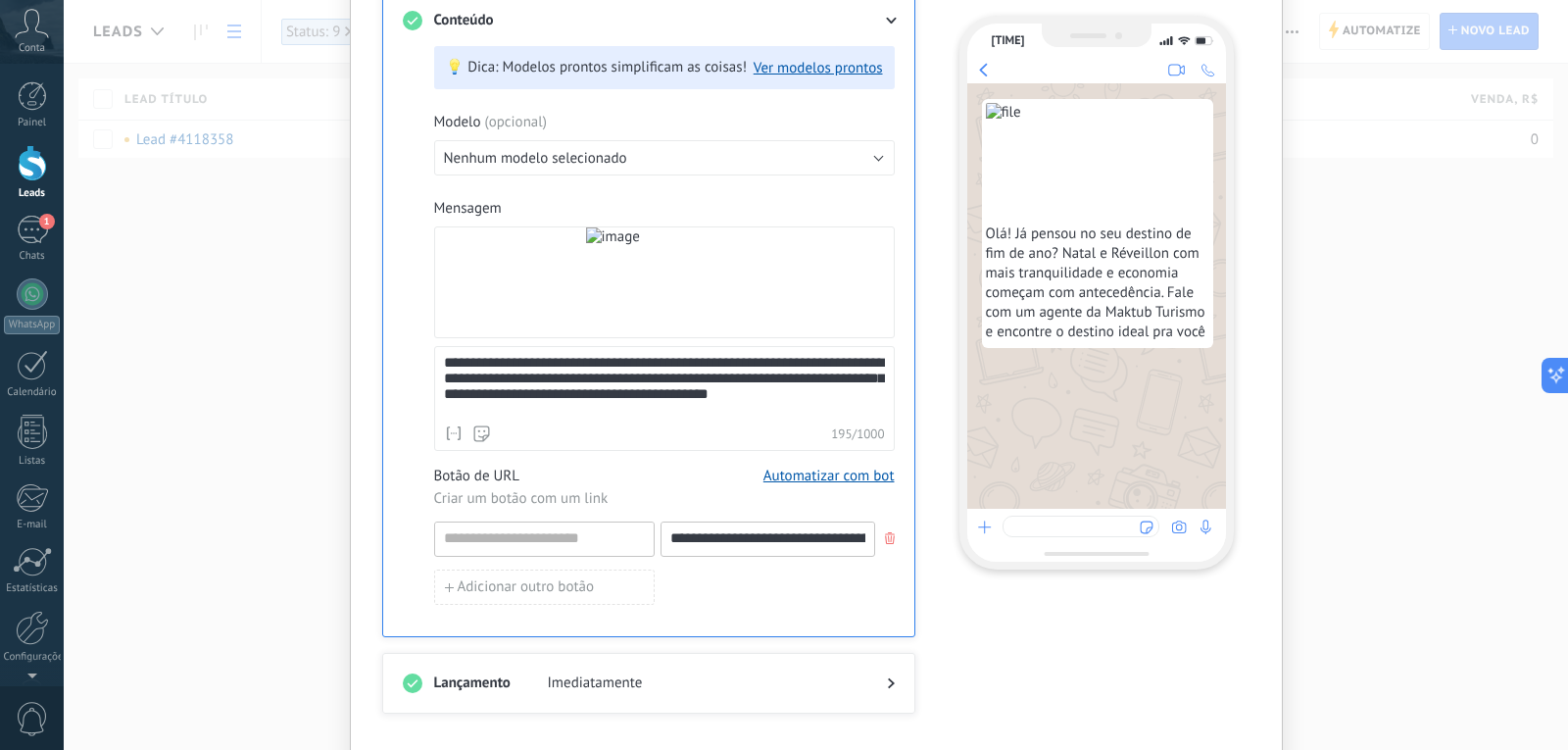 scroll, scrollTop: 0, scrollLeft: 343, axis: horizontal 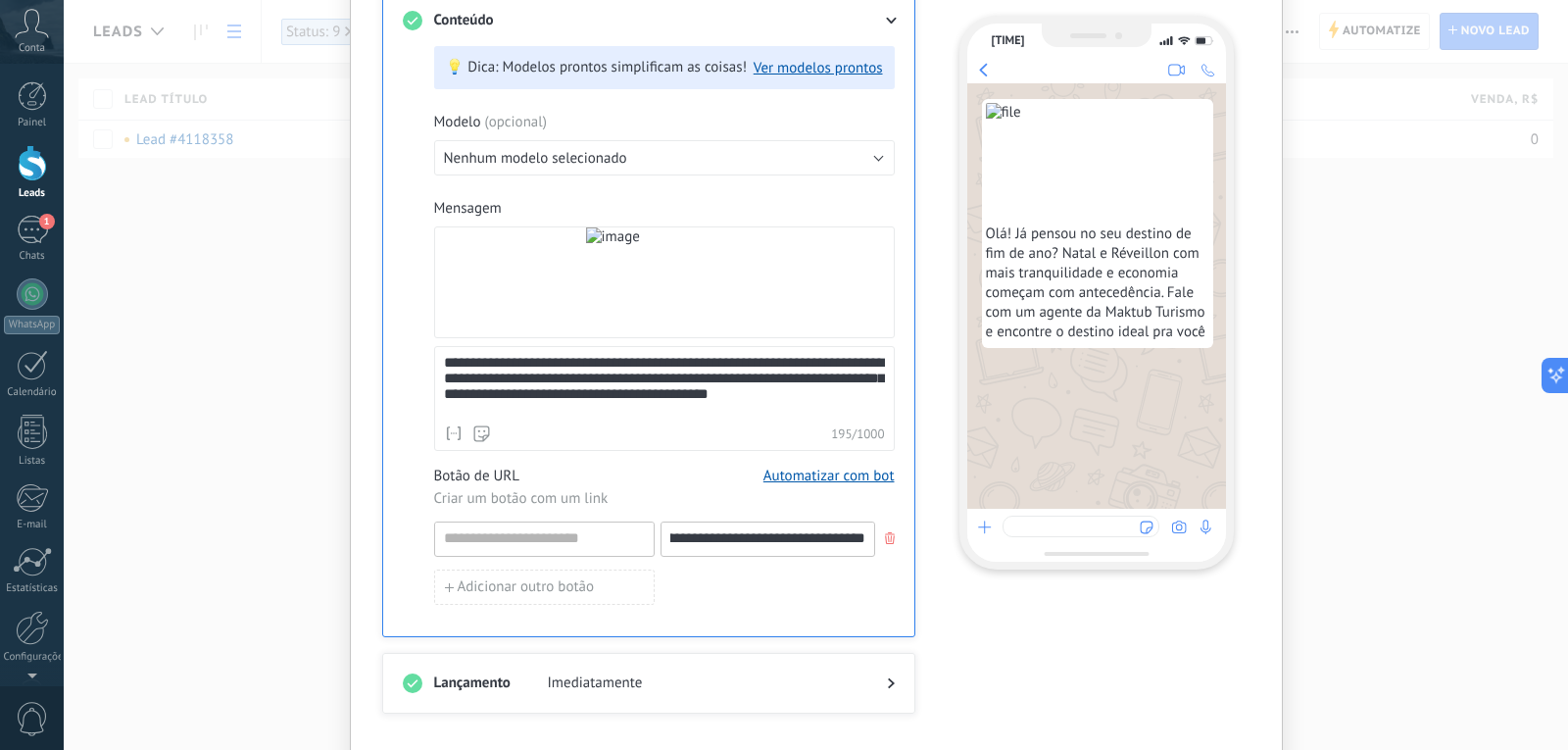 type on "**********" 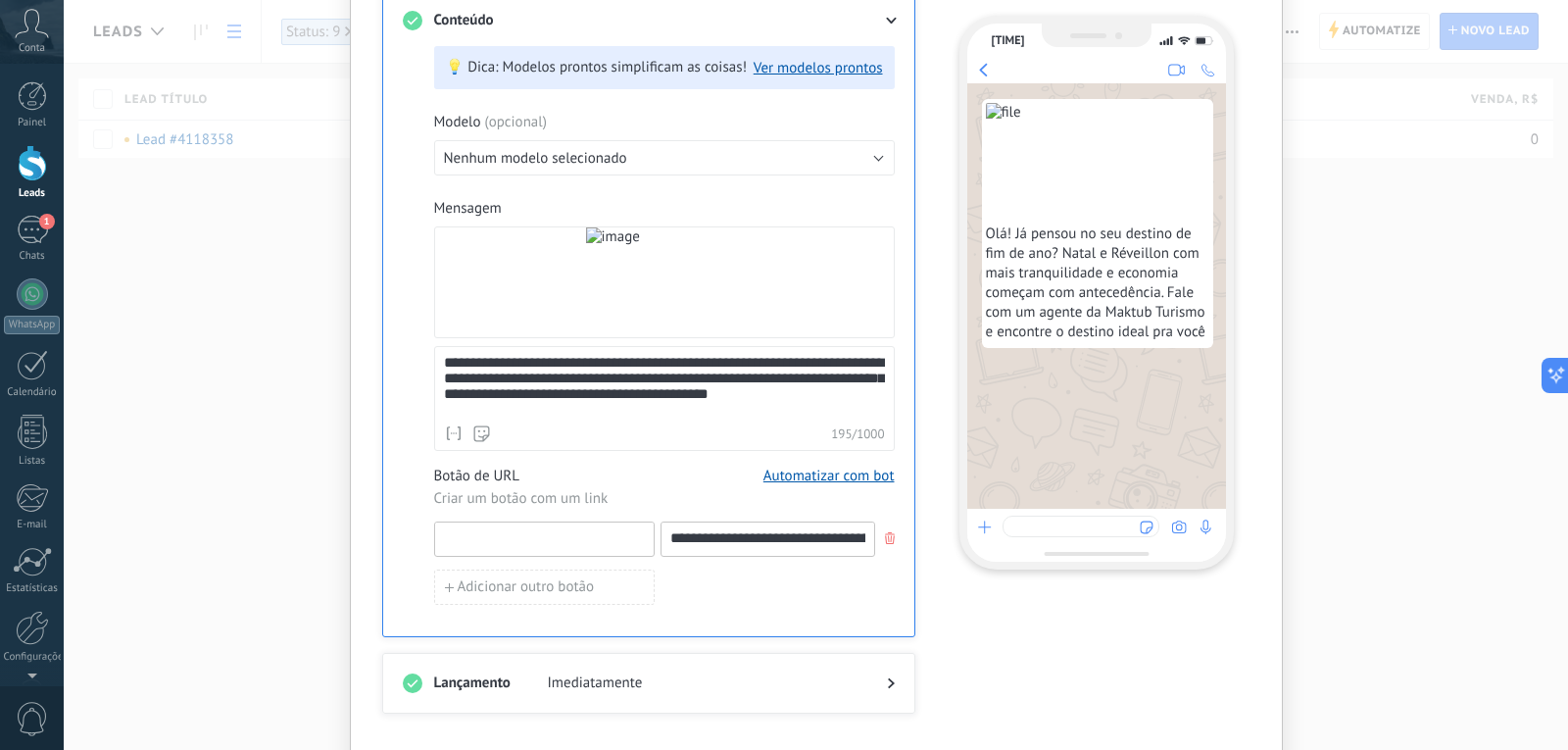 click at bounding box center (544, 538) 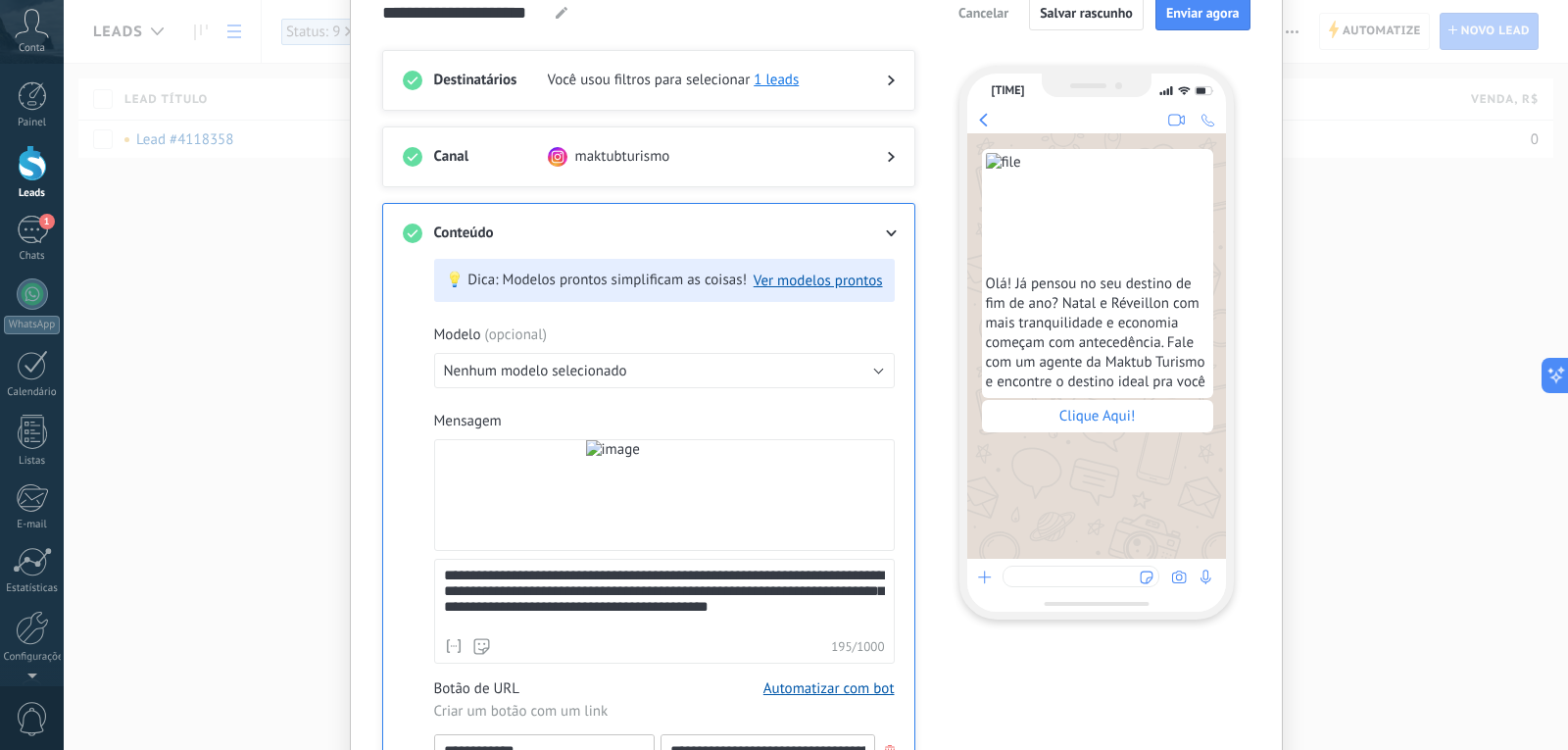 scroll, scrollTop: 98, scrollLeft: 0, axis: vertical 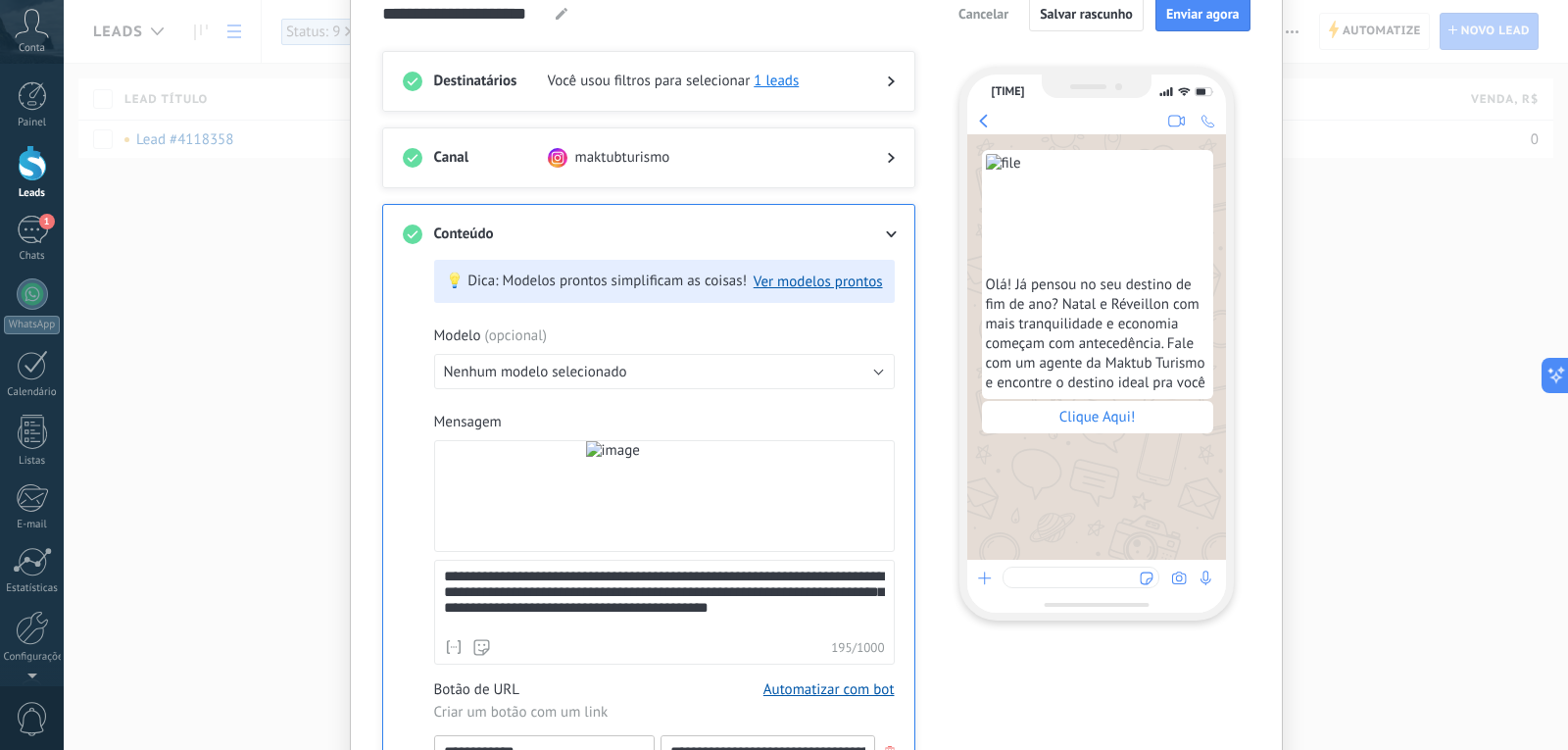 type on "**********" 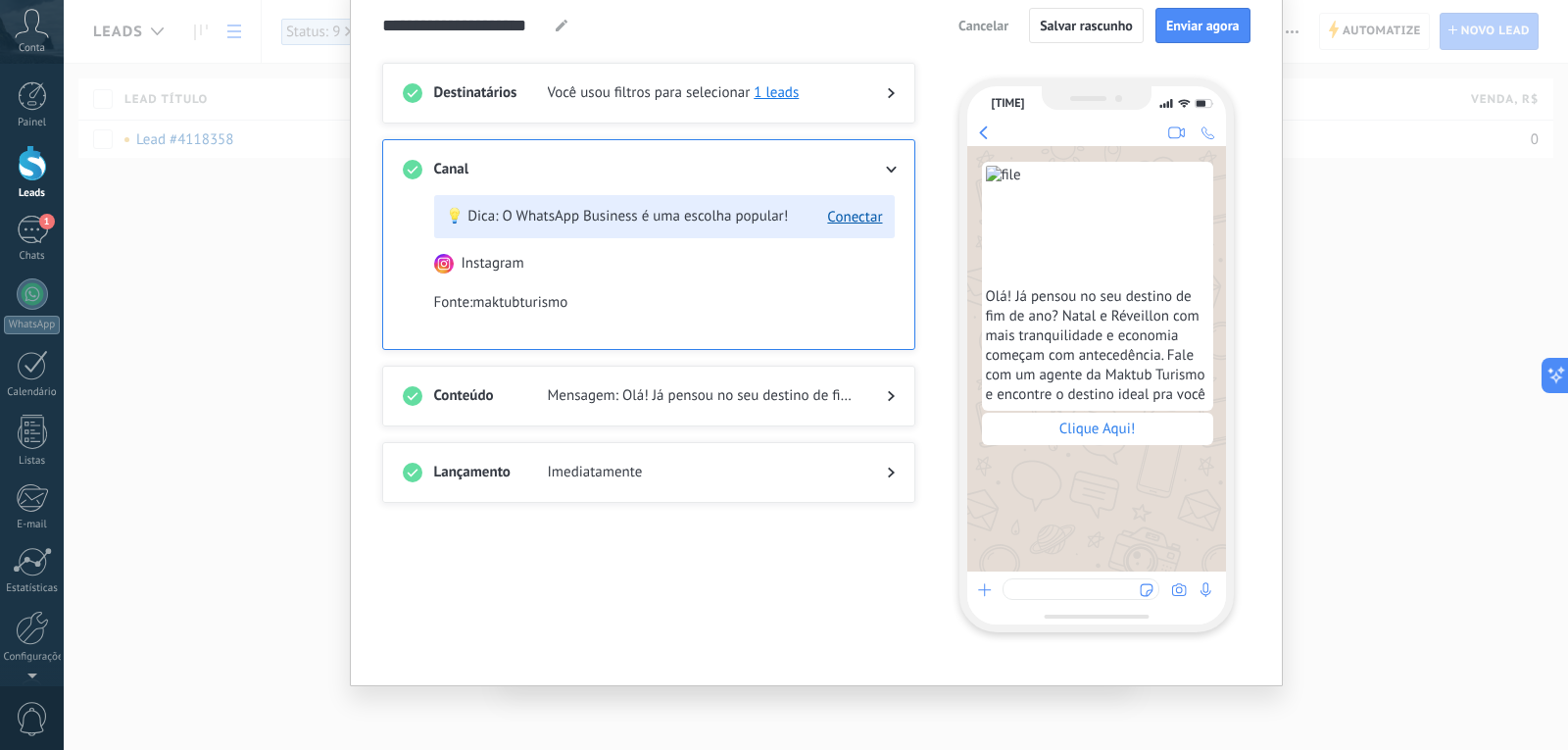 scroll, scrollTop: 86, scrollLeft: 0, axis: vertical 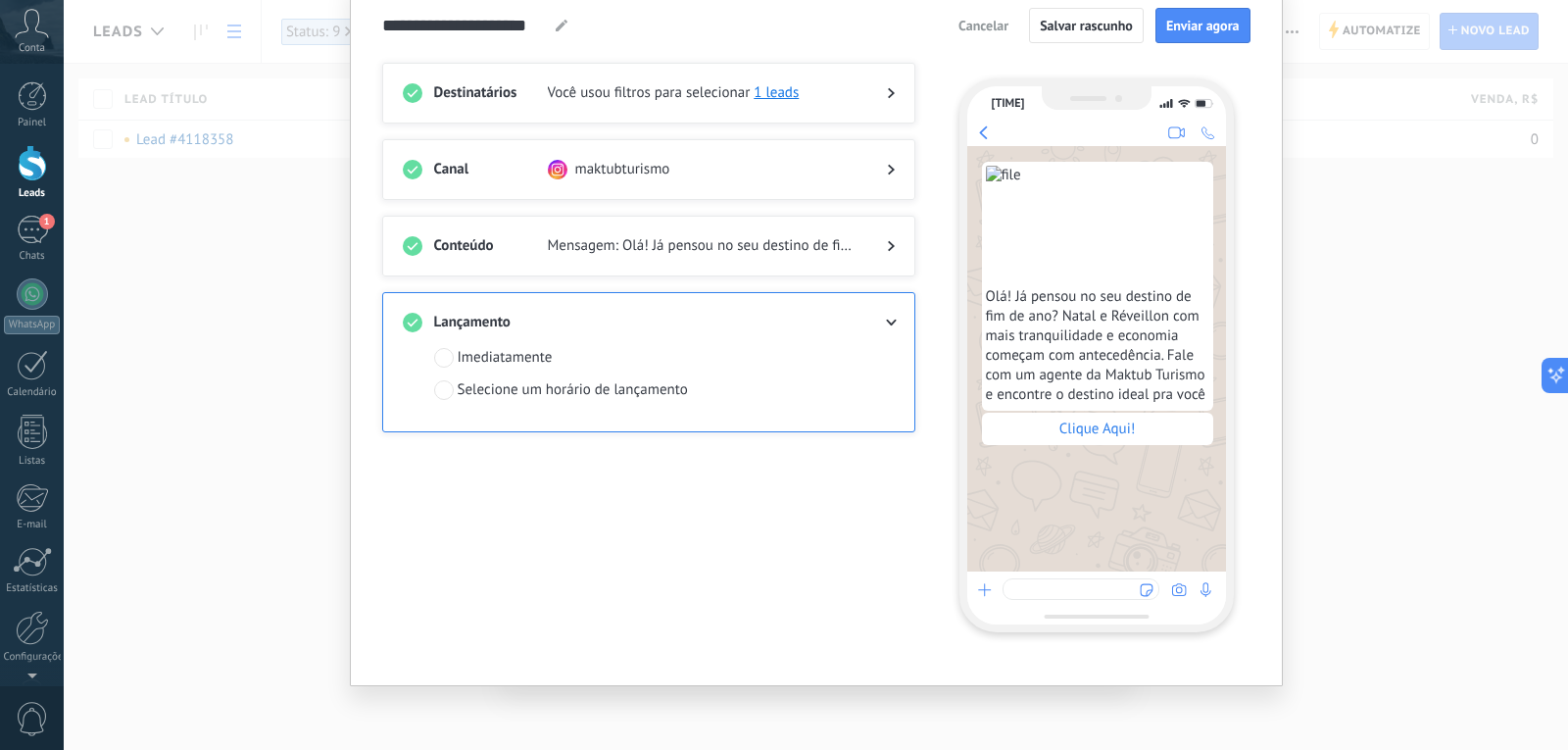 click on "Olá! Já pensou no seu destino de fim de ano? Natal e Réveillon com mais tranquilidade e economia começam com antecedência. Fale com um agente da [COMPANY_NAME] e encontre o destino ideal pra você Clique Aqui!" at bounding box center (1097, 359) 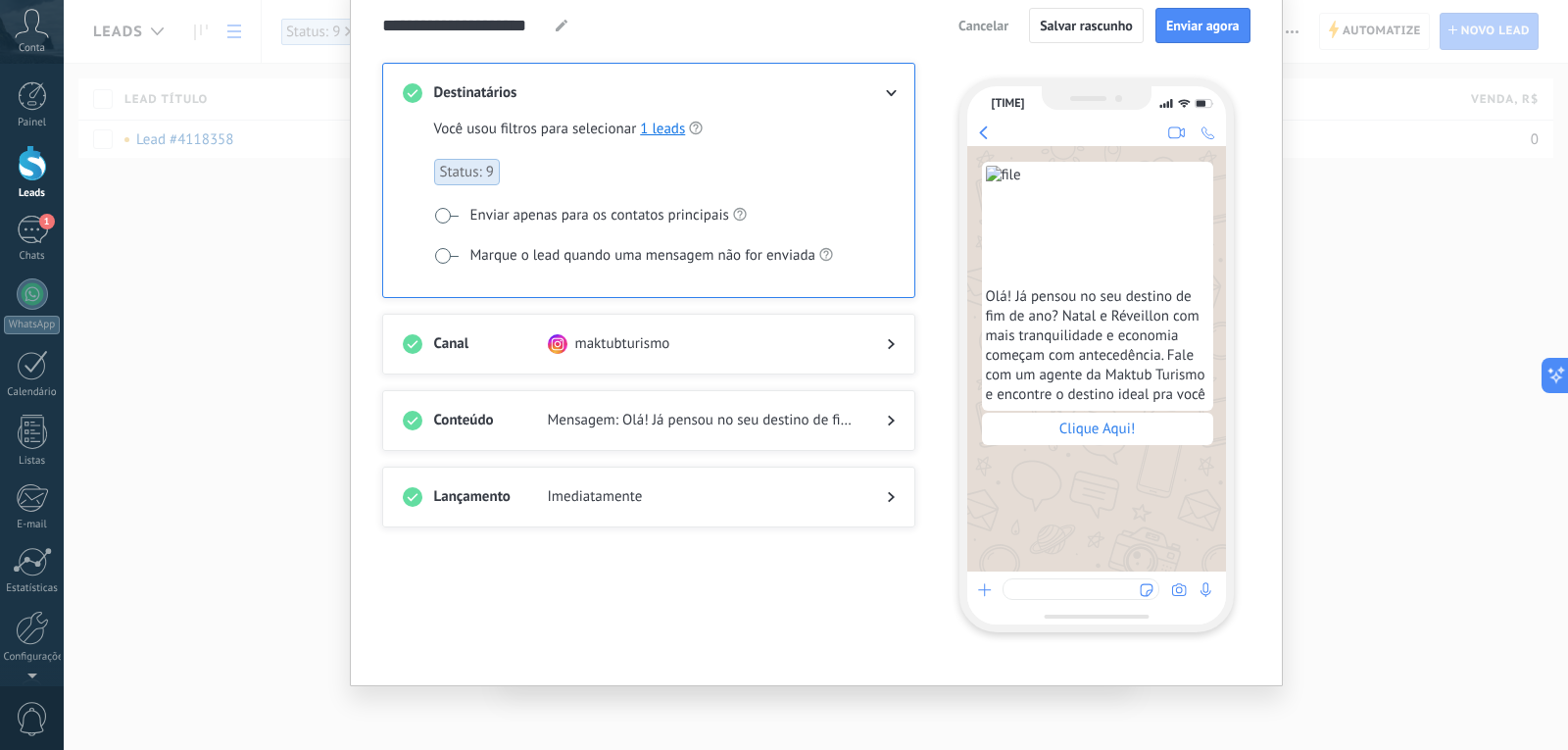 click at bounding box center (446, 216) 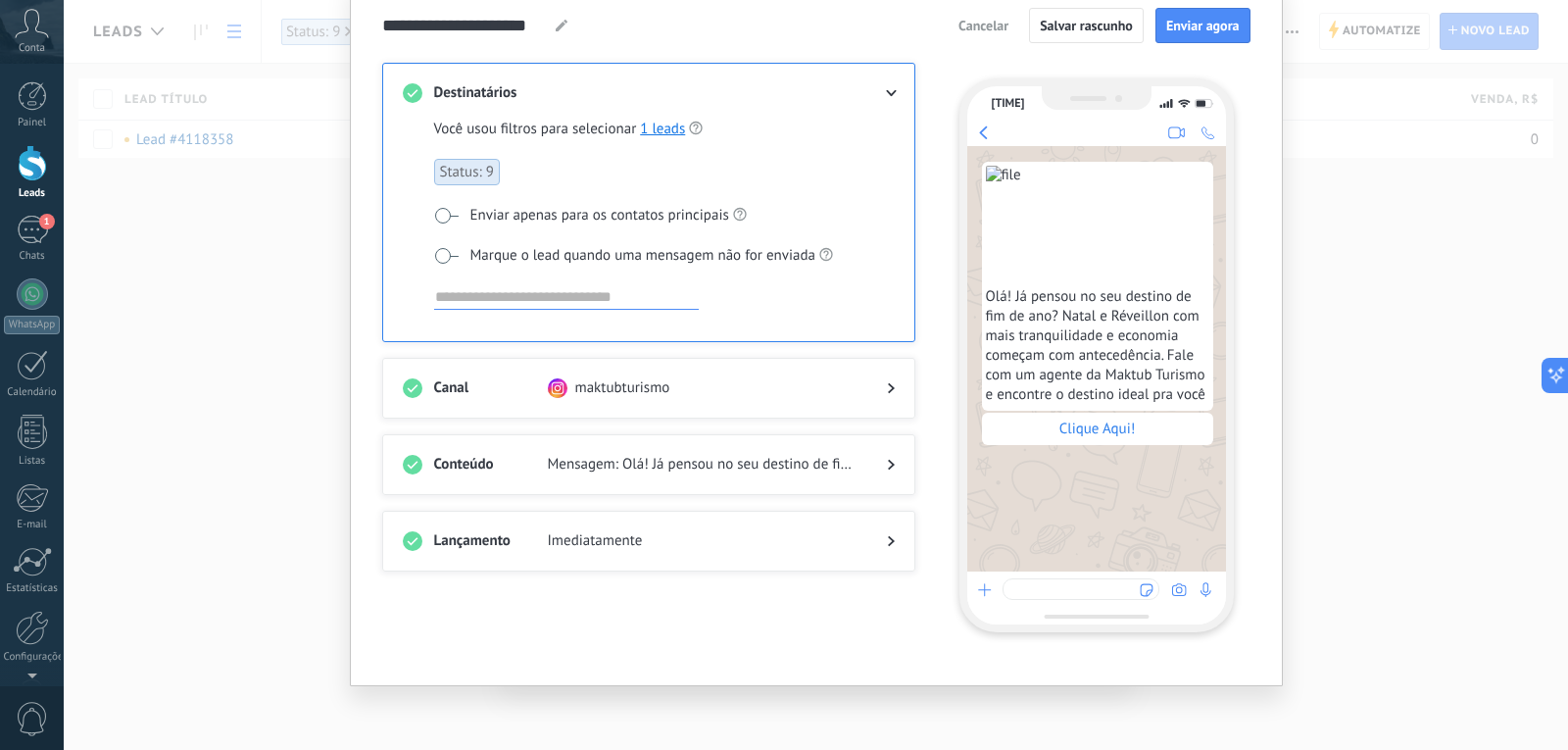 click at bounding box center [566, 297] 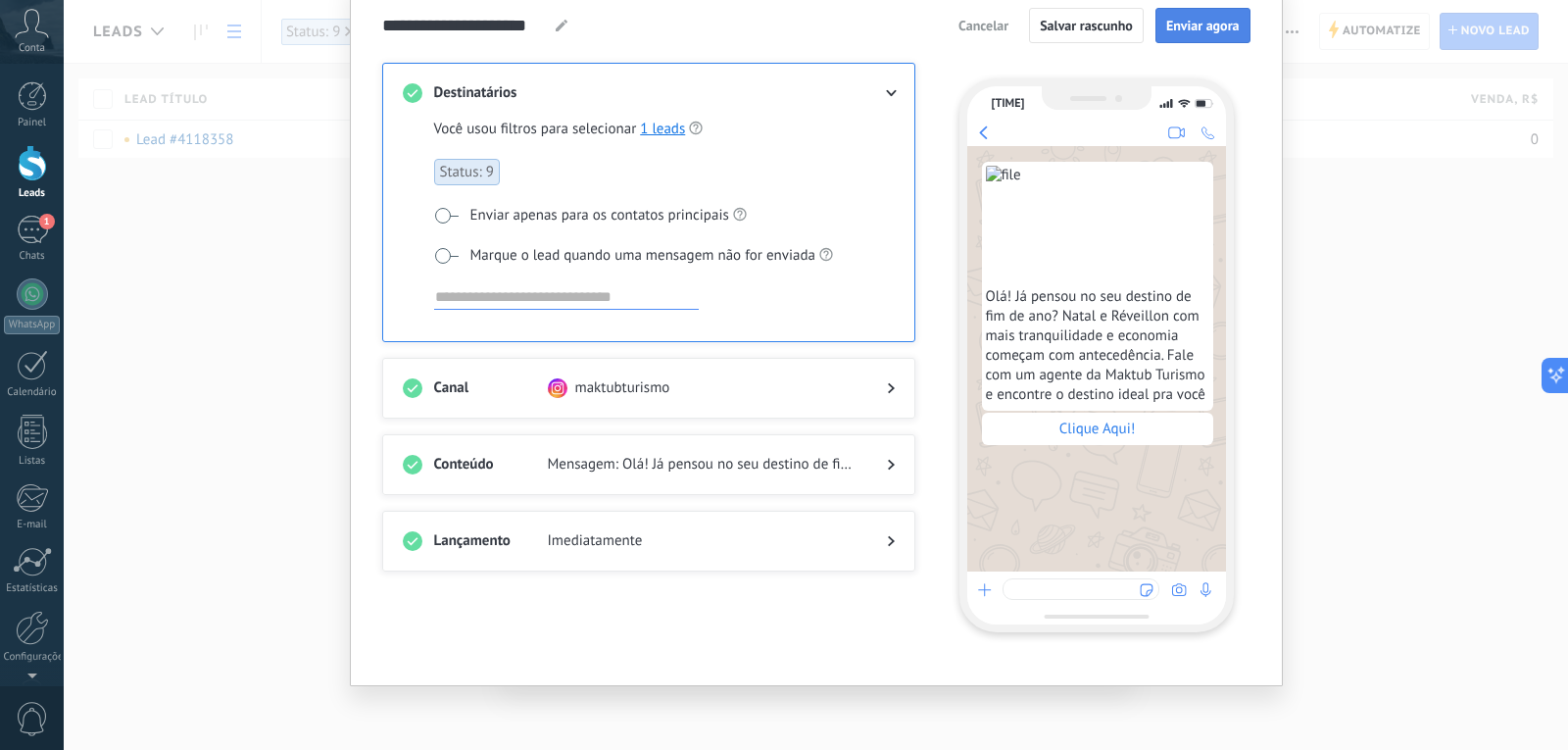 click on "Enviar agora" at bounding box center (1202, 25) 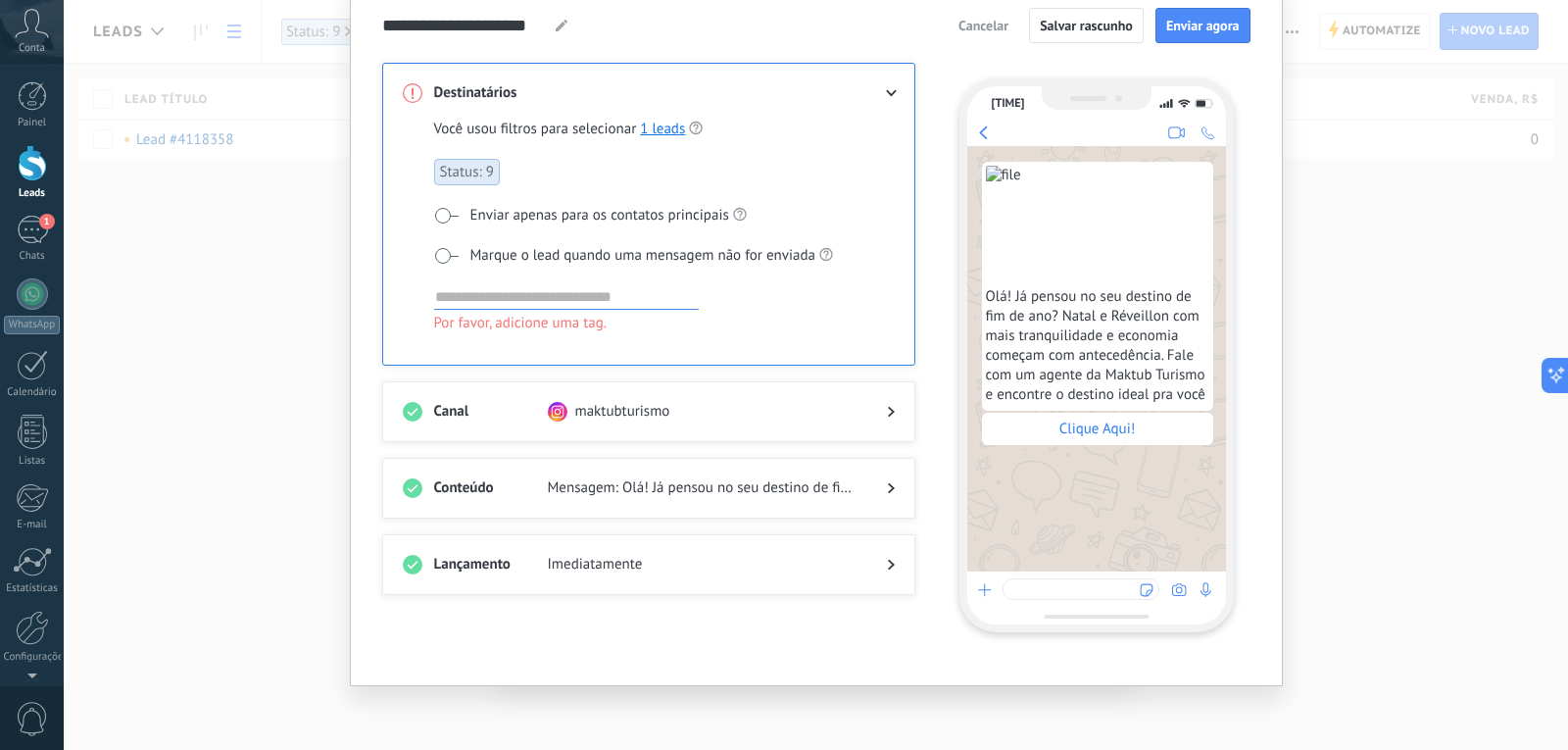 click at bounding box center (566, 297) 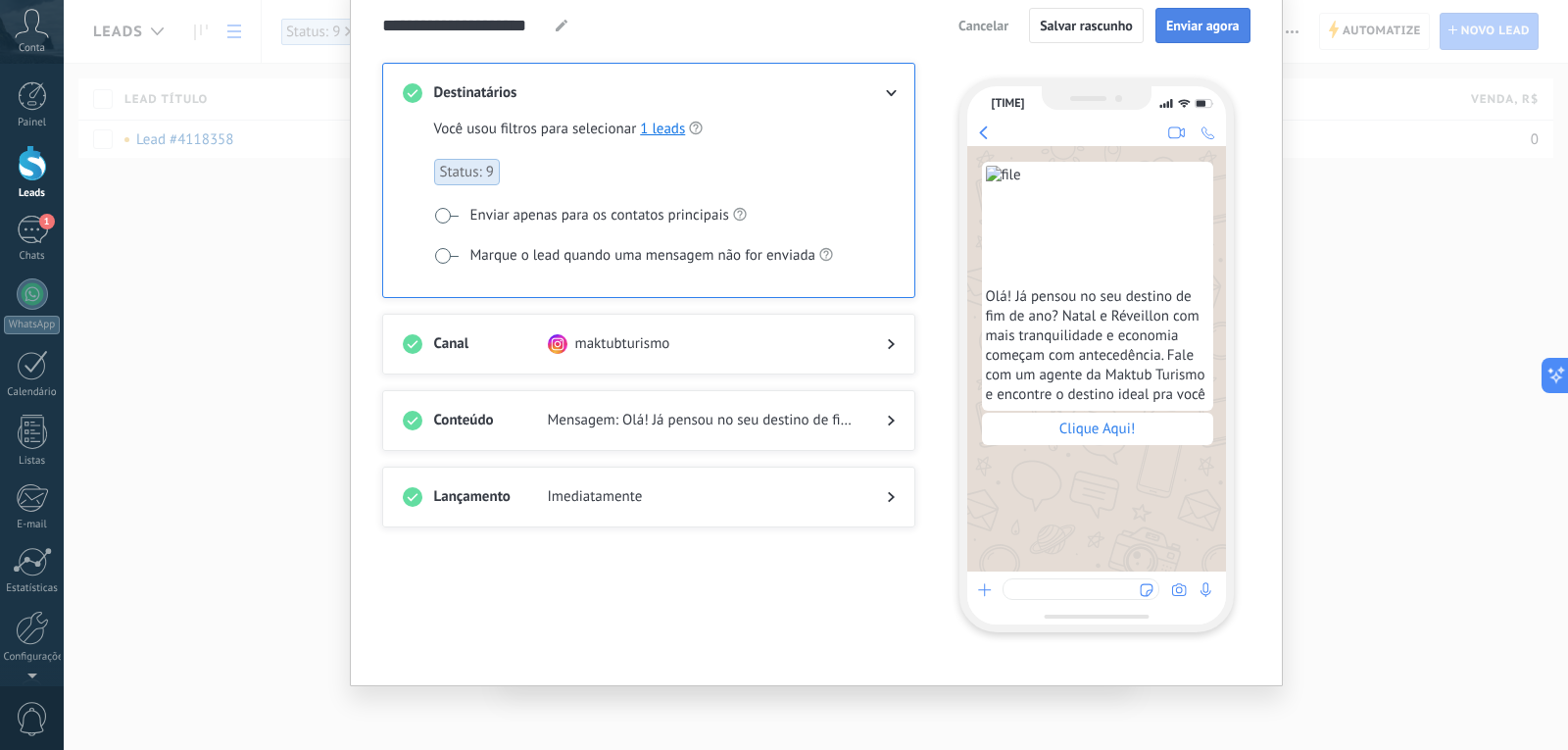 click on "Enviar agora" at bounding box center (1202, 25) 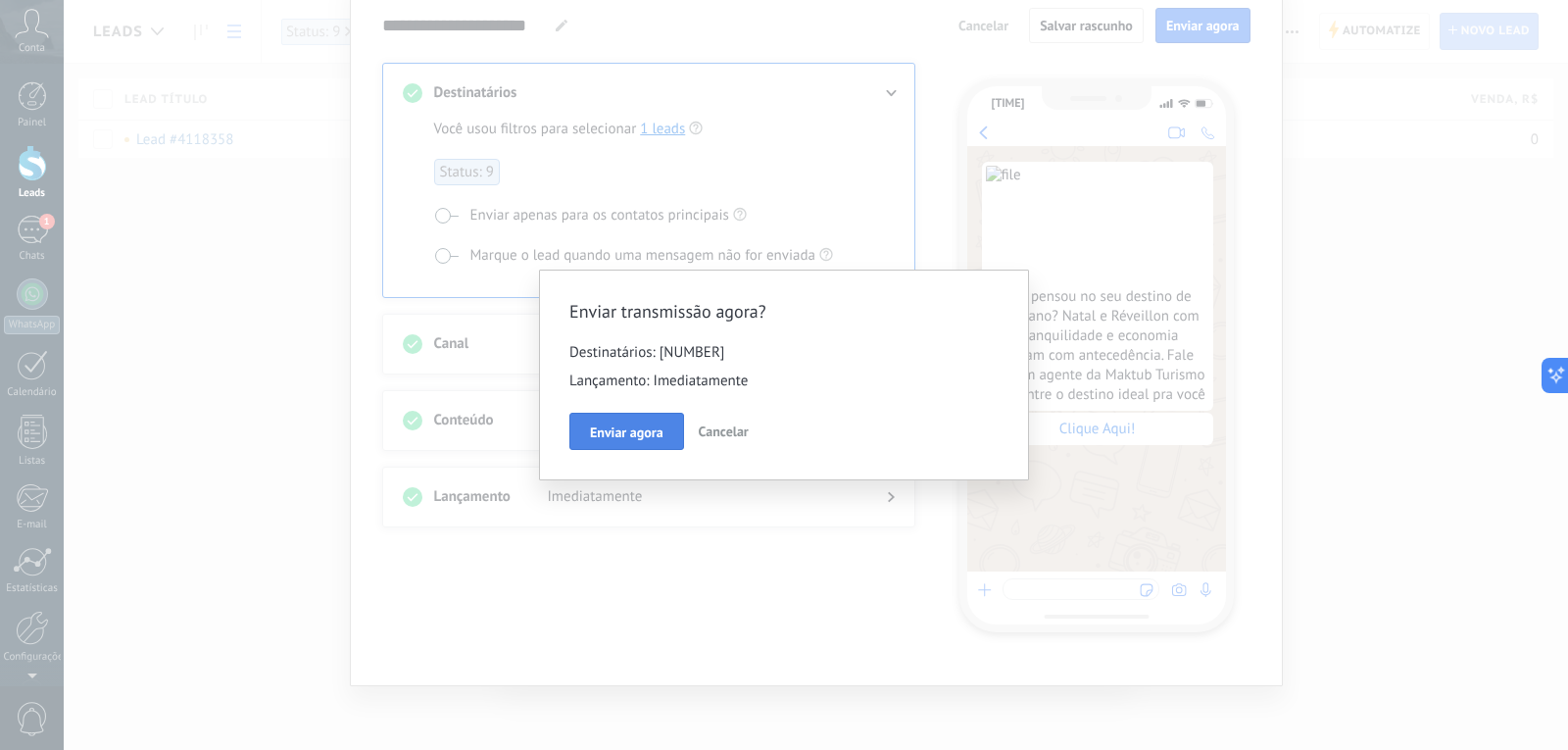 click on "Enviar agora" at bounding box center [626, 432] 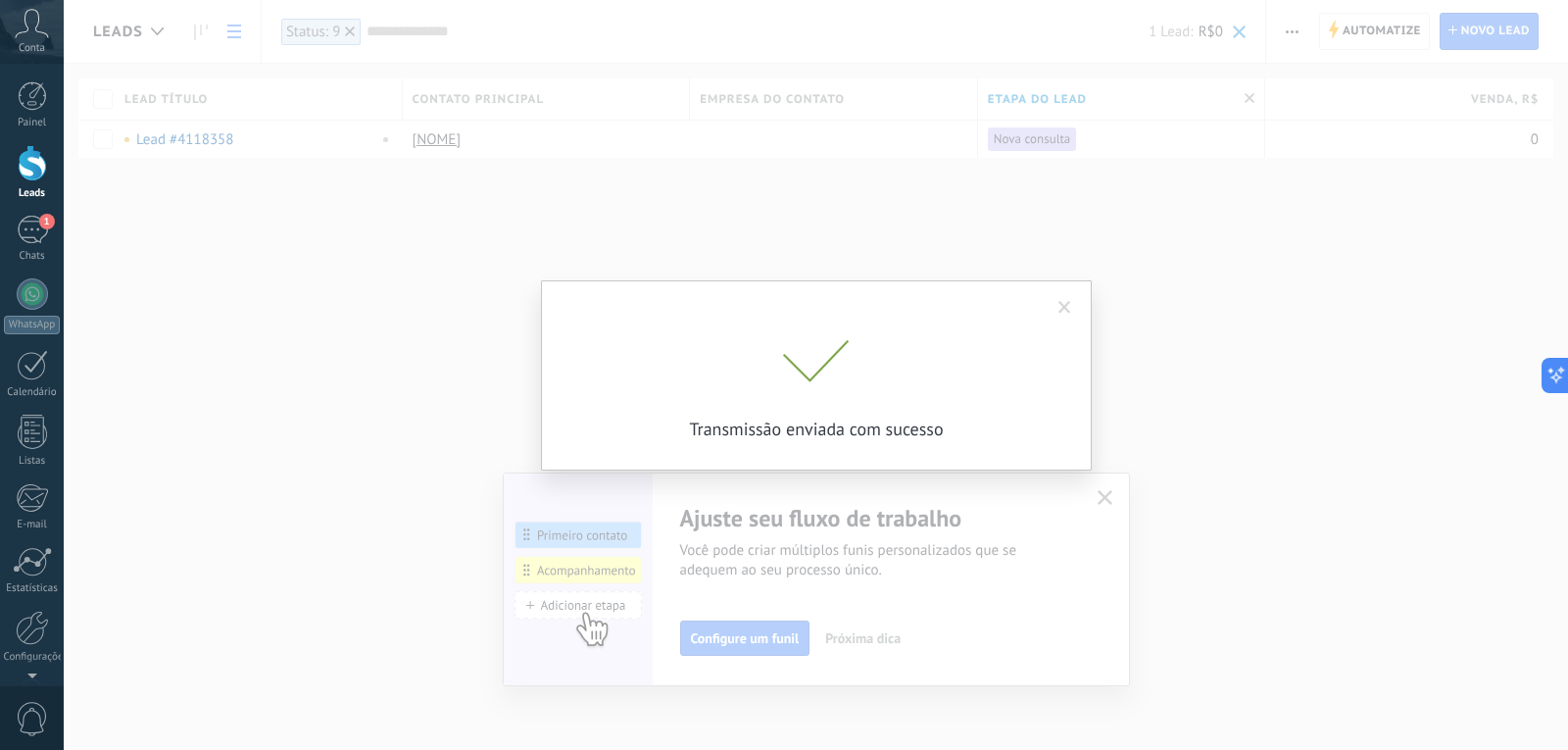 scroll, scrollTop: 0, scrollLeft: 0, axis: both 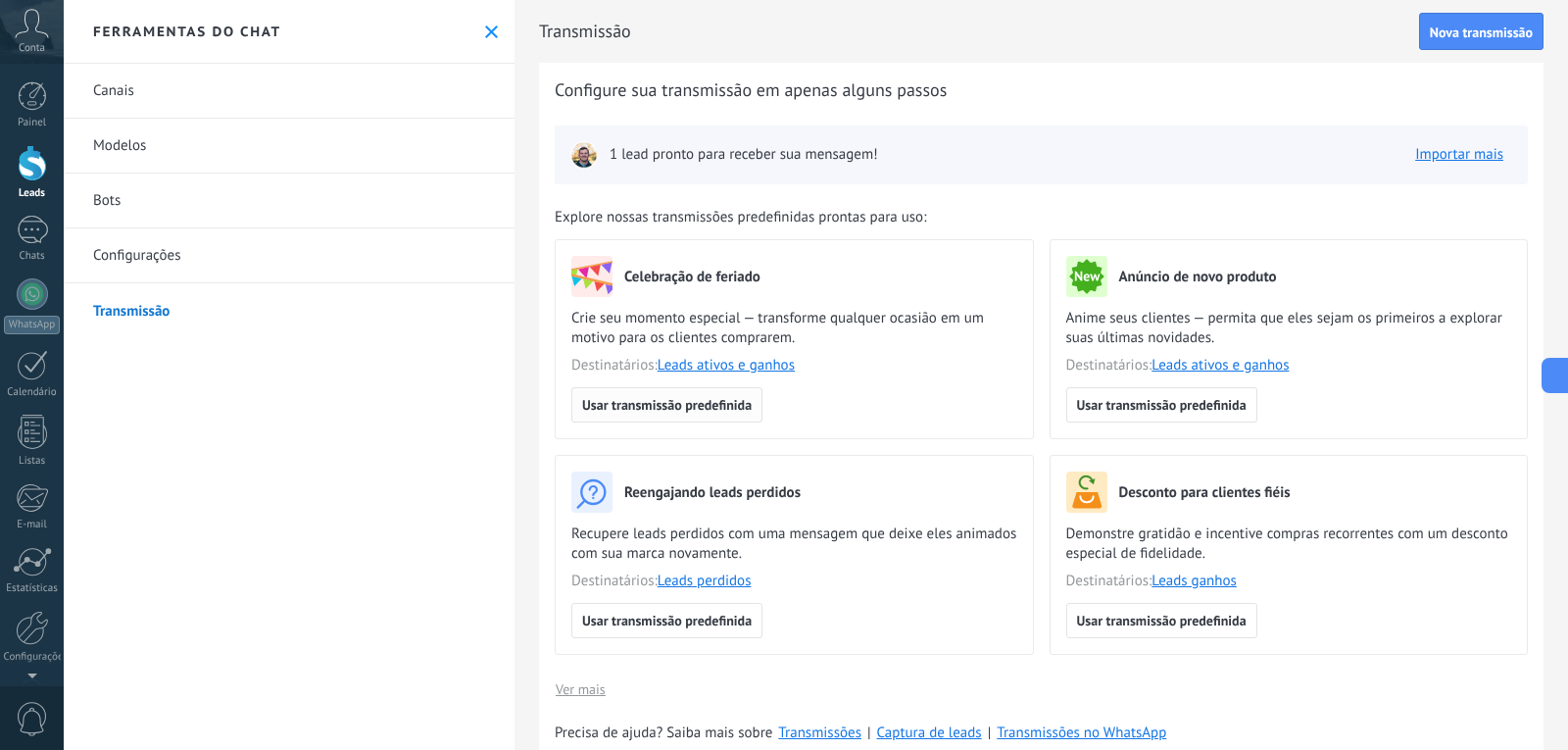 click on "Usar transmissão predefinida" at bounding box center (666, 405) 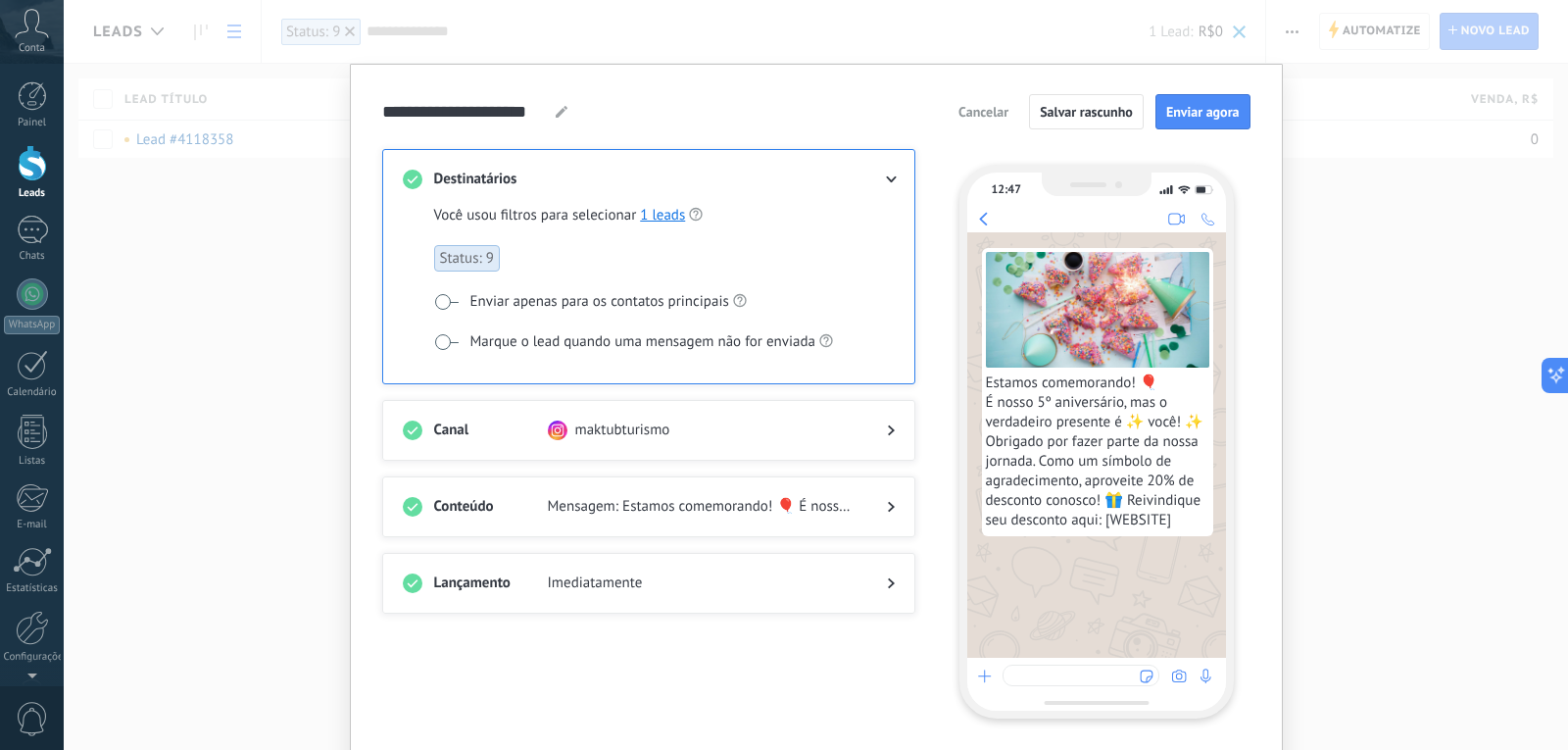 click on "Mensagem: Estamos comemorando! 🎈
É nosso 5º aniversário, mas o verdadeiro presente é ✨ você! ✨ Obrigado por fazer parte da nossa jornada. Como um símbolo de agradecimento, aproveite 20% de desconto conosco! 🎁 Reivindique seu desconto aqui: [WEBSITE]" at bounding box center [702, 507] 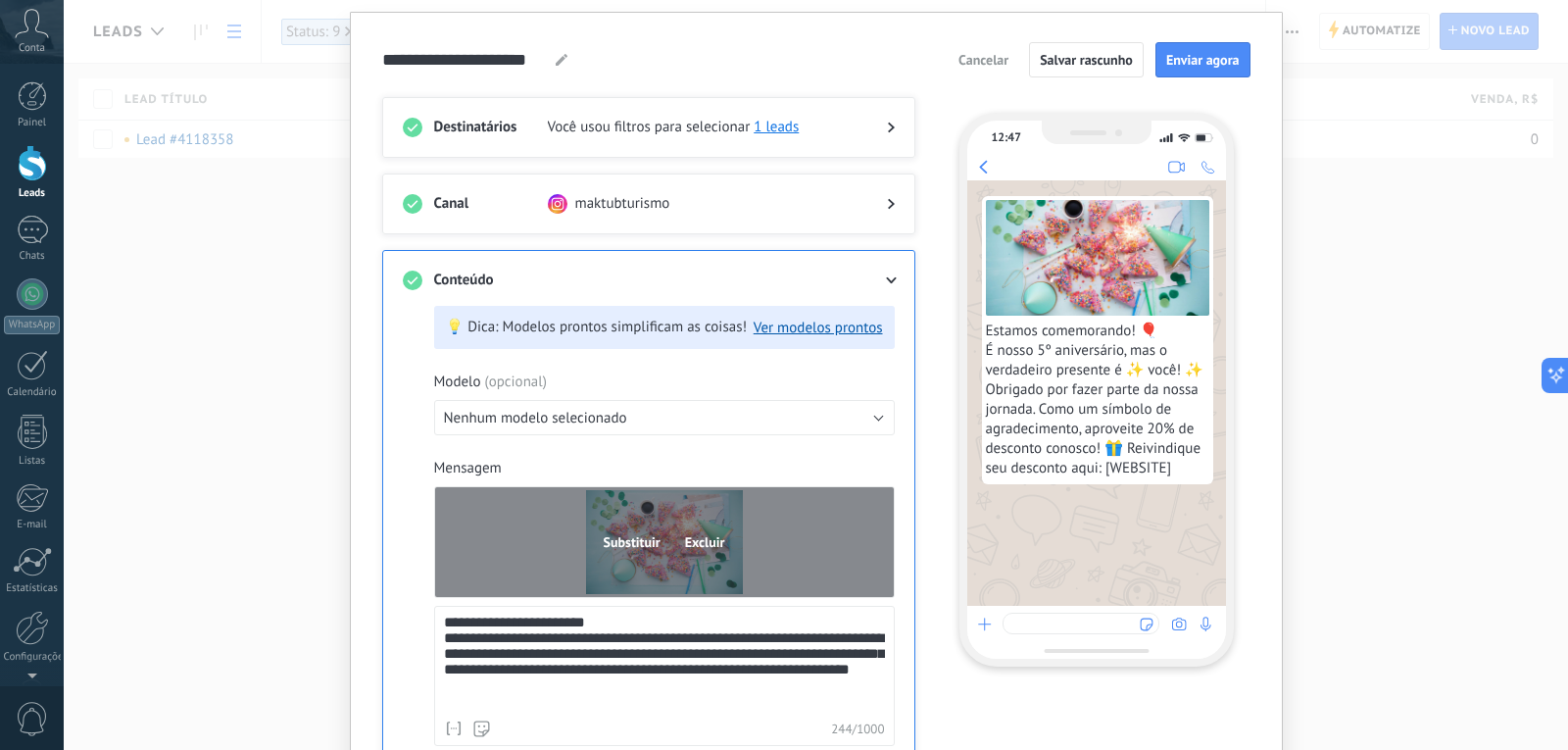scroll, scrollTop: 98, scrollLeft: 0, axis: vertical 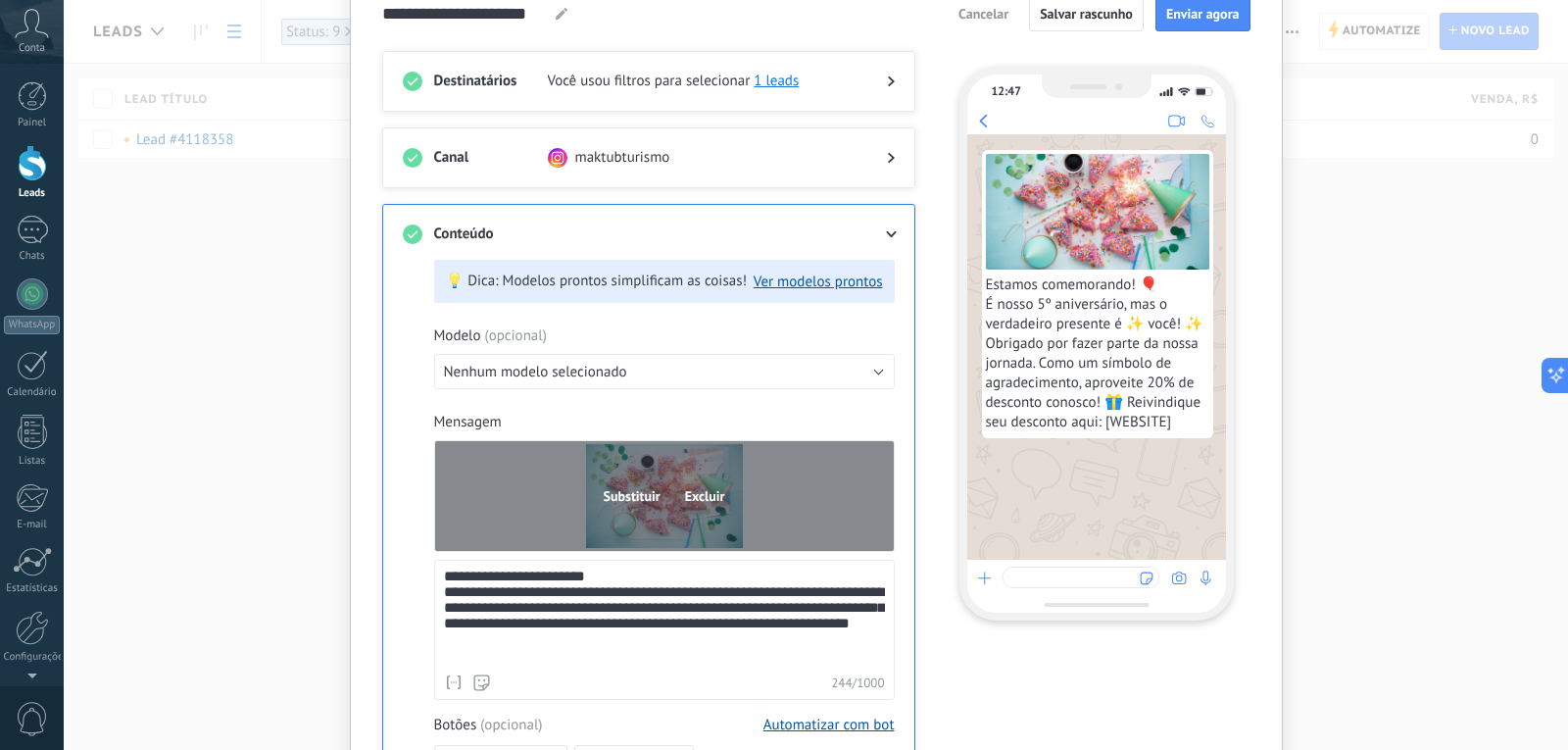 click on "Excluir" at bounding box center (705, 496) 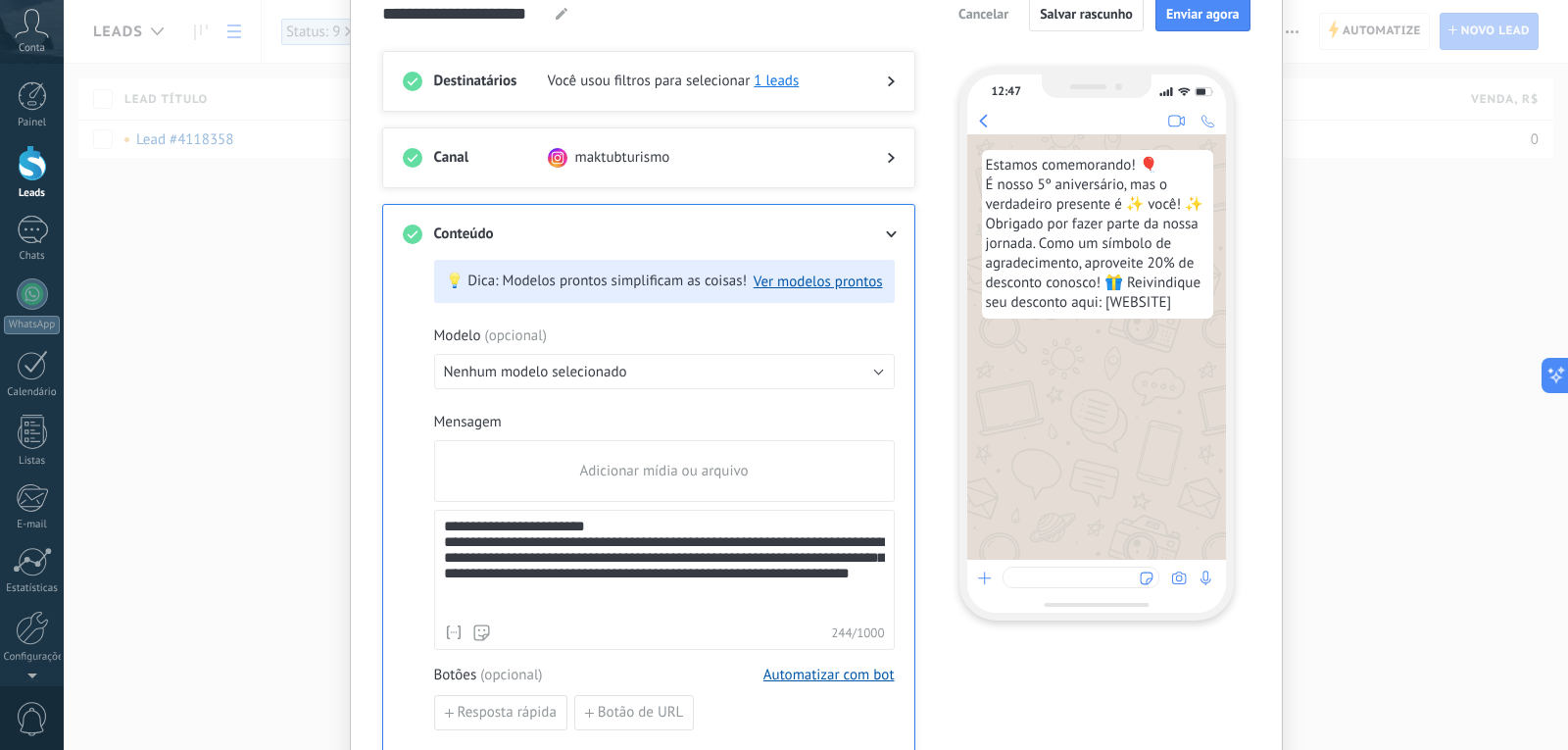 click on "**********" at bounding box center (664, 567) 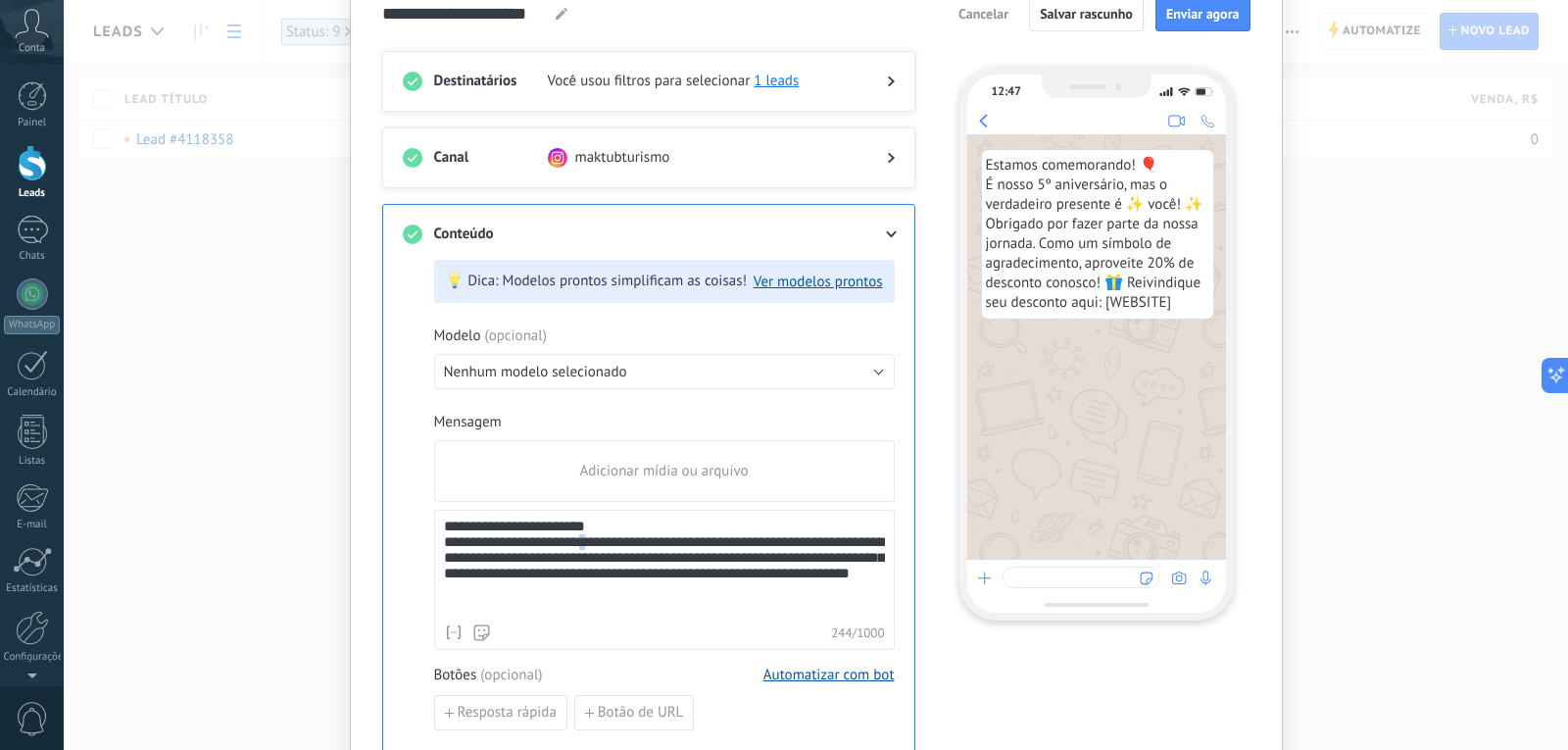 click on "**********" at bounding box center [664, 567] 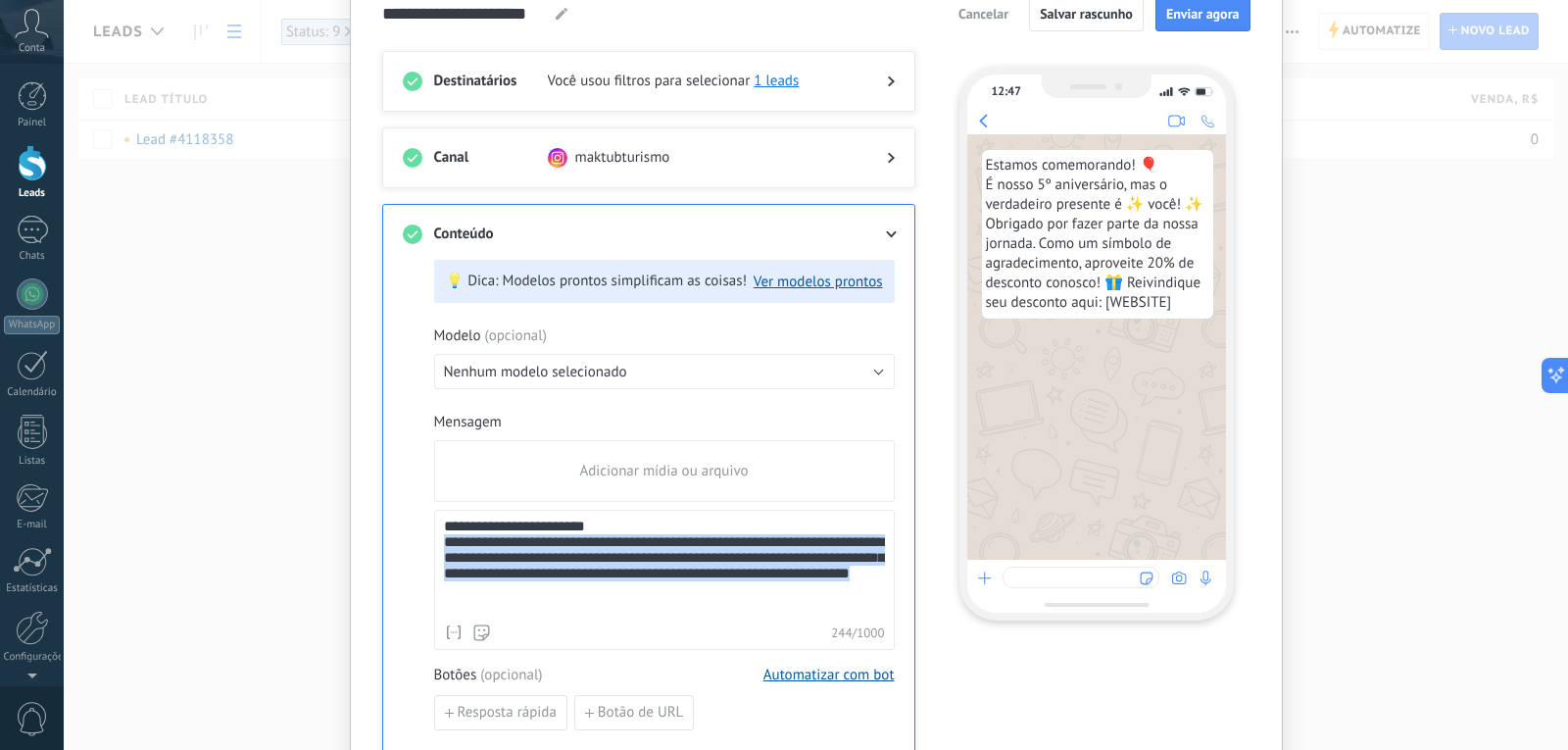 click on "**********" at bounding box center [664, 567] 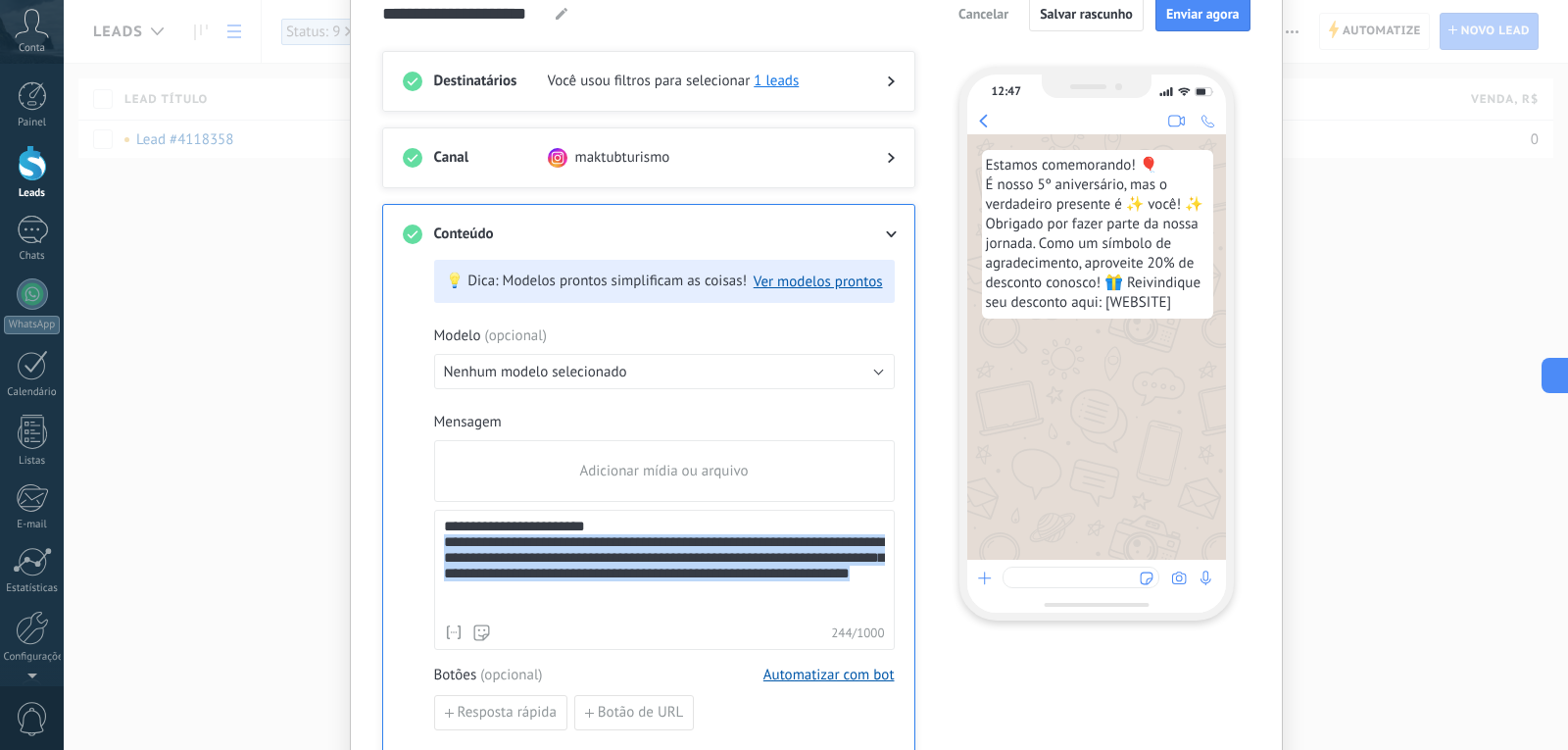 click on "**********" at bounding box center (664, 567) 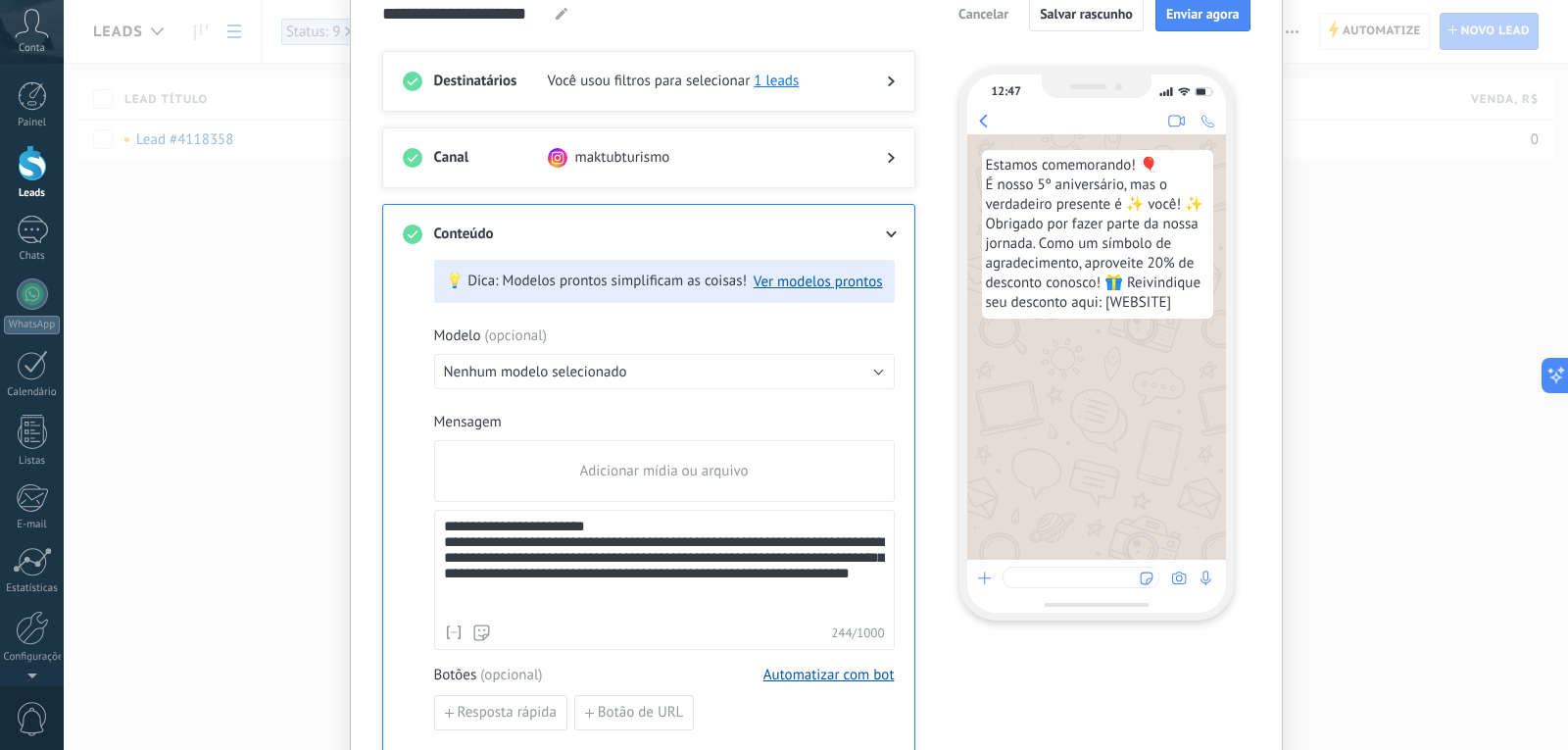 click on "**********" at bounding box center [664, 567] 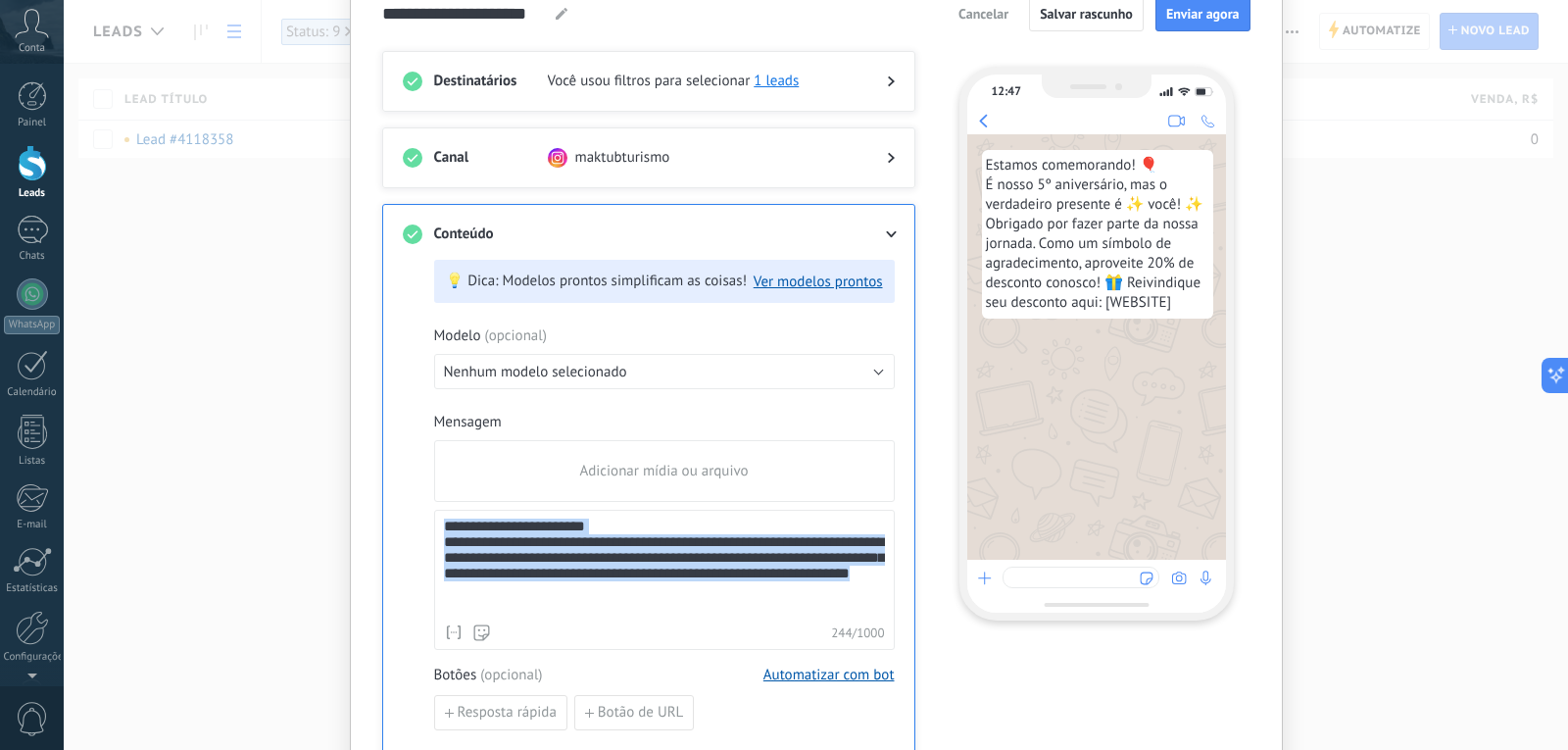 drag, startPoint x: 442, startPoint y: 529, endPoint x: 686, endPoint y: 607, distance: 256.164 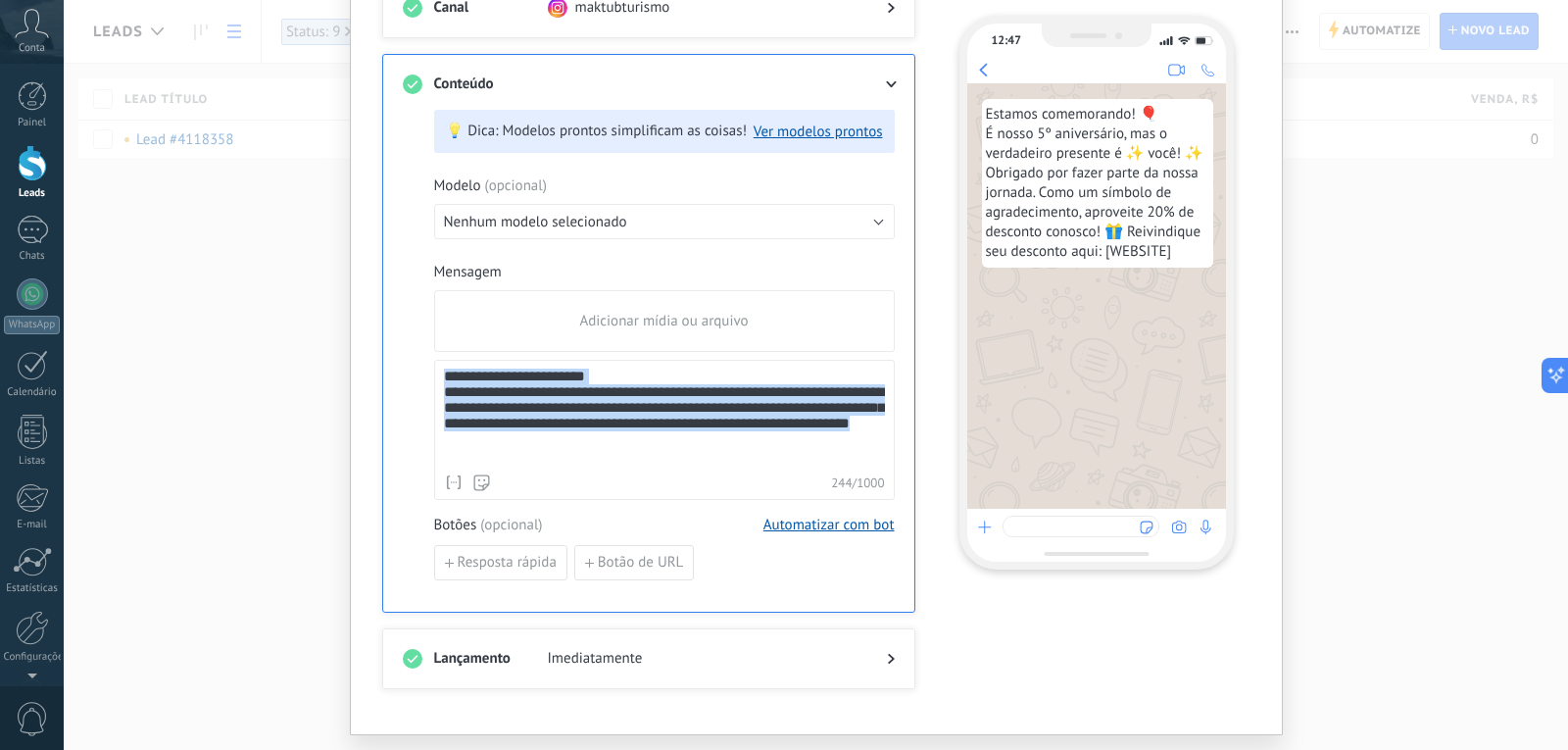 scroll, scrollTop: 297, scrollLeft: 0, axis: vertical 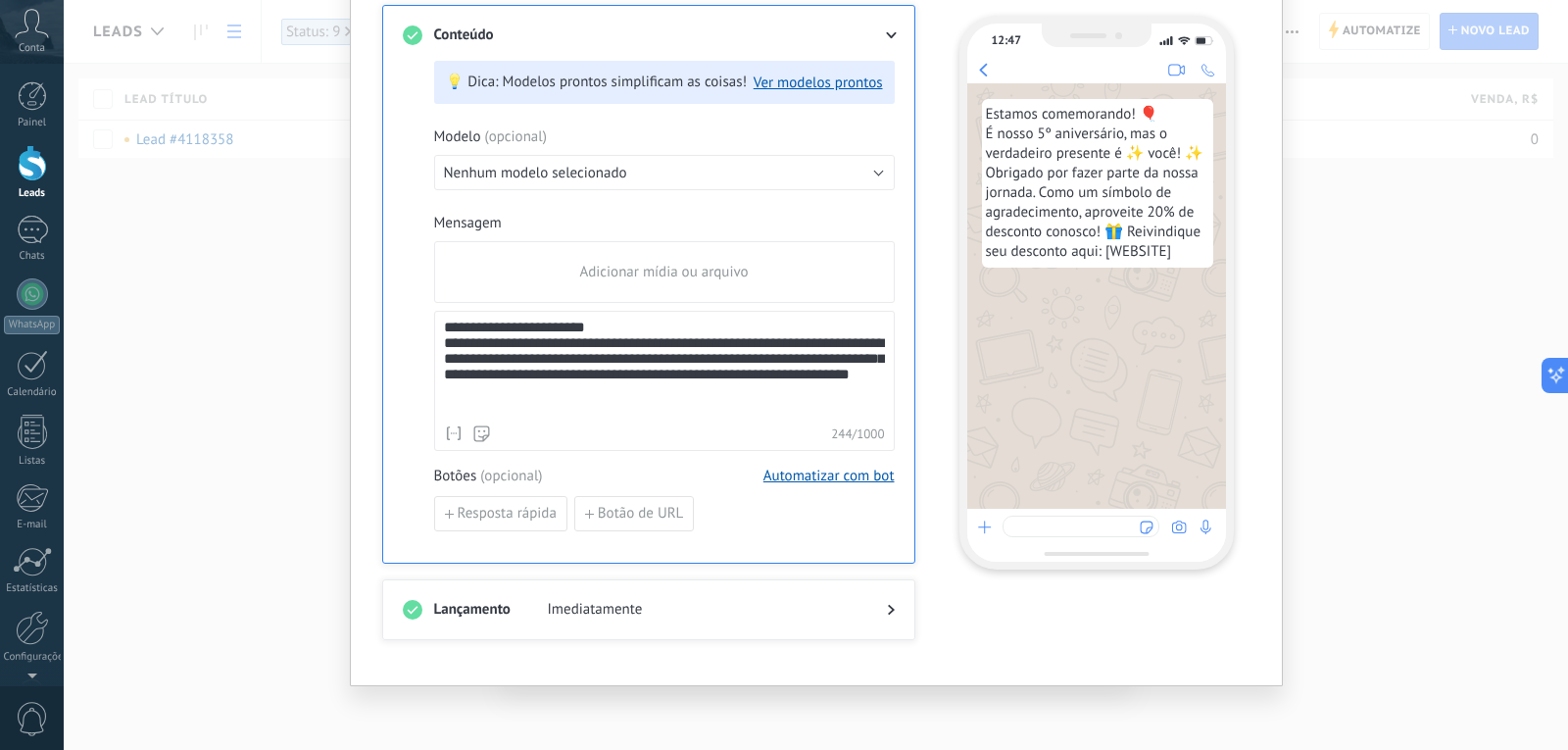 click on "**********" at bounding box center (815, 375) 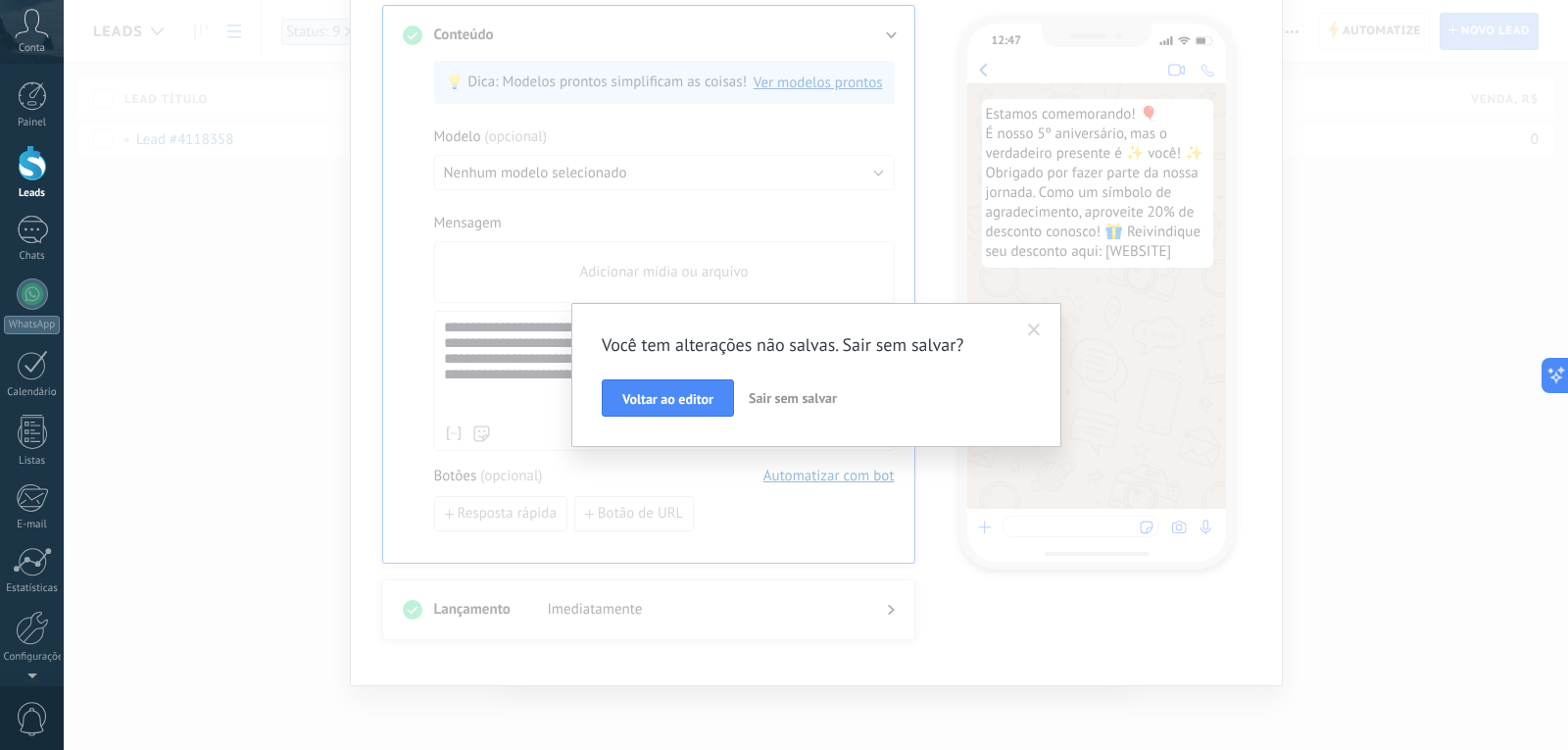 click on "Sair sem salvar" at bounding box center [793, 398] 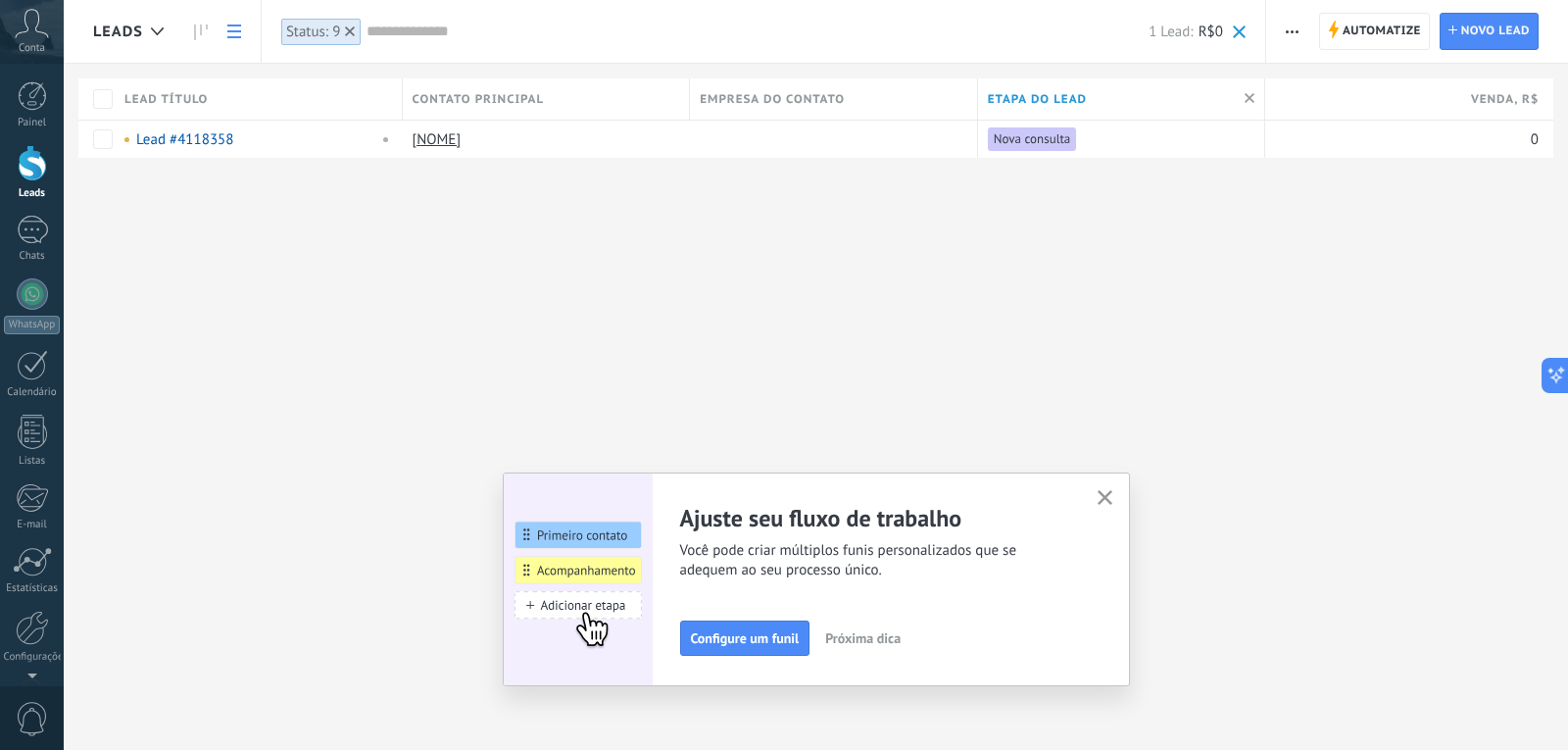 click on "Status: 9" at bounding box center [321, 31] 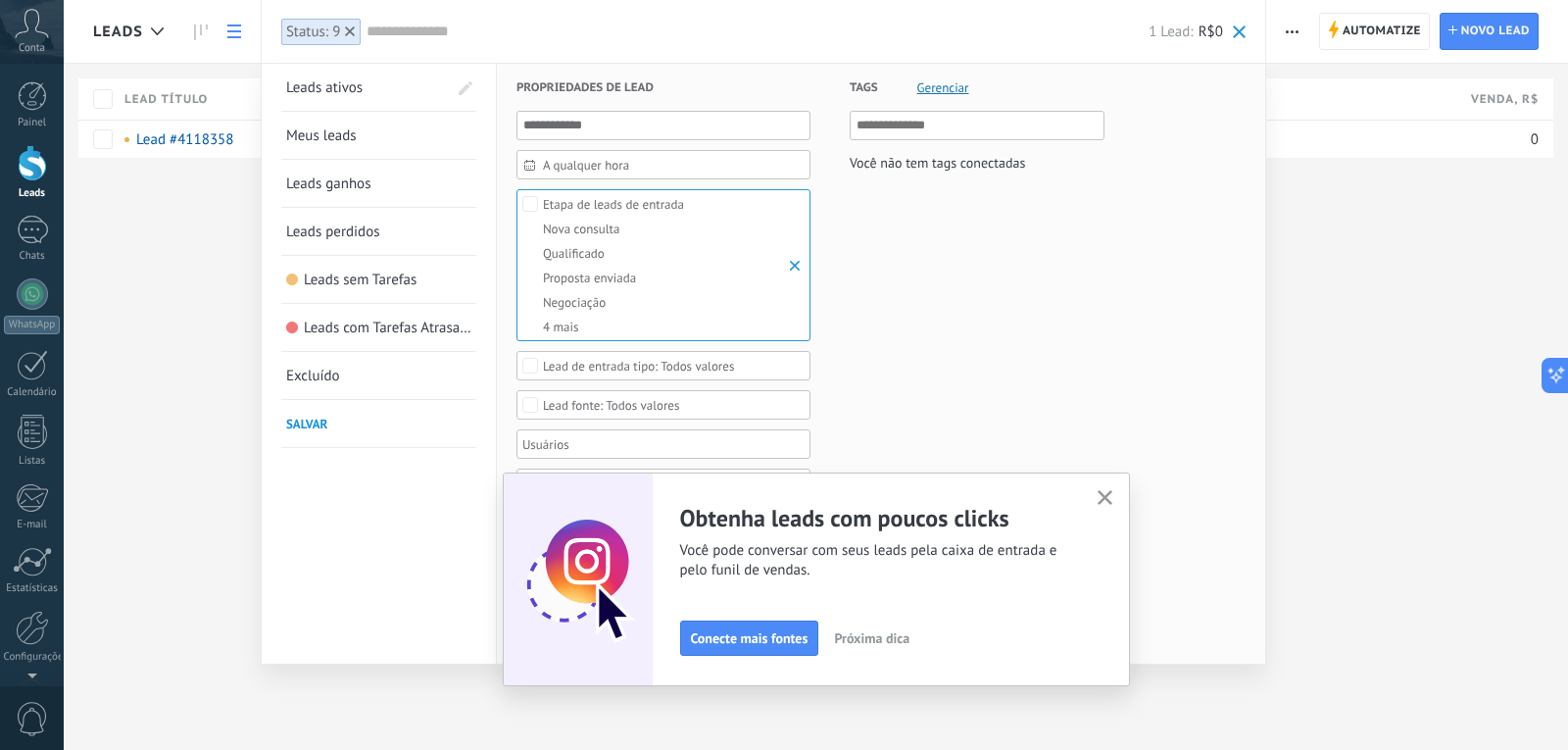 click at bounding box center [1104, 498] 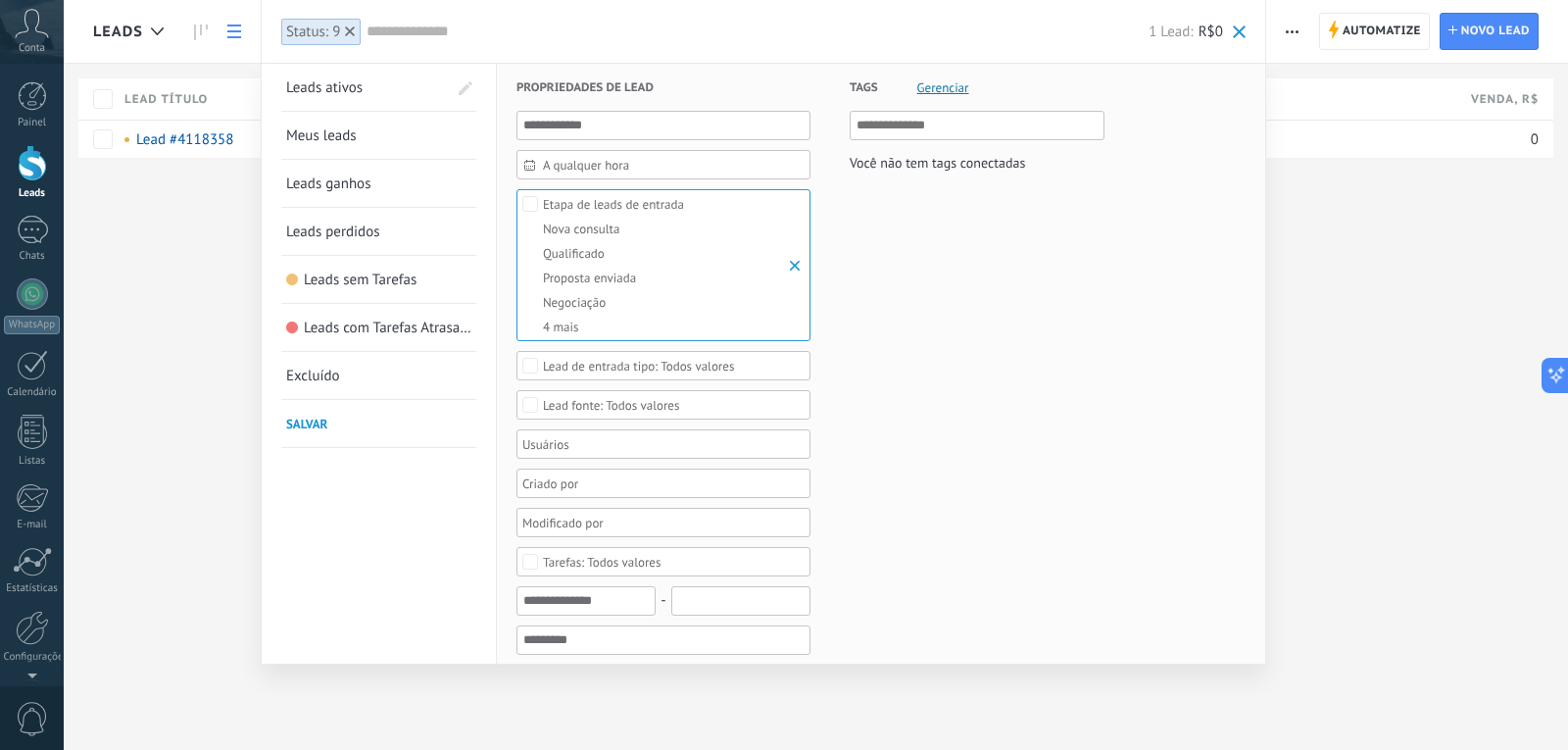 click at bounding box center [784, 375] 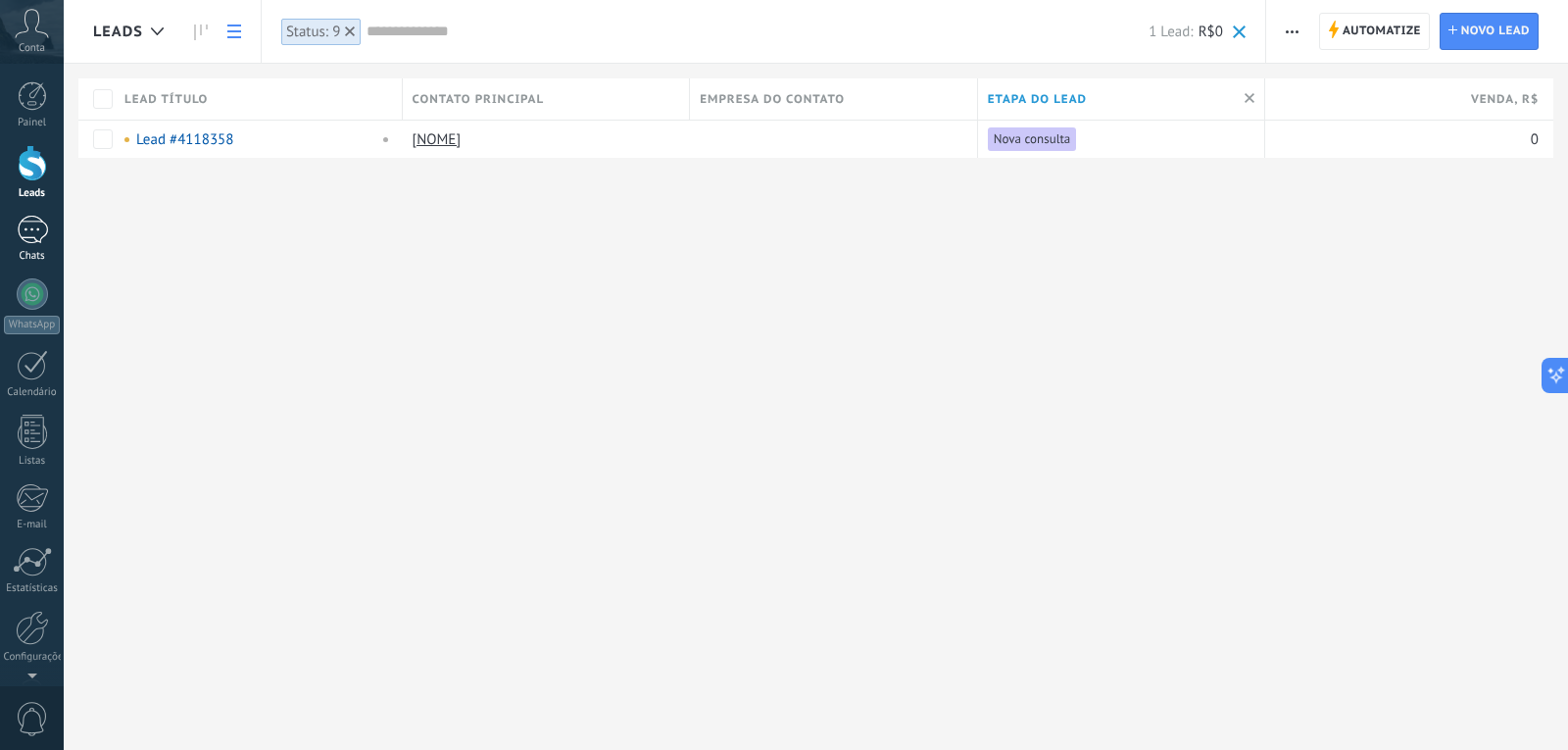 click on "1
Chats" at bounding box center (31, 239) 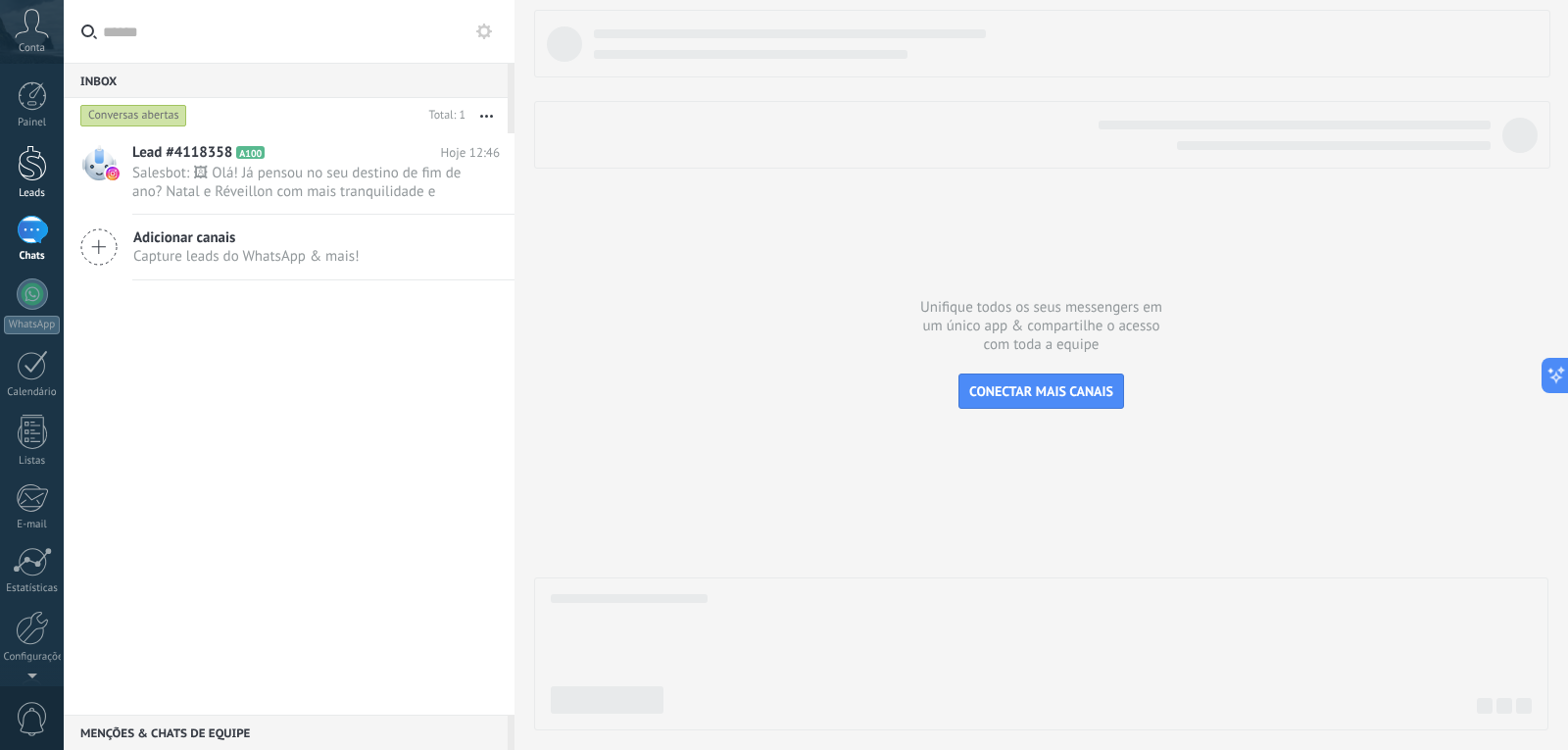 click on "Leads" at bounding box center (31, 173) 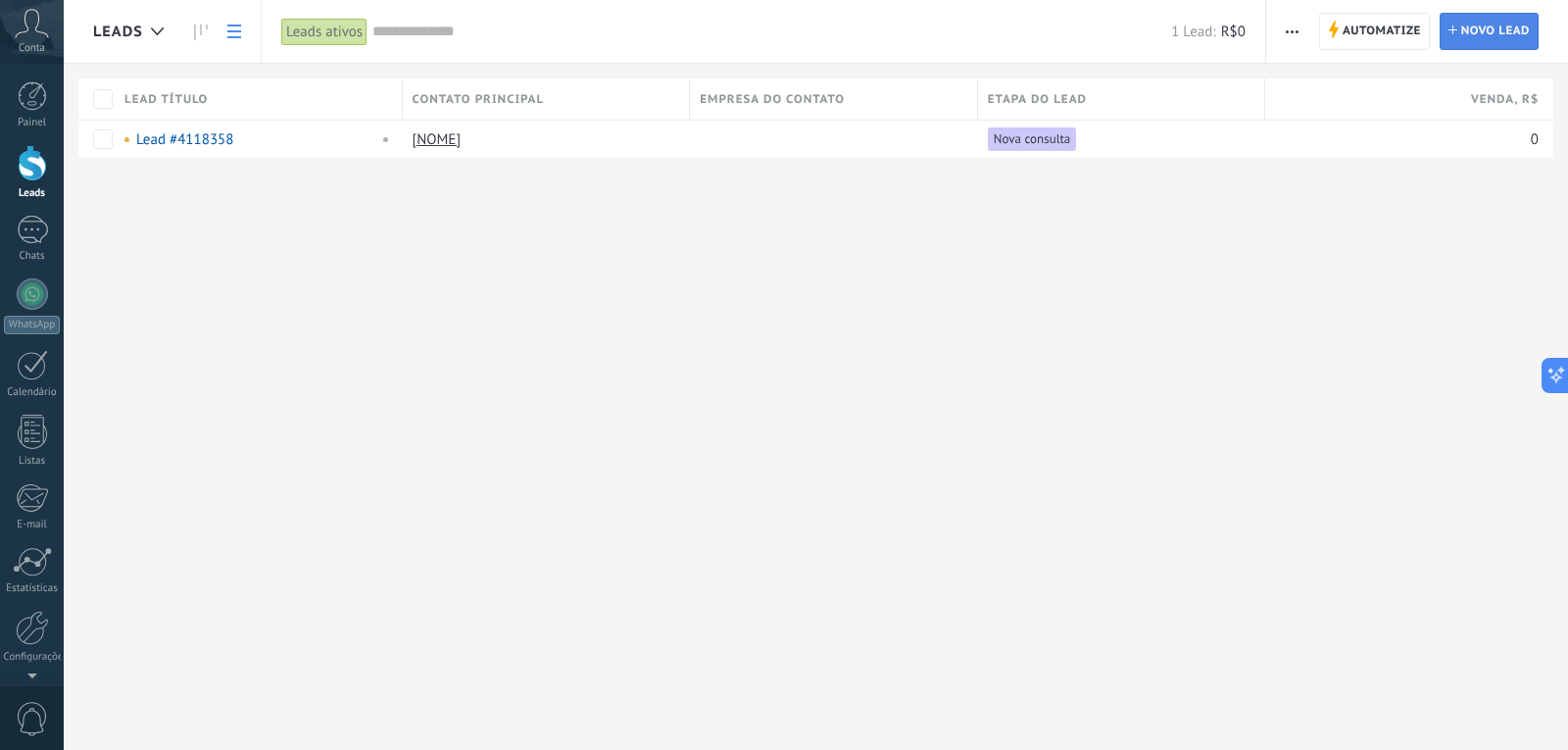 click on "Novo lead" at bounding box center (1495, 31) 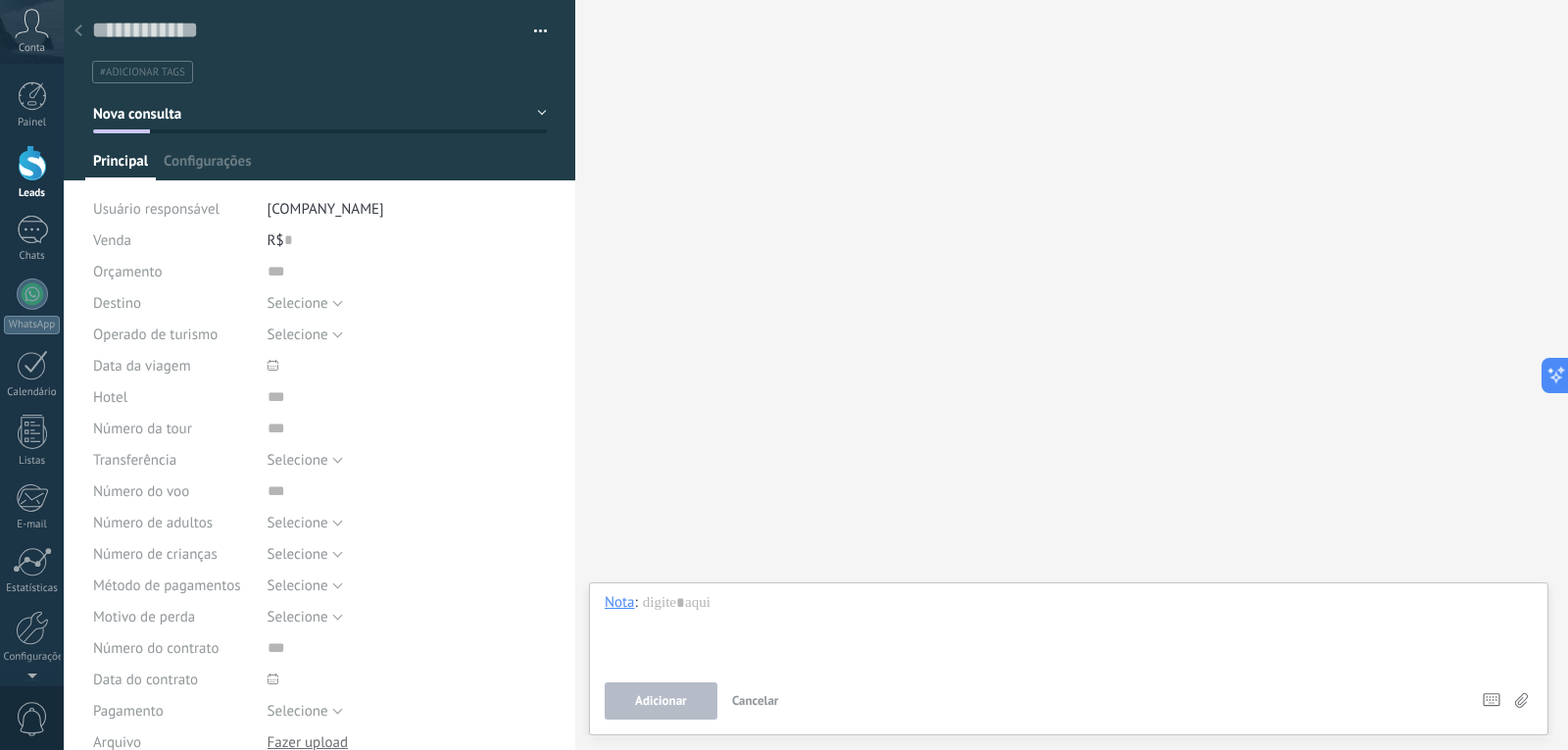 scroll, scrollTop: 0, scrollLeft: 0, axis: both 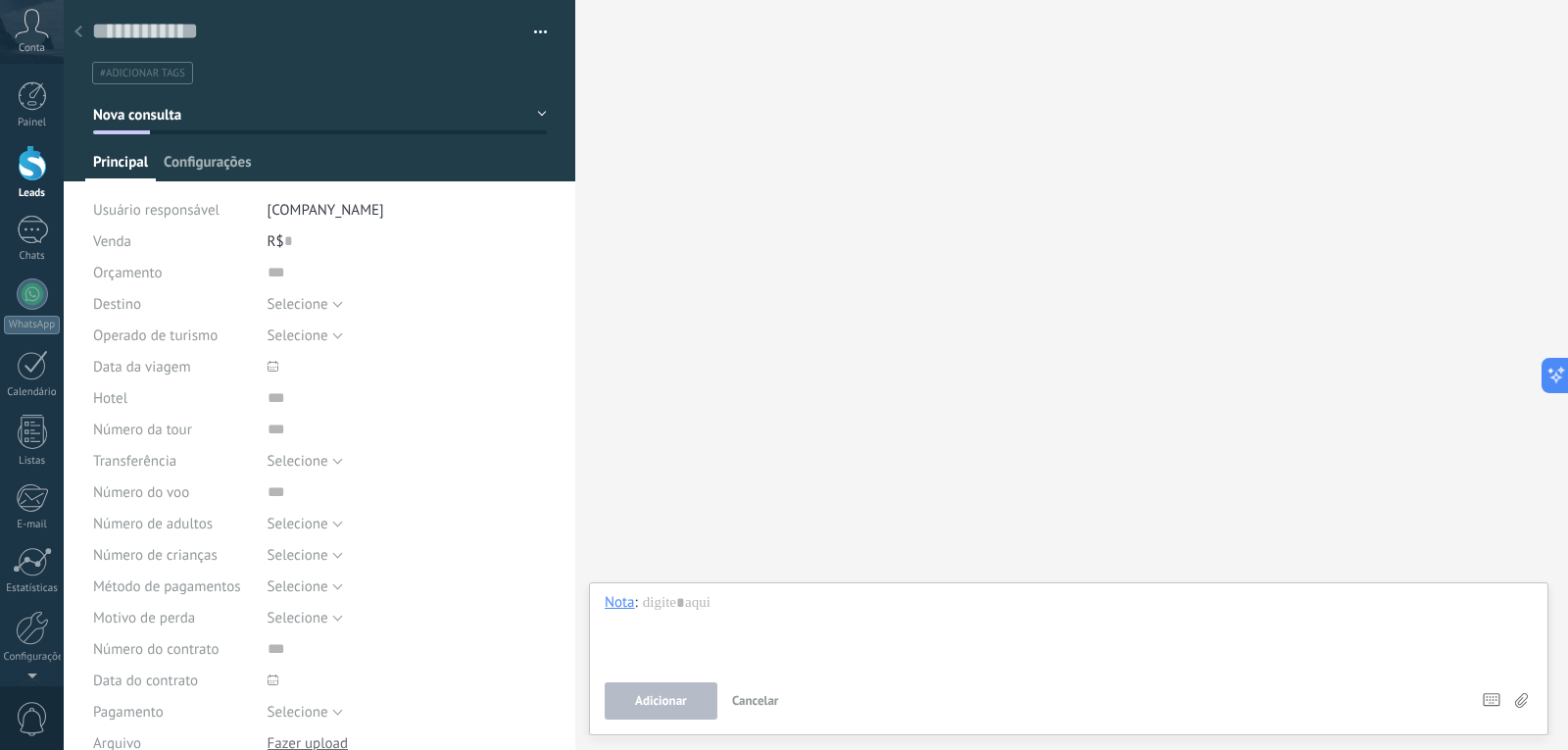 click on "Configurações" at bounding box center (207, 167) 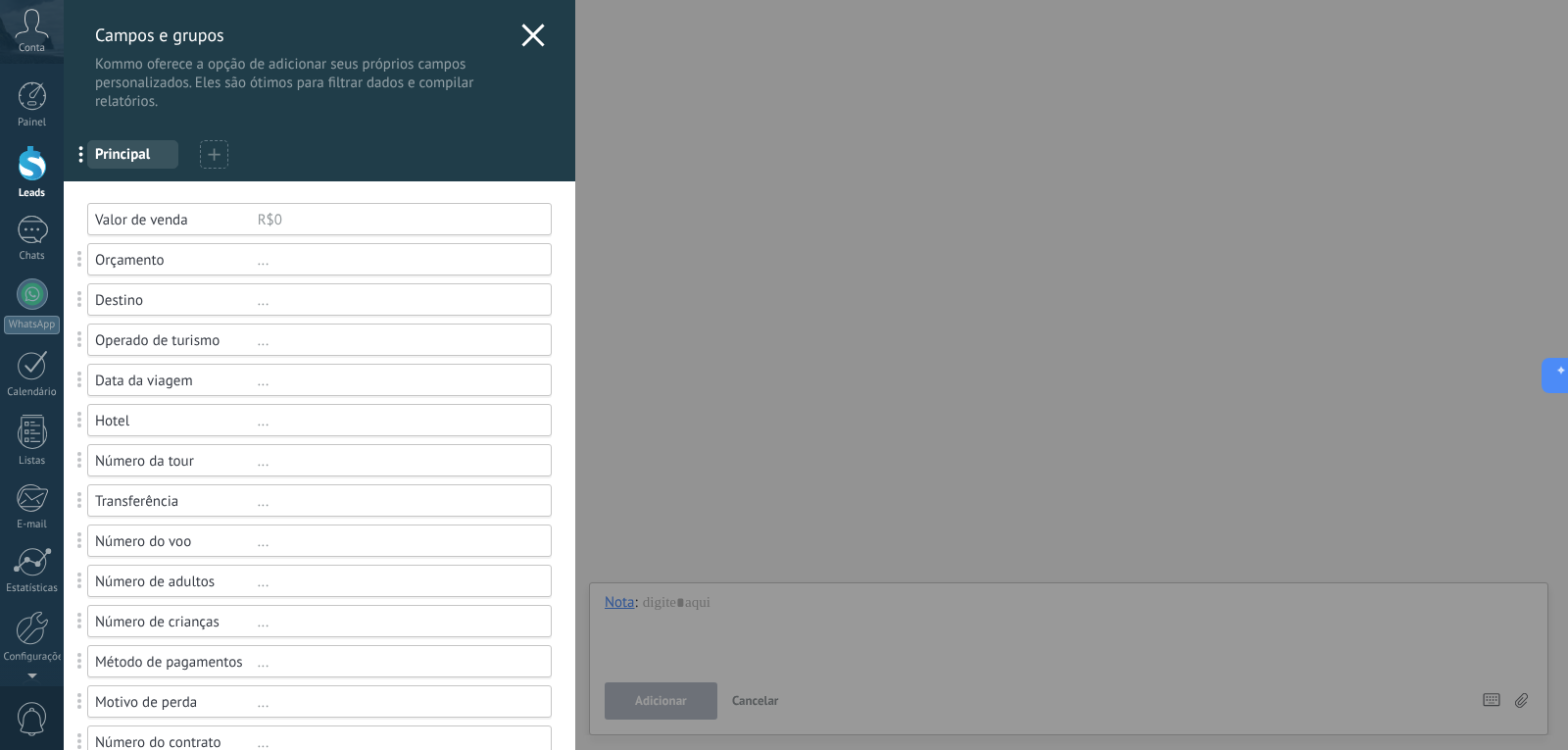 click 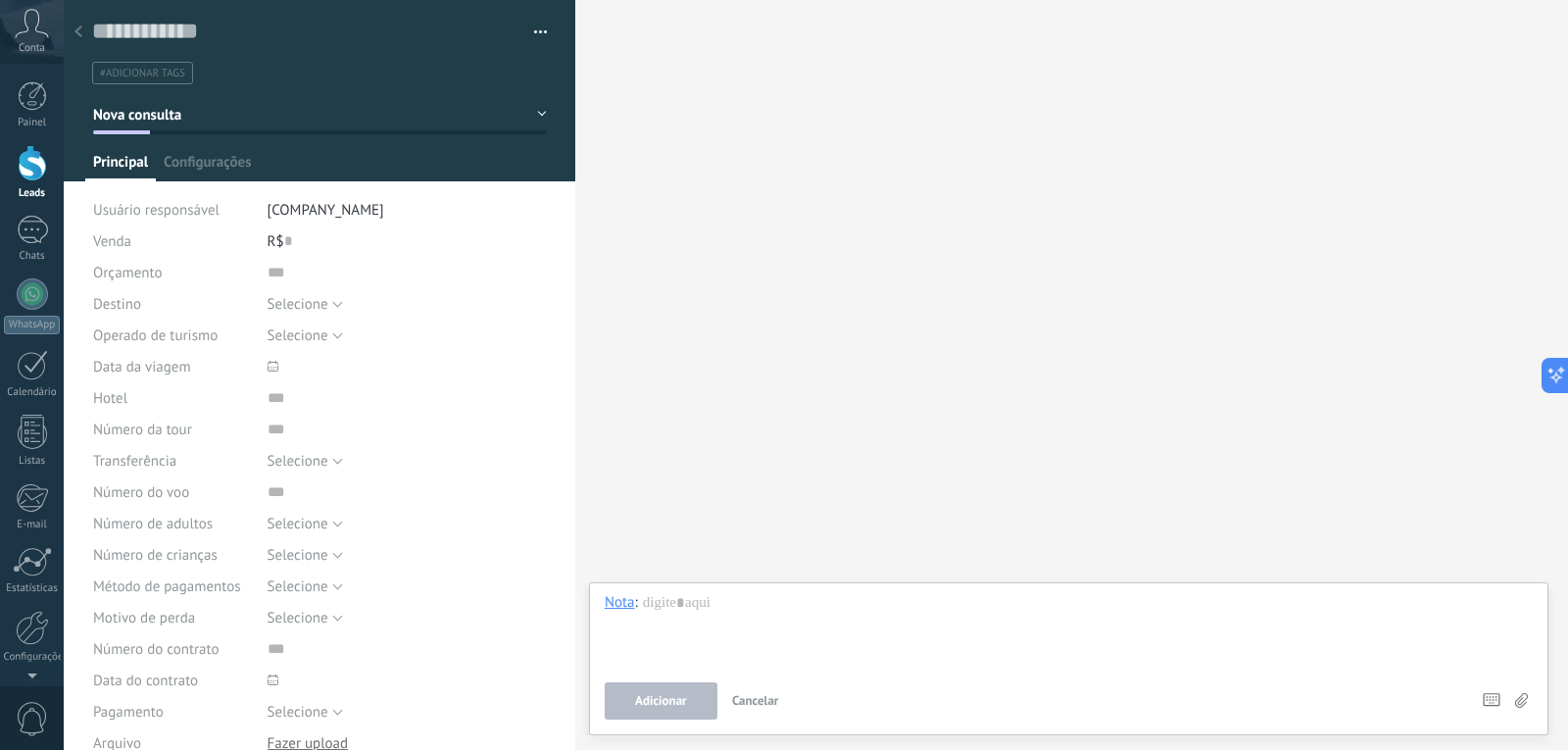 click at bounding box center (78, 32) 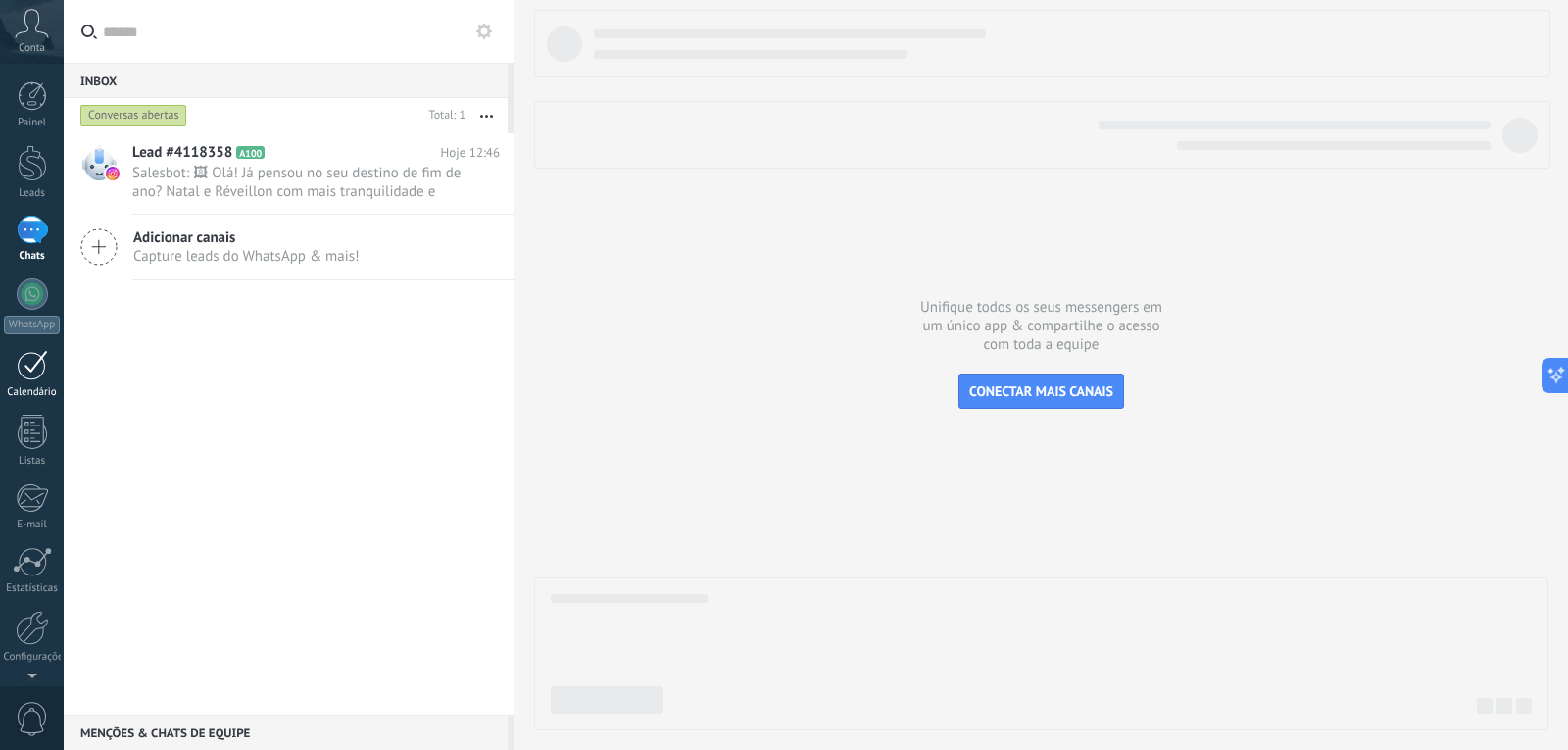 click on "Calendário" at bounding box center [31, 375] 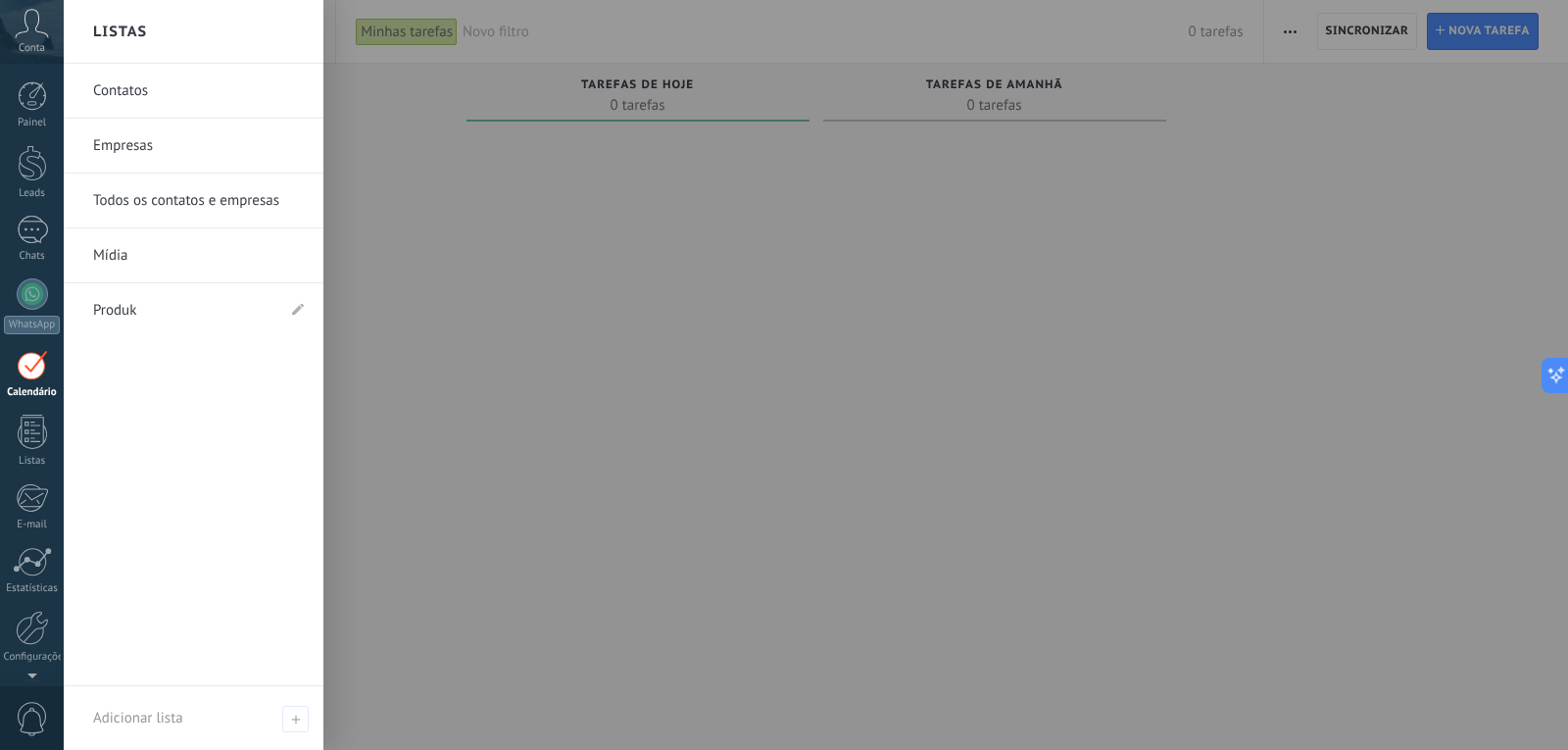 click on "Todos os contatos e empresas" at bounding box center (198, 201) 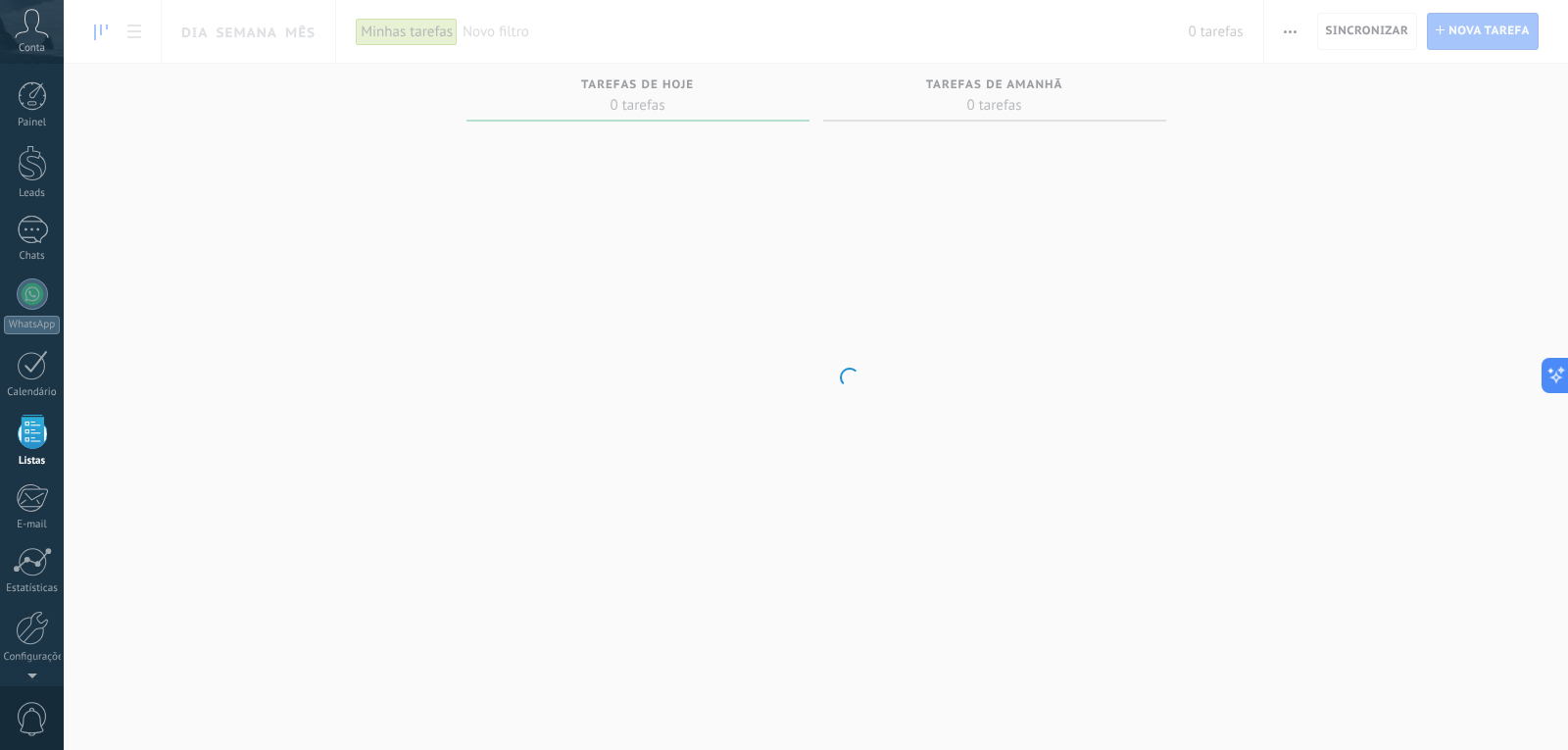 scroll, scrollTop: 51, scrollLeft: 0, axis: vertical 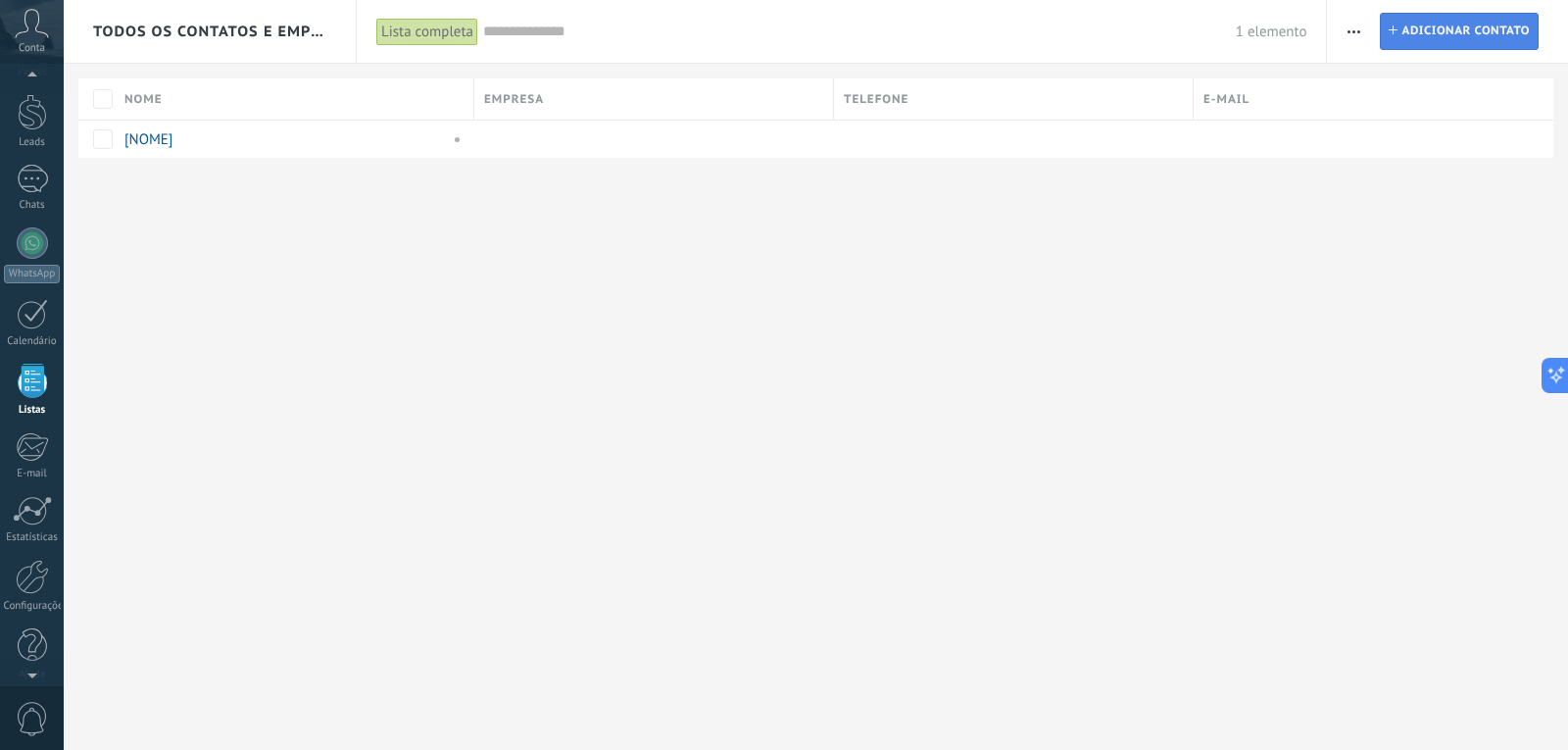 click on "Adicionar contato" at bounding box center (1465, 31) 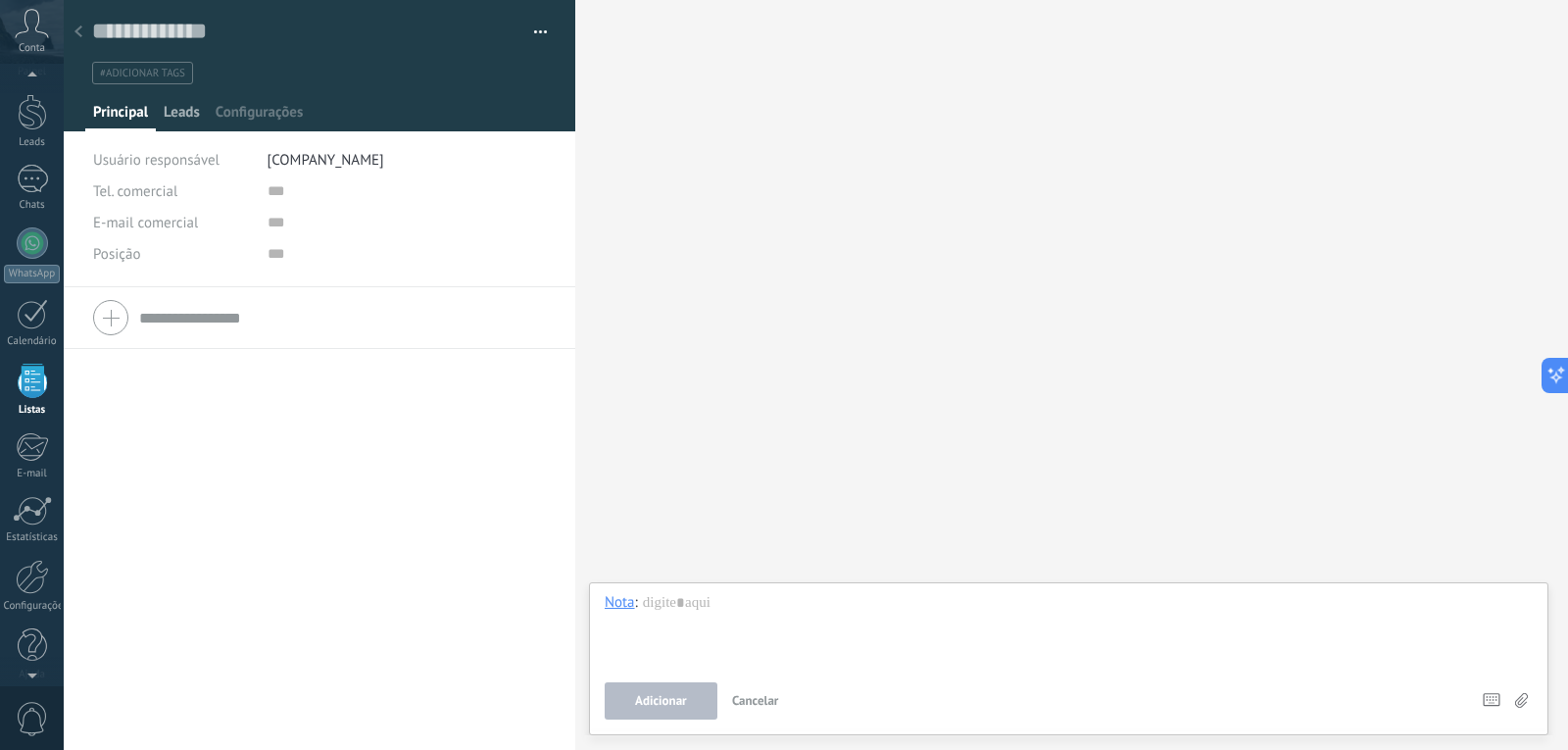 click on "Leads" at bounding box center (181, 117) 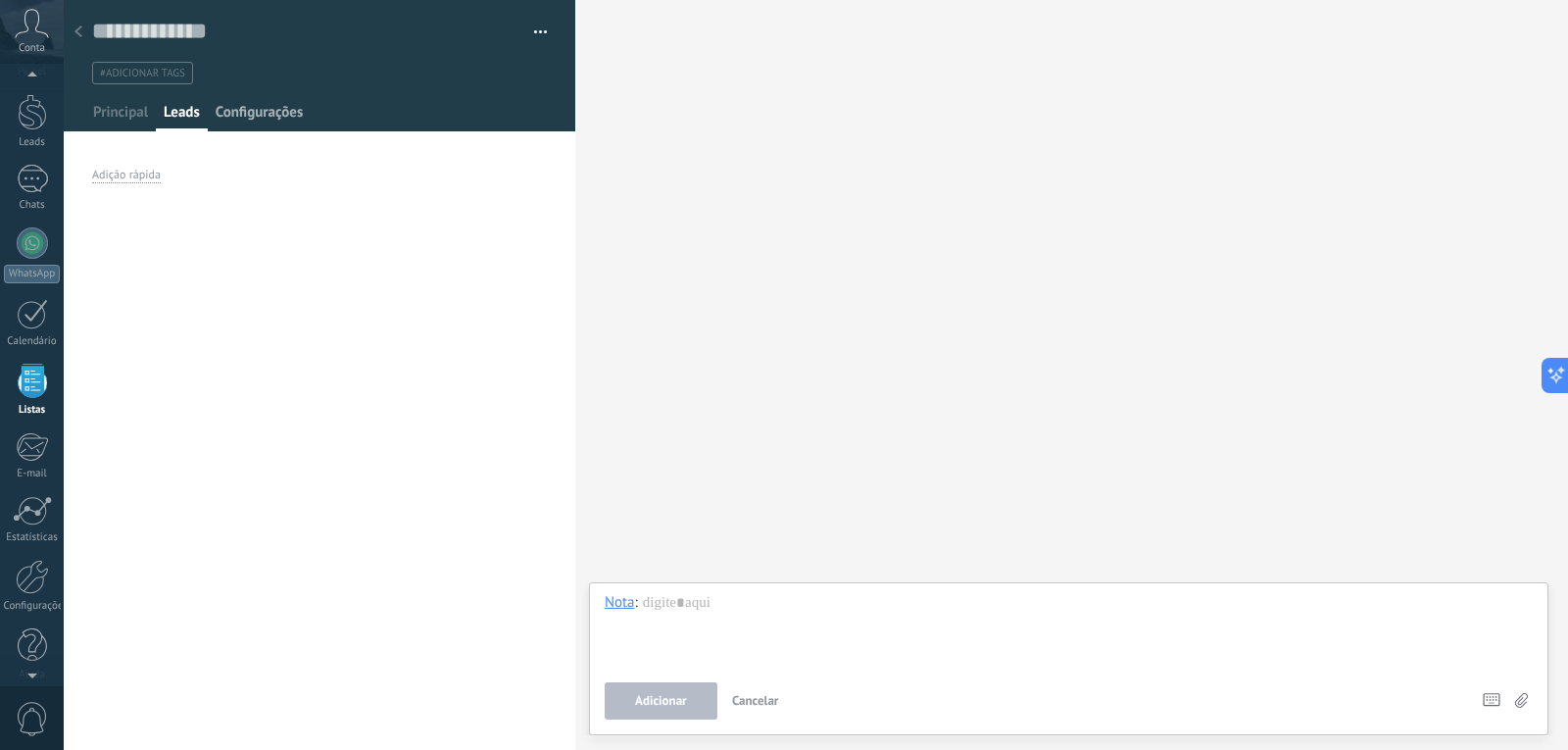 click on "Configurações" at bounding box center (259, 117) 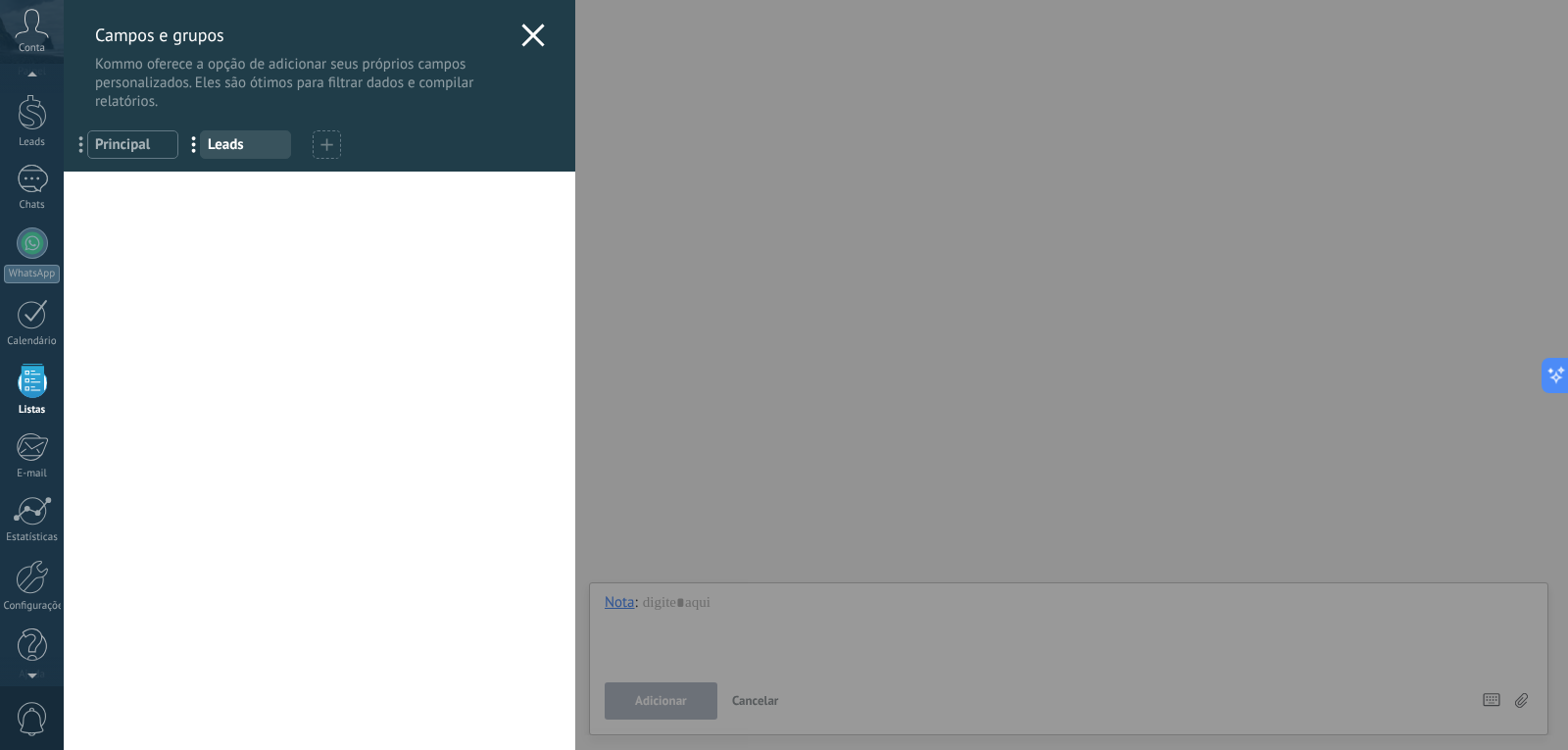 click 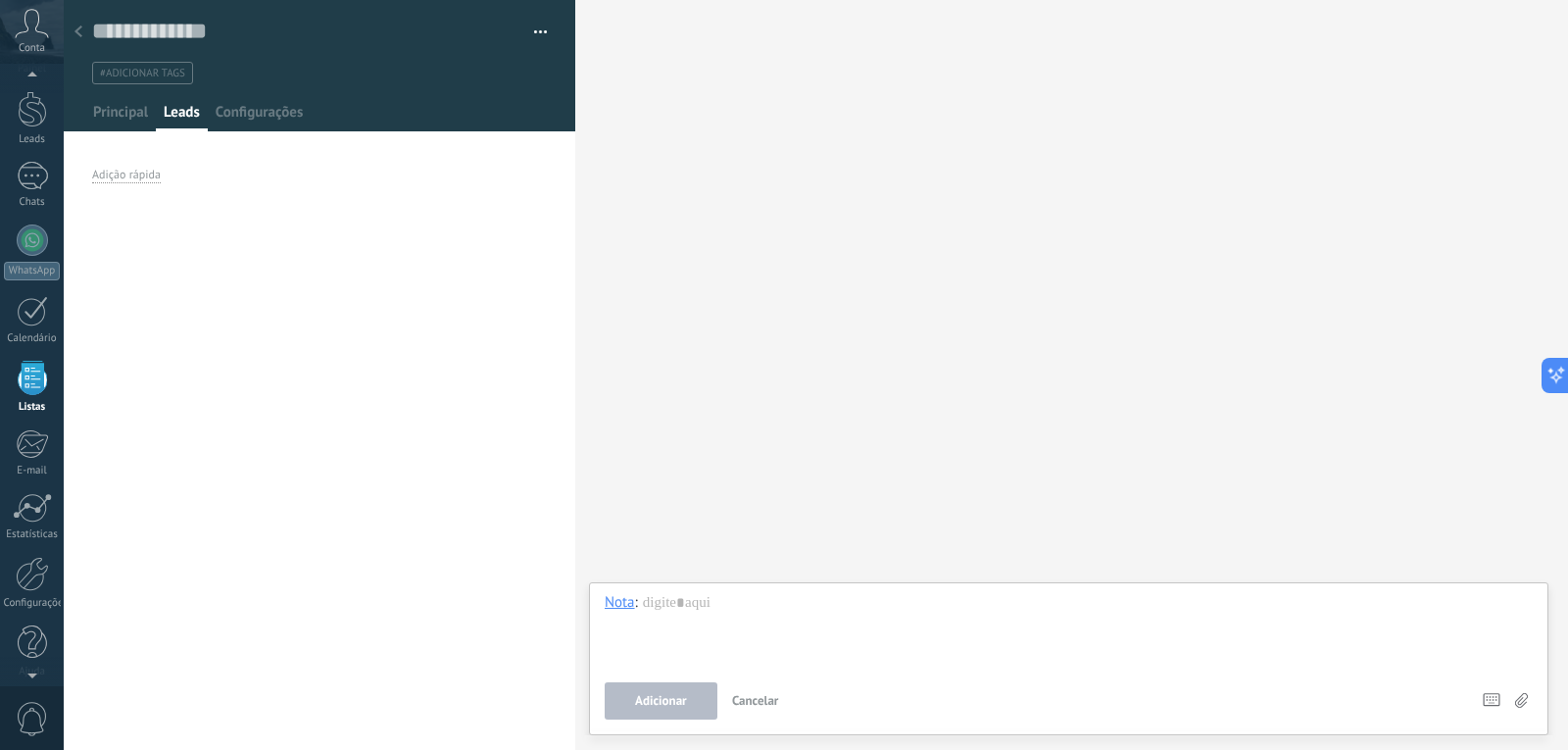 scroll, scrollTop: 0, scrollLeft: 0, axis: both 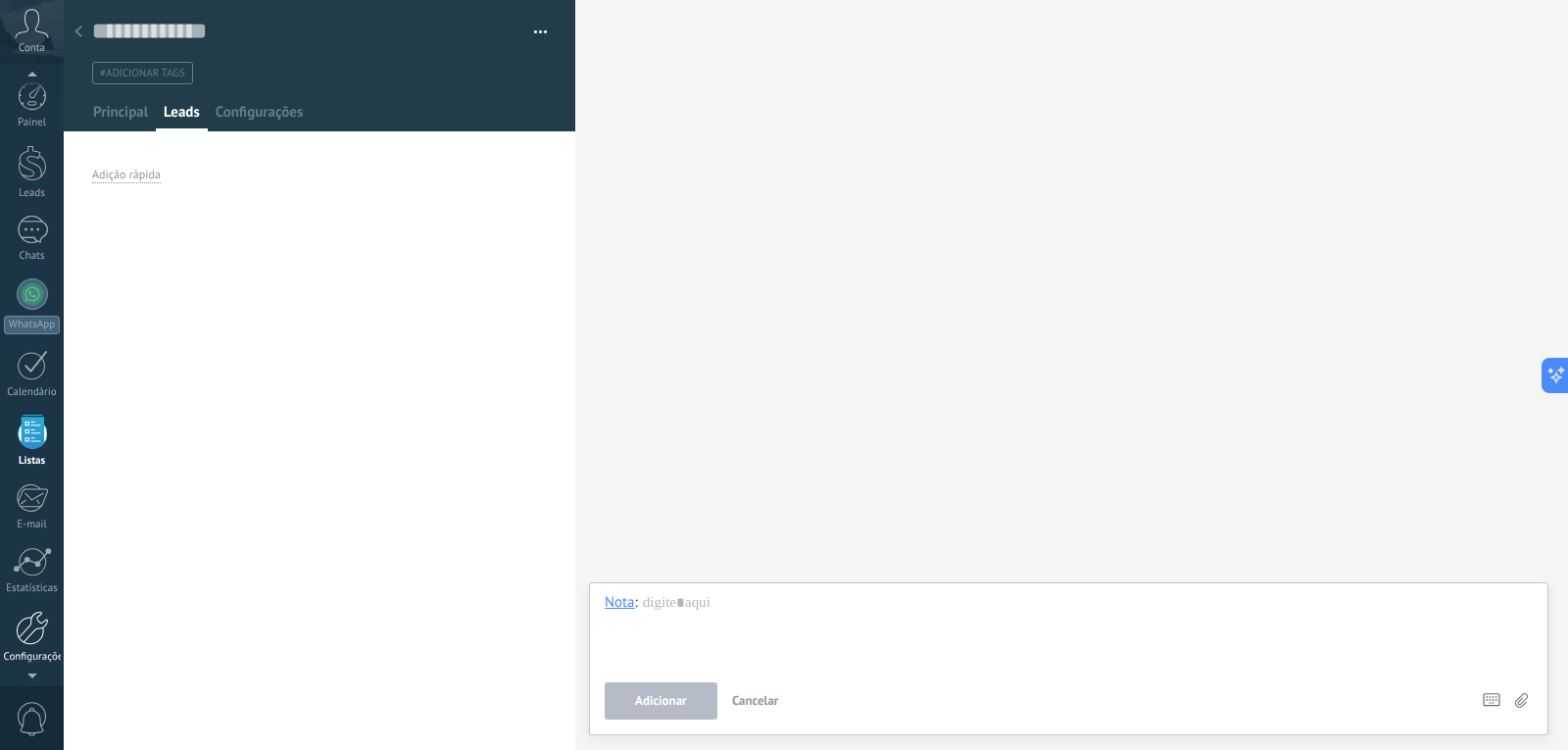 click at bounding box center (32, 627) 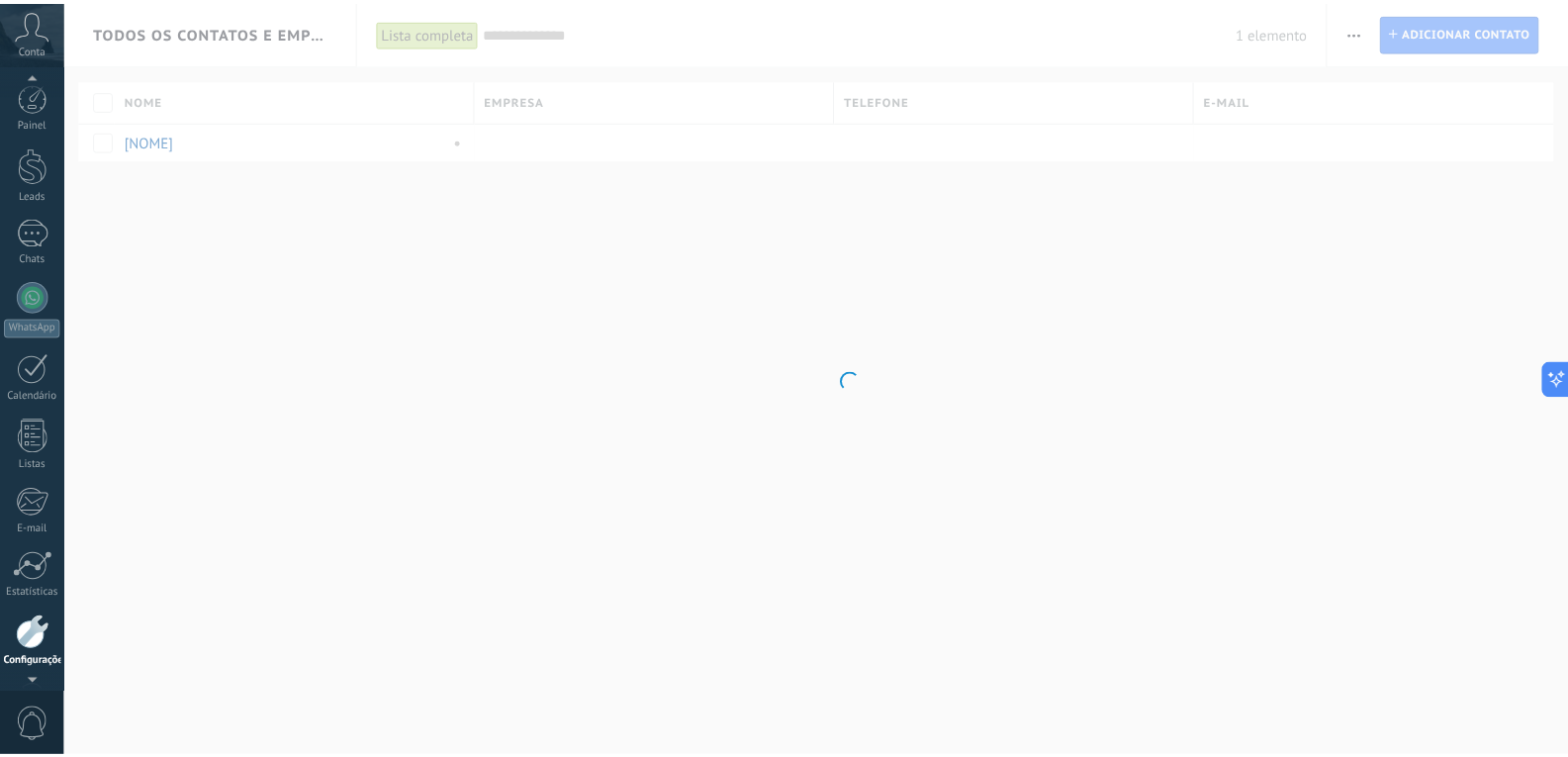 scroll, scrollTop: 66, scrollLeft: 0, axis: vertical 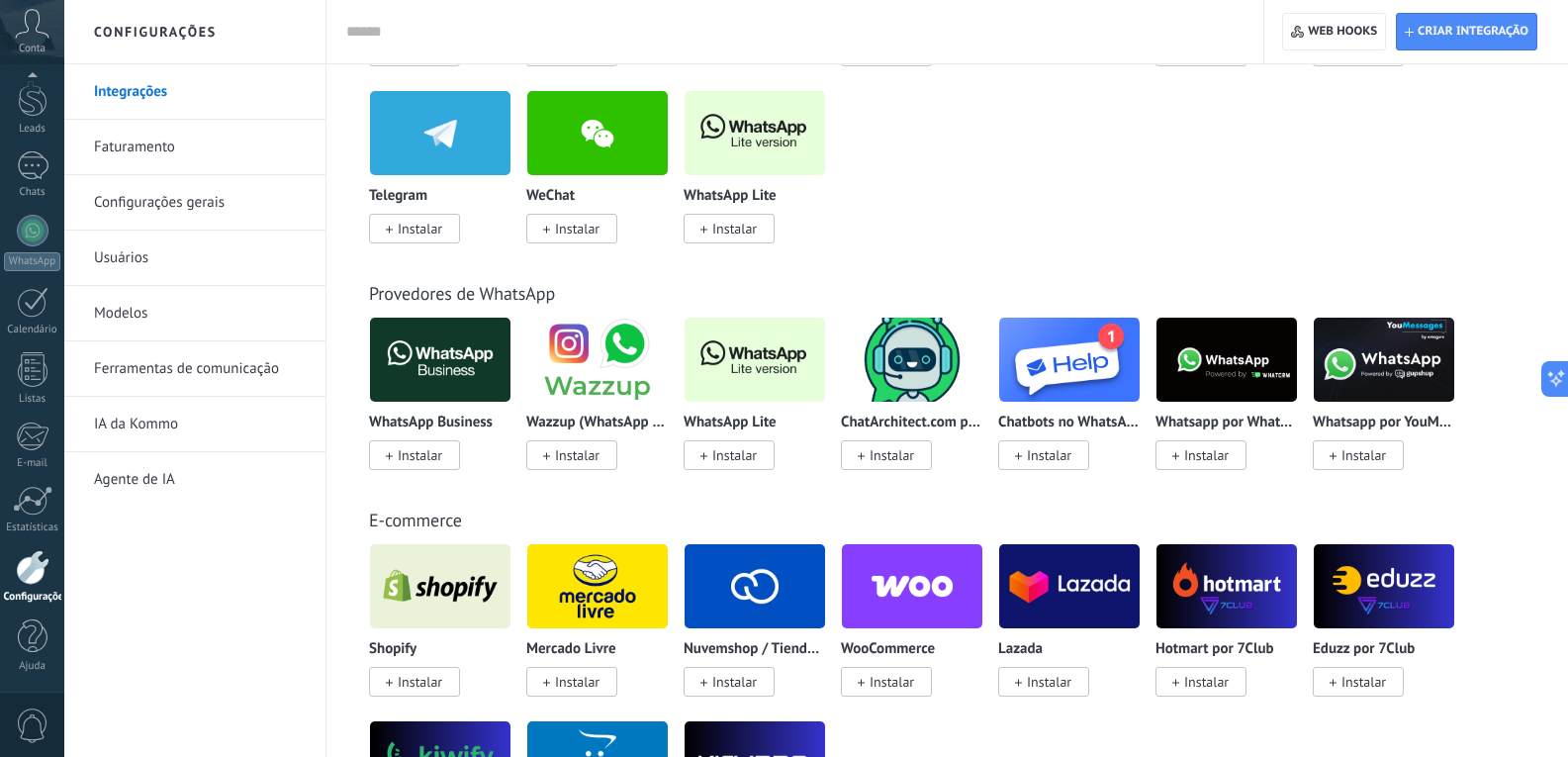click on "Usuários" at bounding box center [200, 258] 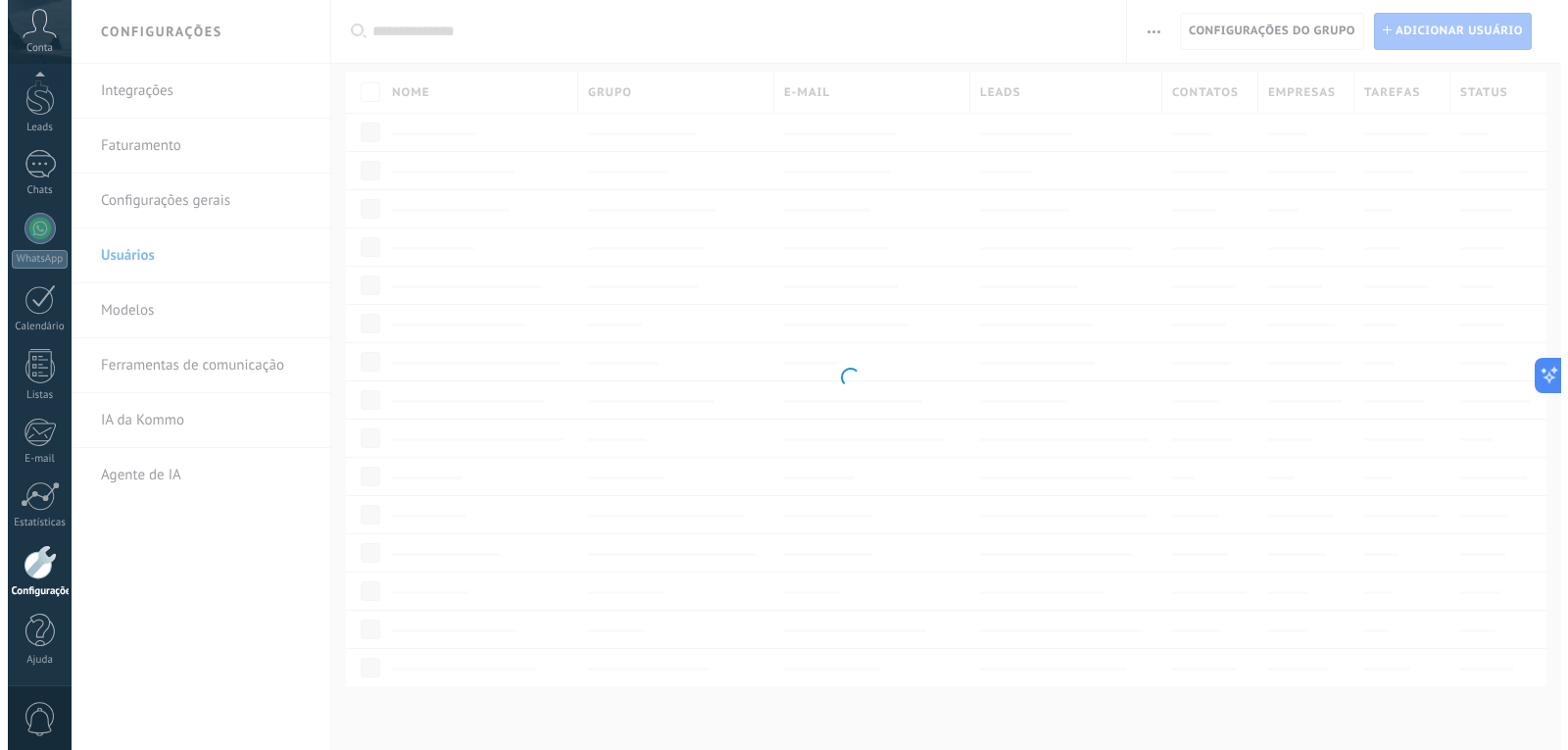 scroll, scrollTop: 0, scrollLeft: 0, axis: both 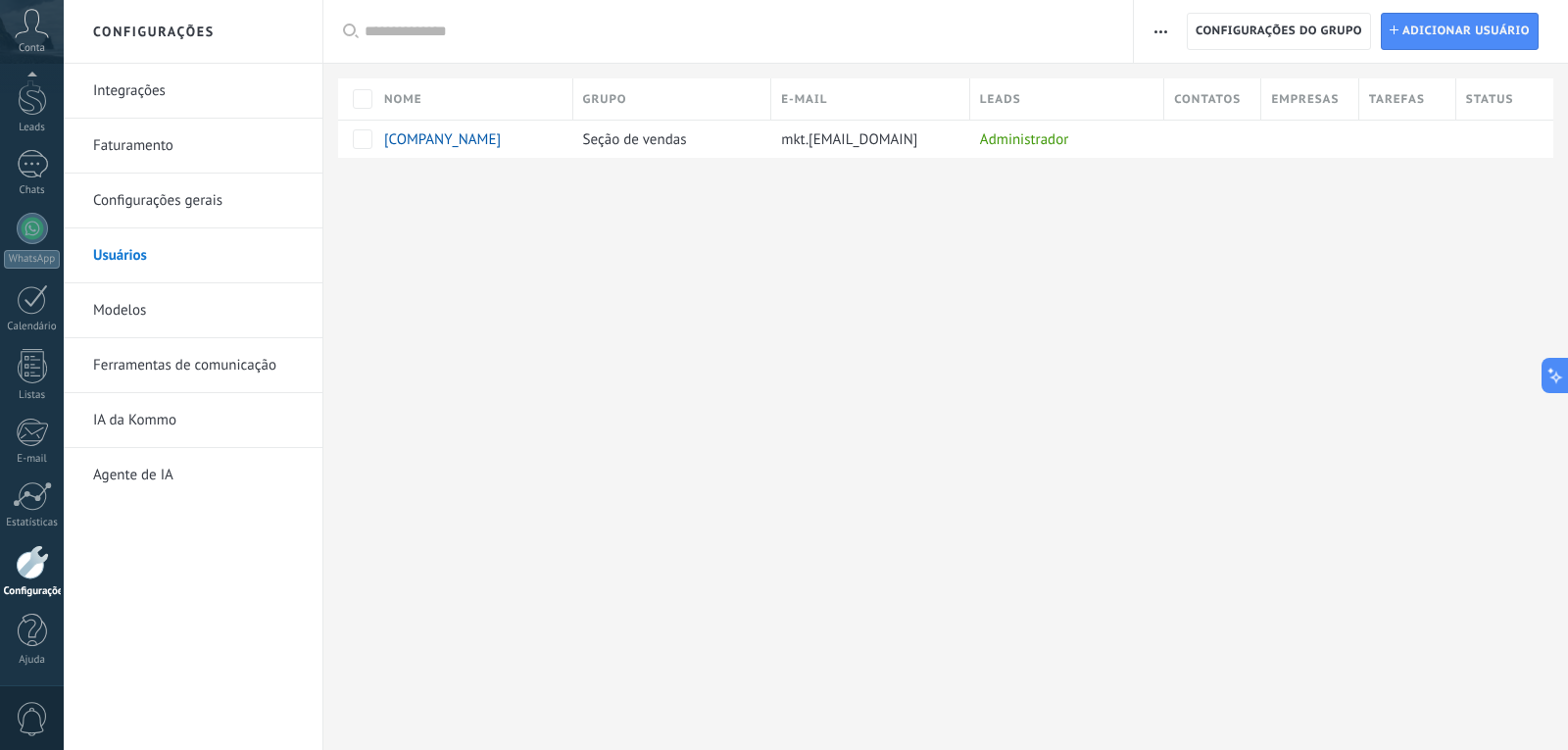 click on "Modelos" at bounding box center (198, 311) 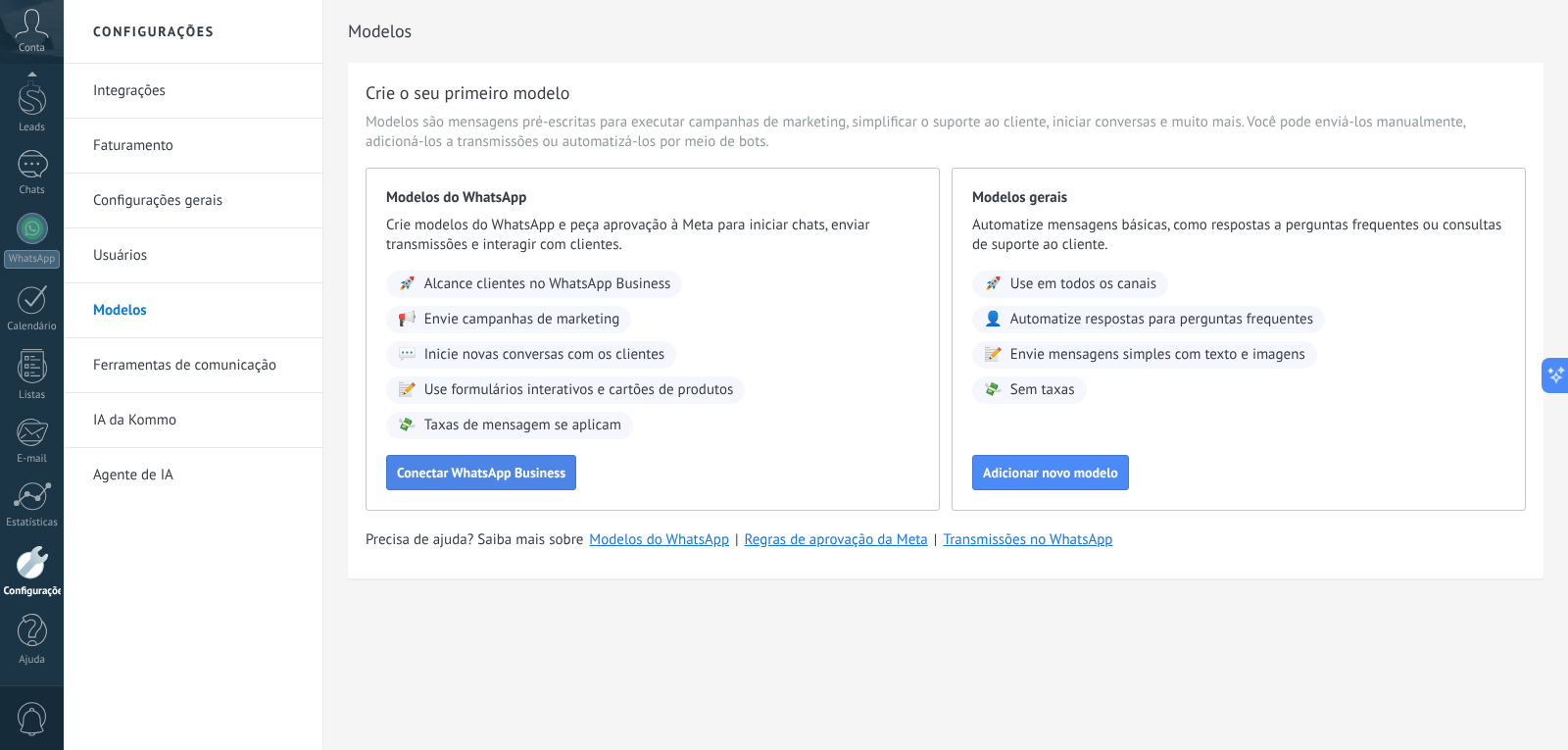 click on "Conectar WhatsApp Business" at bounding box center [481, 473] 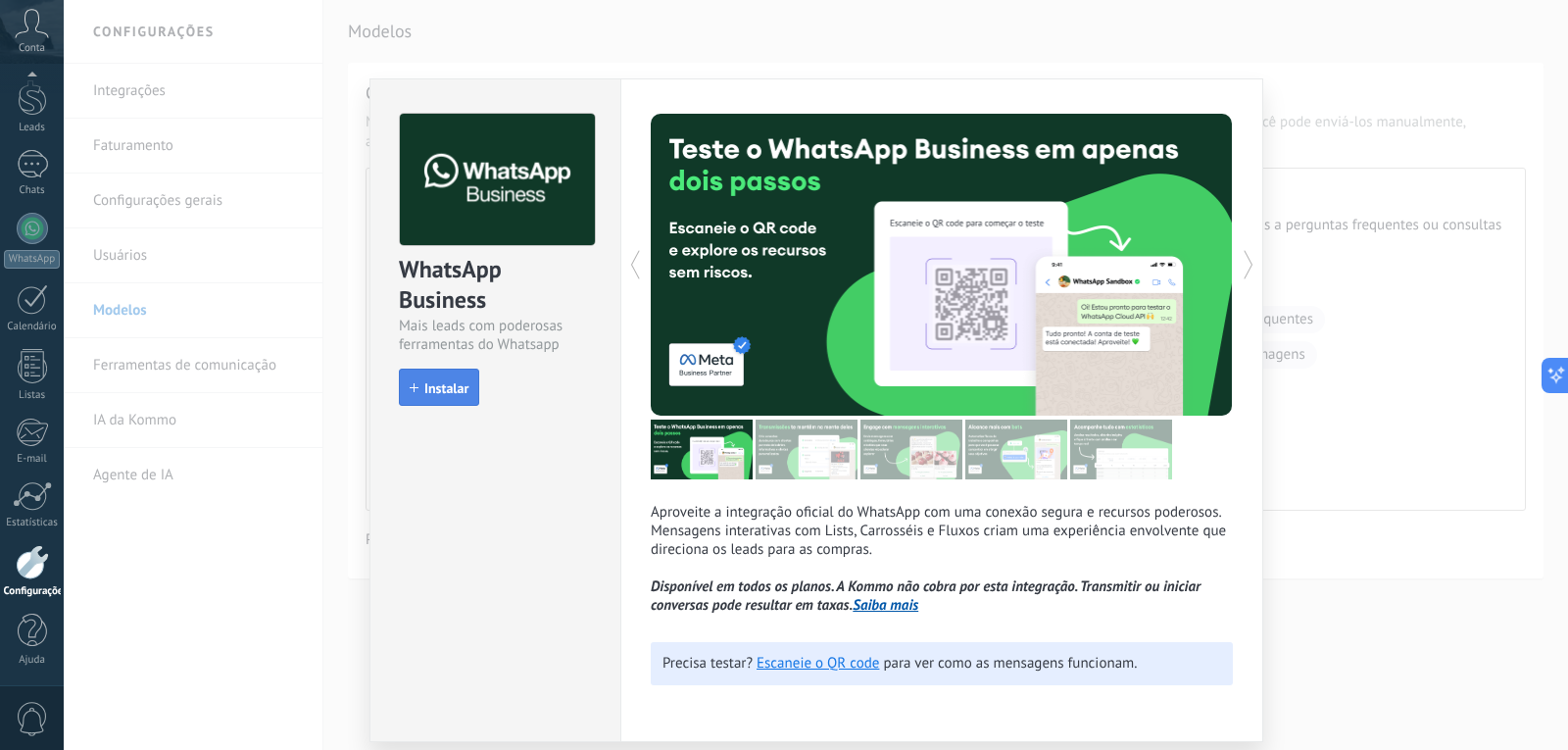 click on "Instalar" at bounding box center [439, 387] 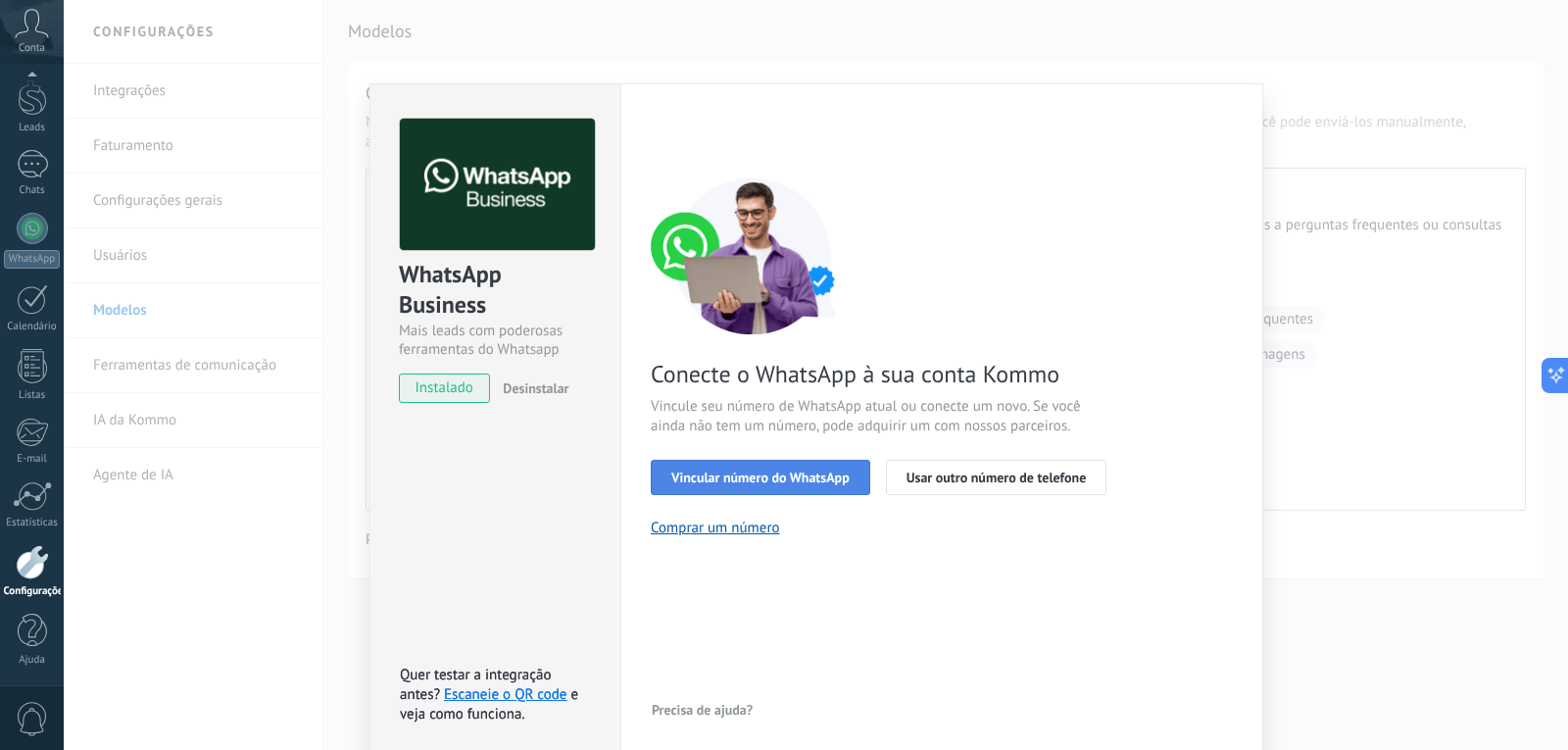click on "Vincular número do WhatsApp" at bounding box center [760, 477] 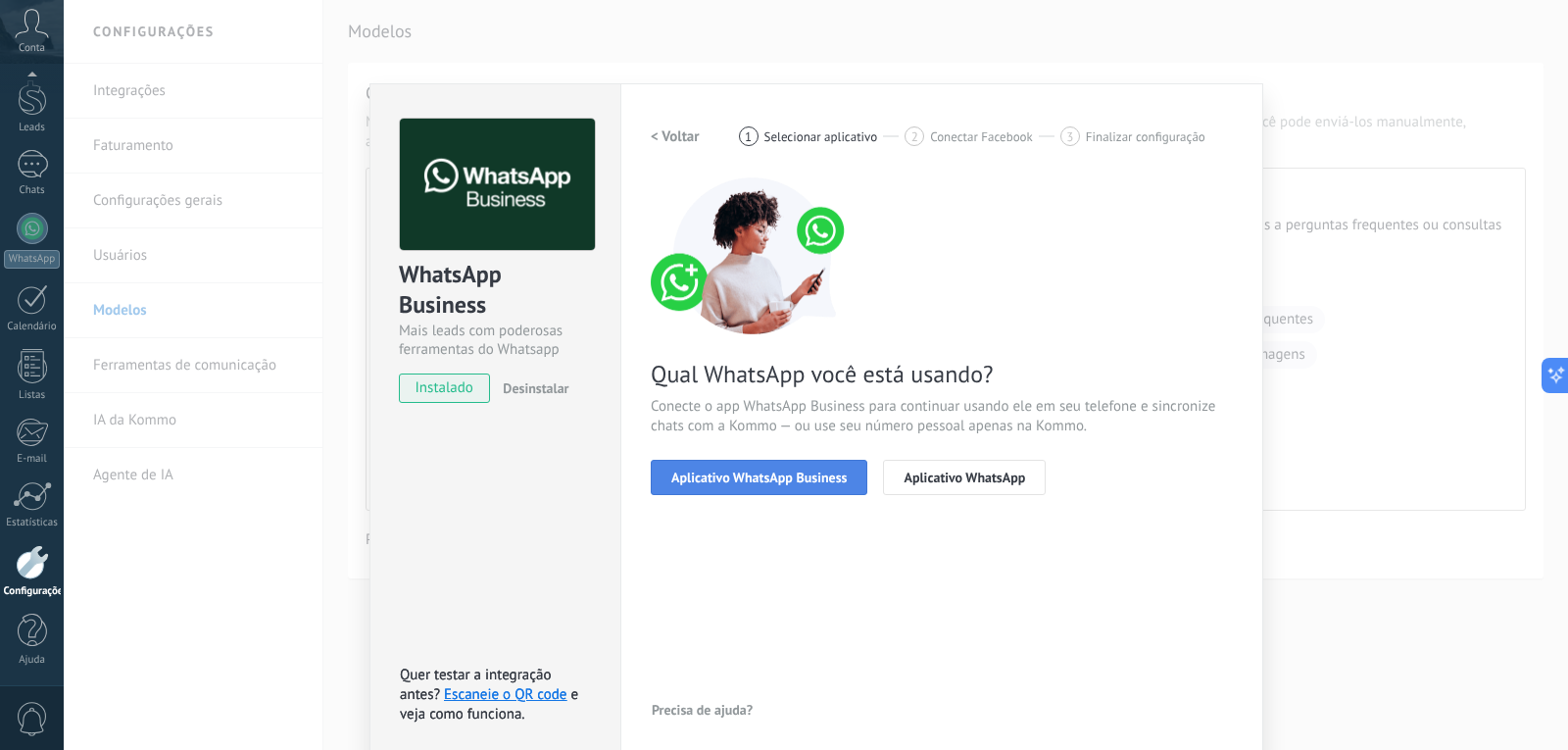 click on "Aplicativo WhatsApp Business" at bounding box center [759, 477] 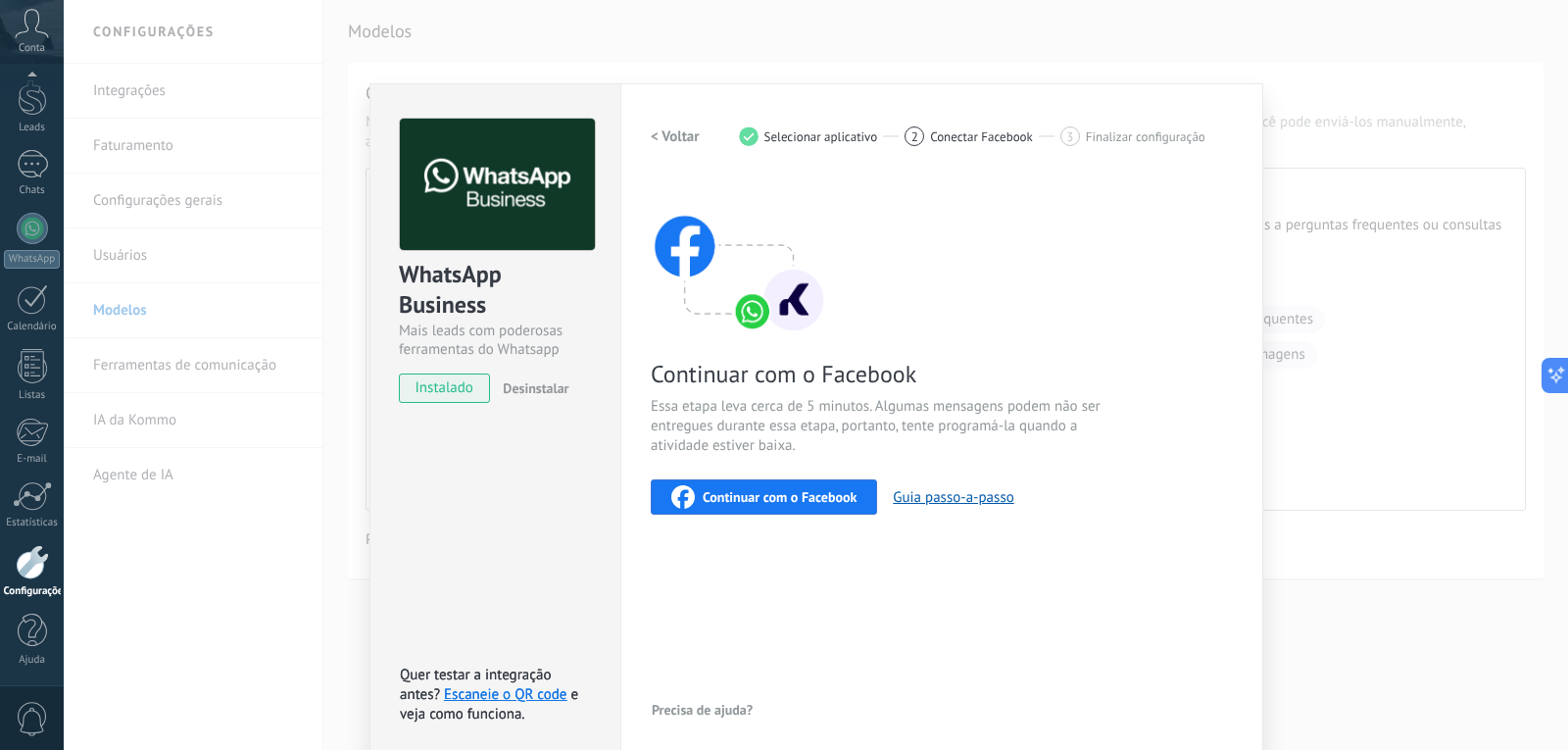 click on "Continuar com o Facebook" at bounding box center [779, 497] 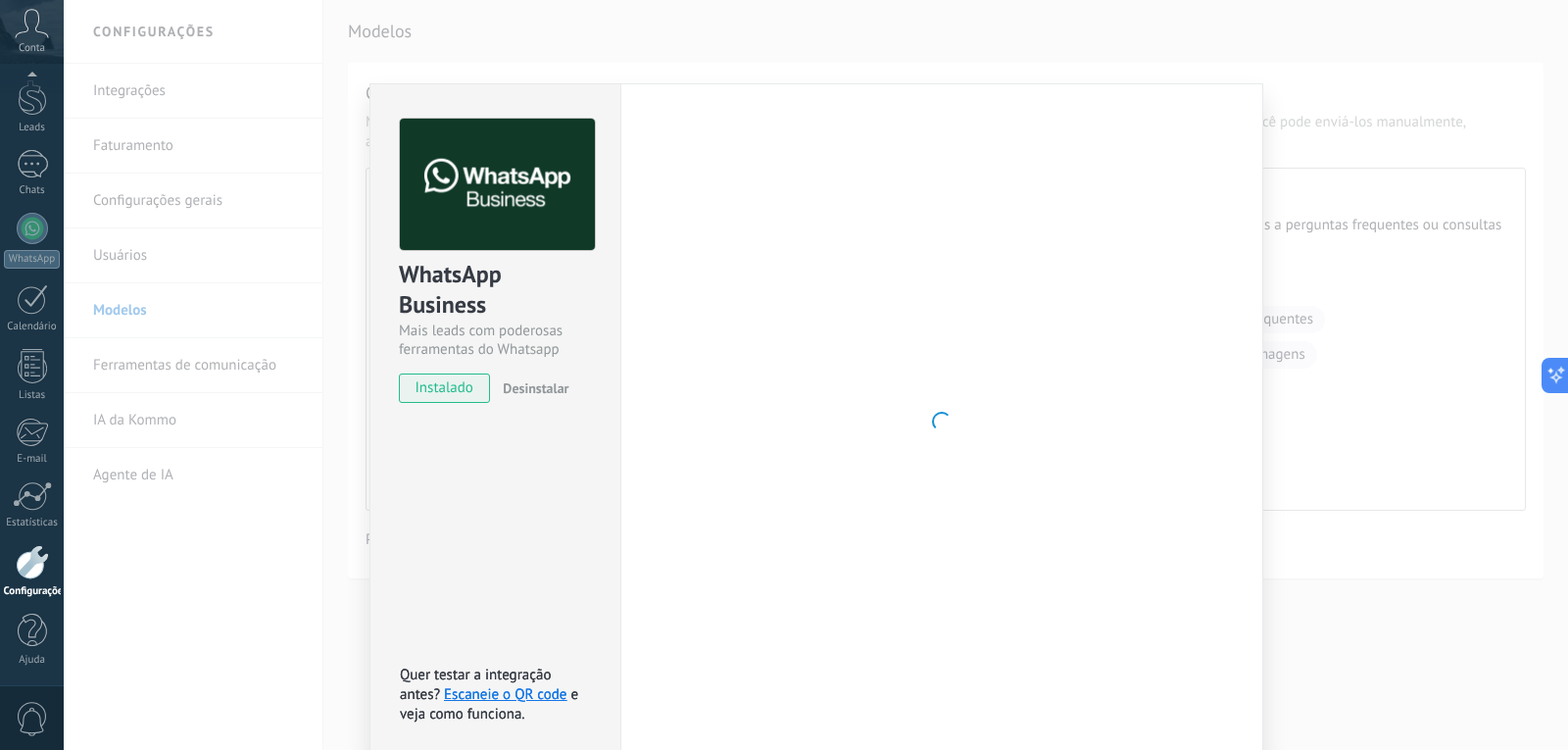 drag, startPoint x: 1097, startPoint y: 303, endPoint x: 1083, endPoint y: 320, distance: 22.022716 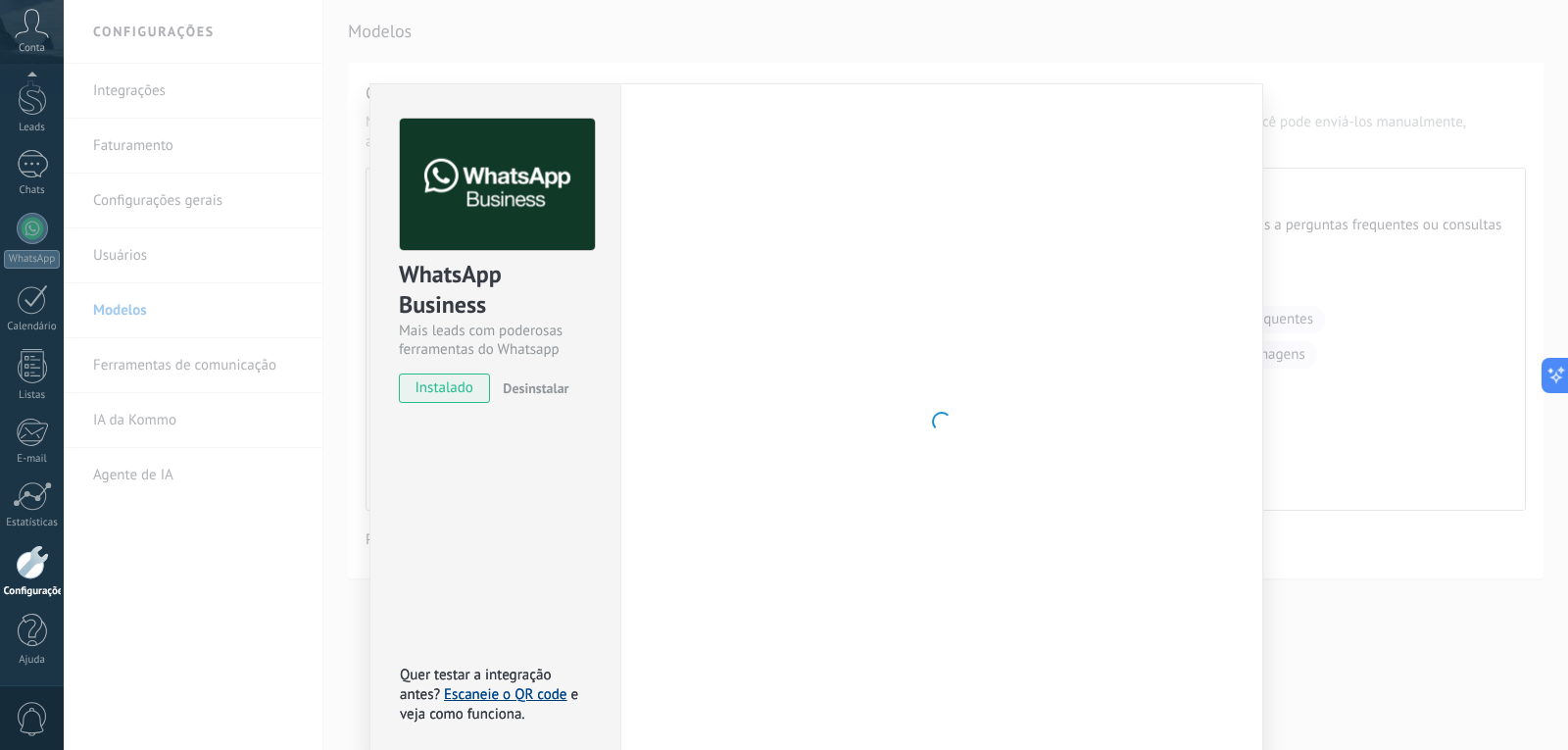 click on "Escaneie o QR code" at bounding box center (505, 694) 